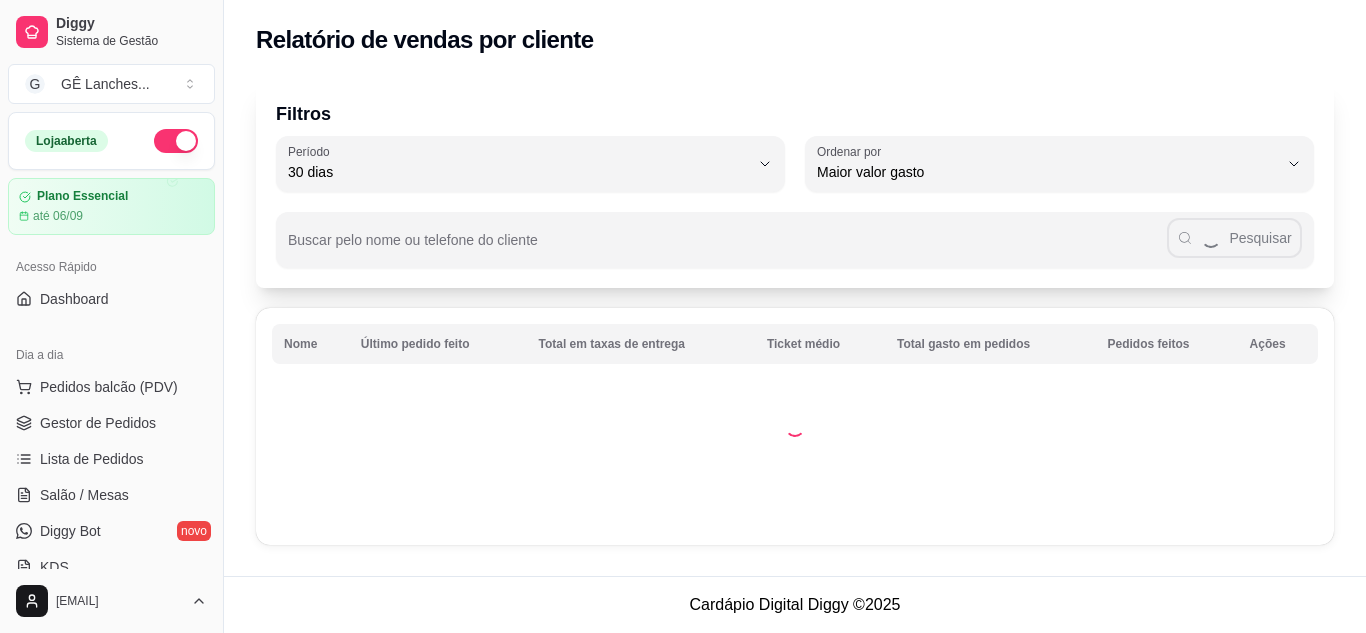 select on "30" 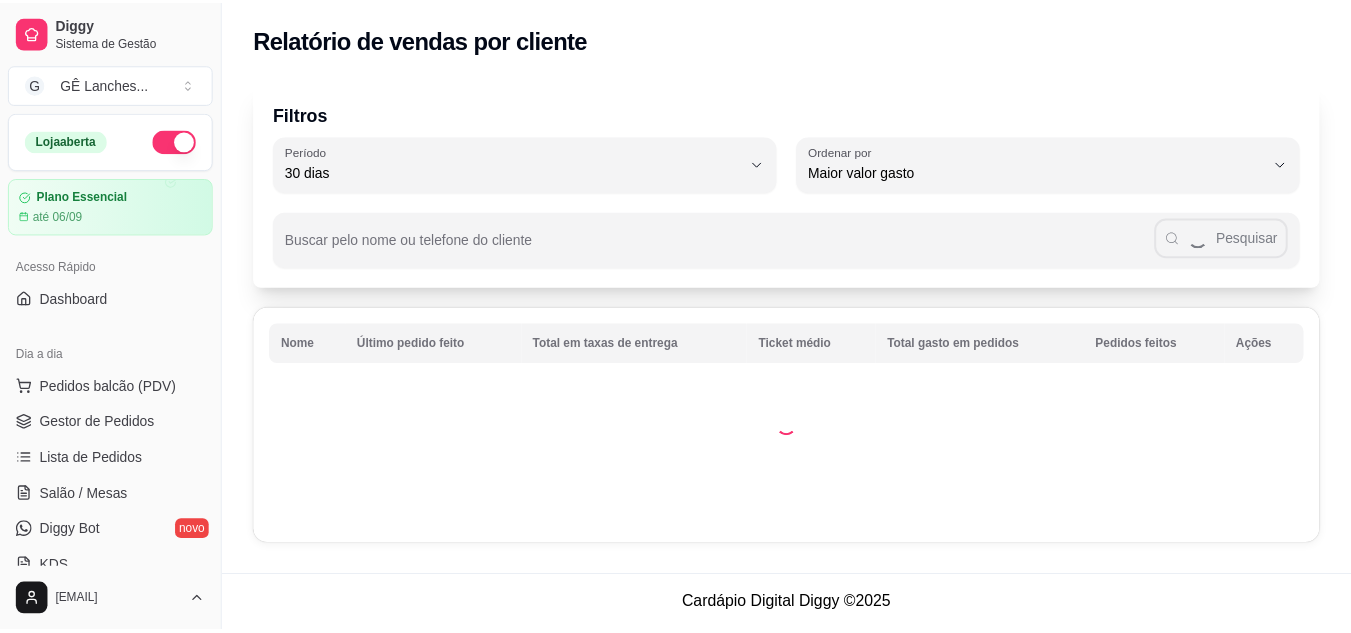scroll, scrollTop: 500, scrollLeft: 0, axis: vertical 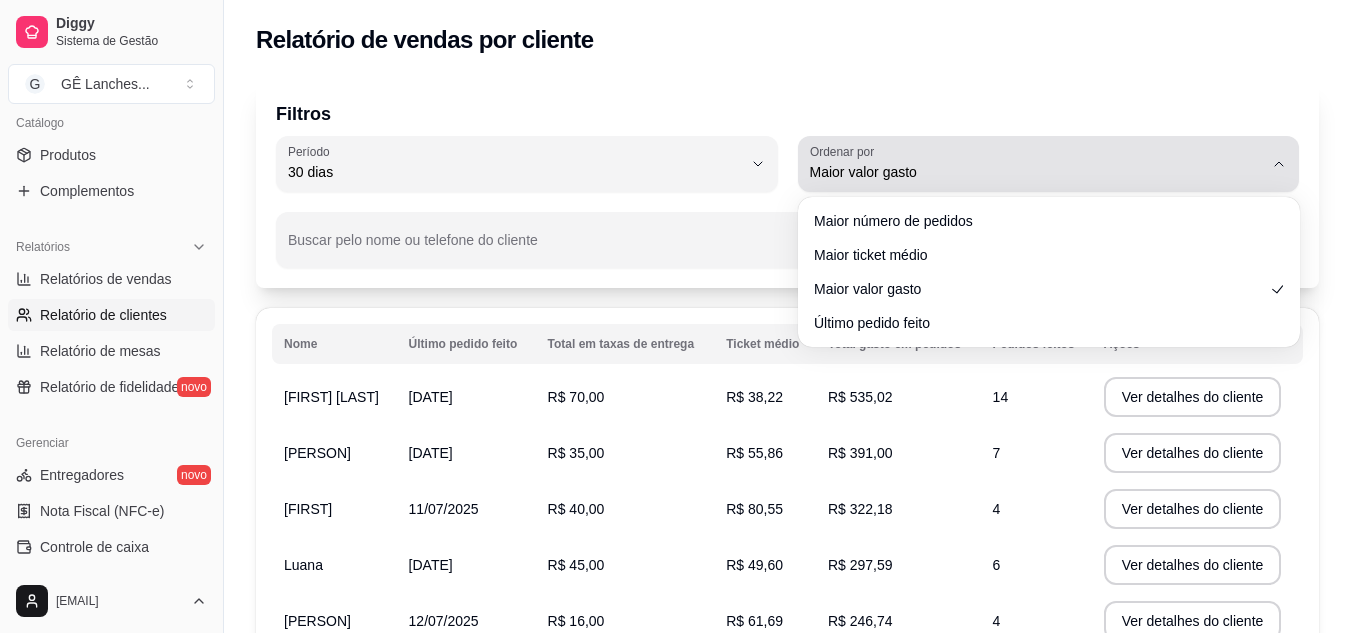 click 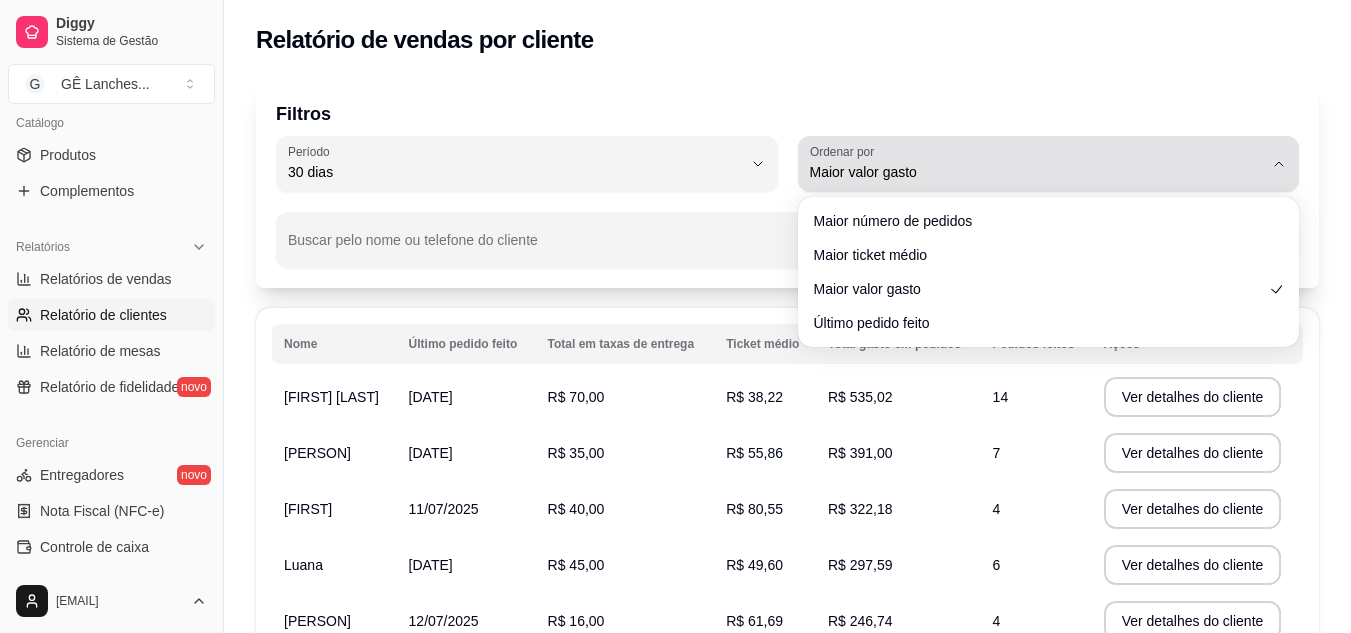click 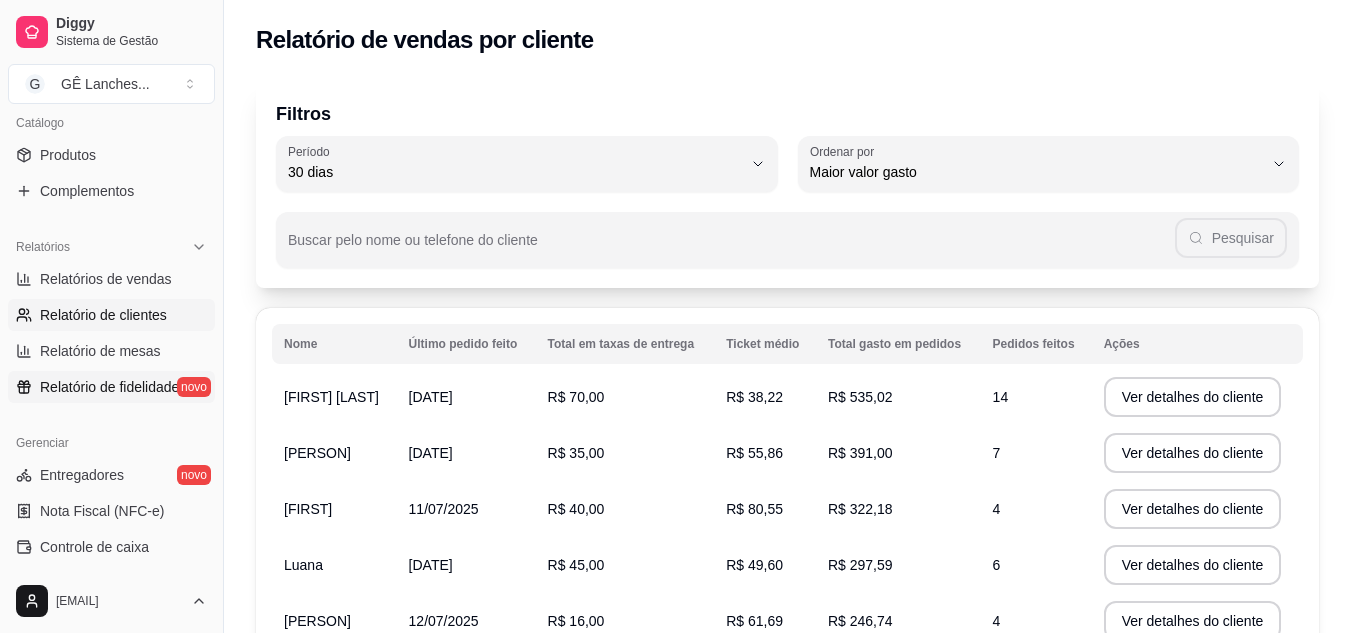 click on "Relatório de fidelidade" at bounding box center (109, 387) 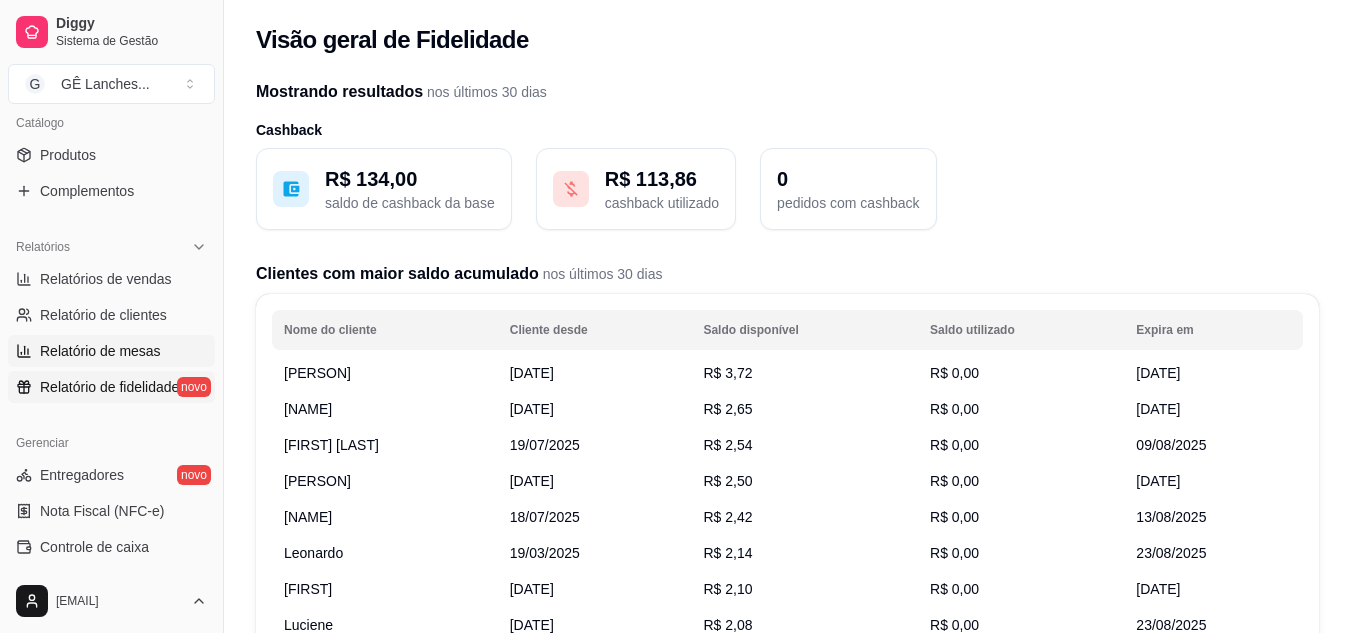 click on "Relatório de mesas" at bounding box center [100, 351] 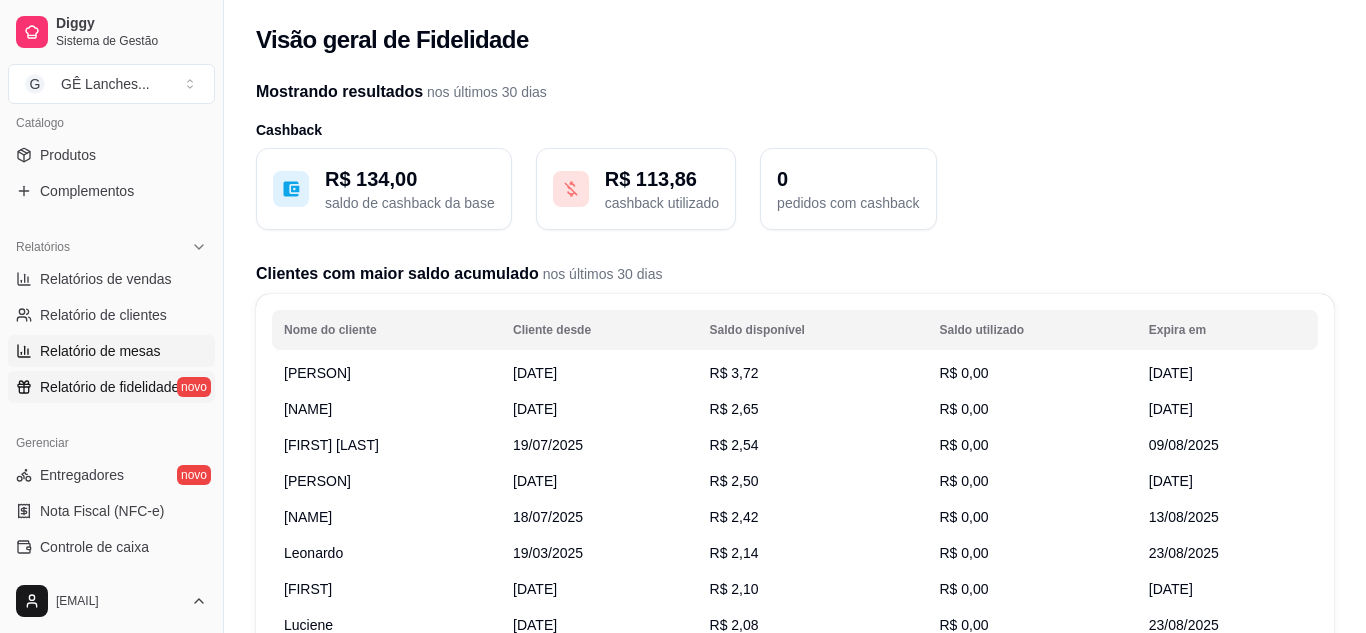 select on "TOTAL_OF_ORDERS" 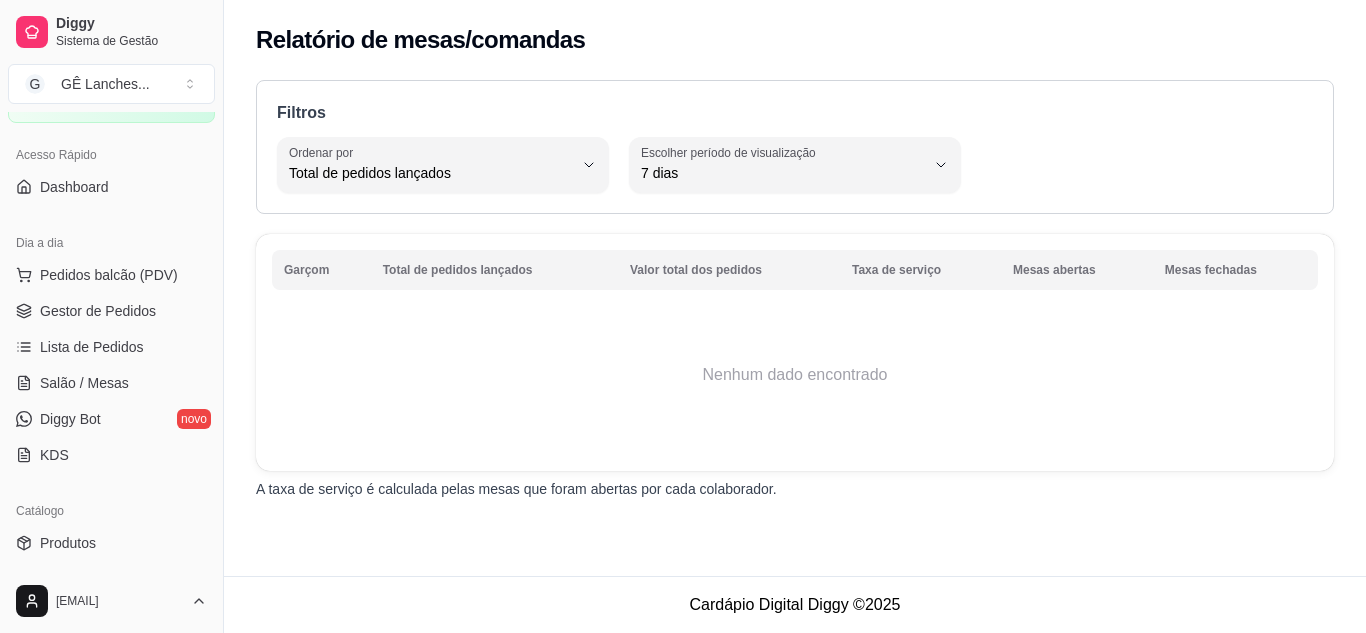 scroll, scrollTop: 0, scrollLeft: 0, axis: both 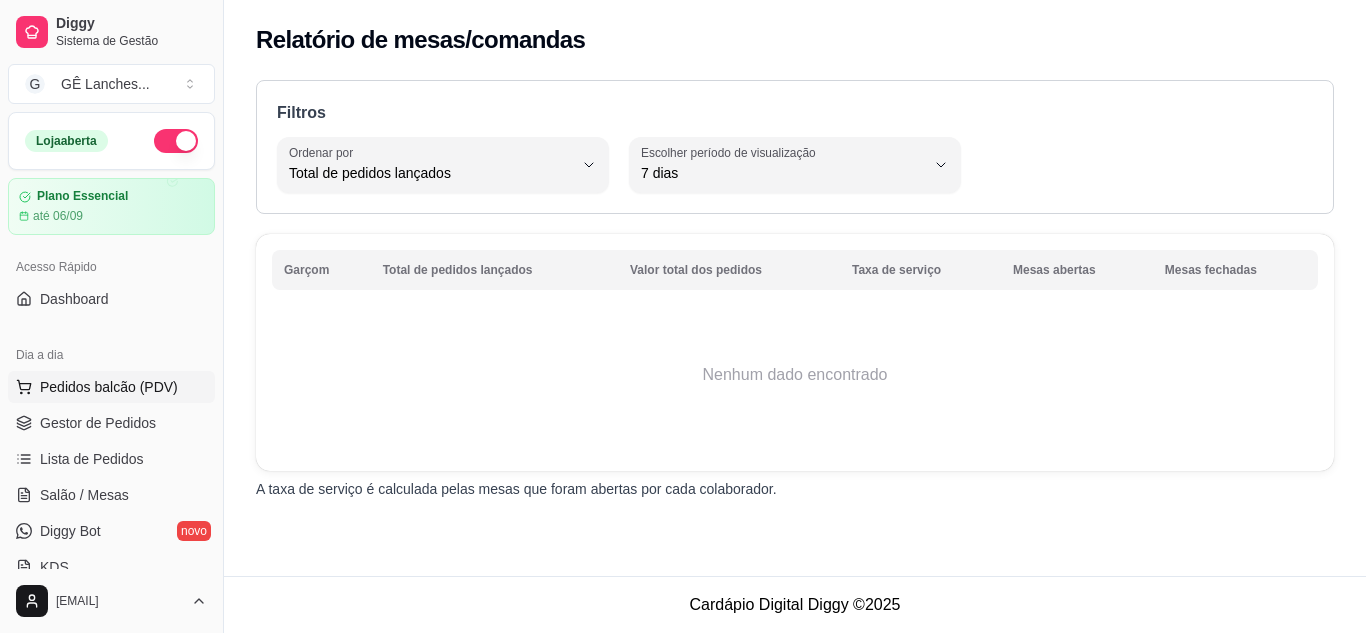 click on "Pedidos balcão (PDV)" at bounding box center (109, 387) 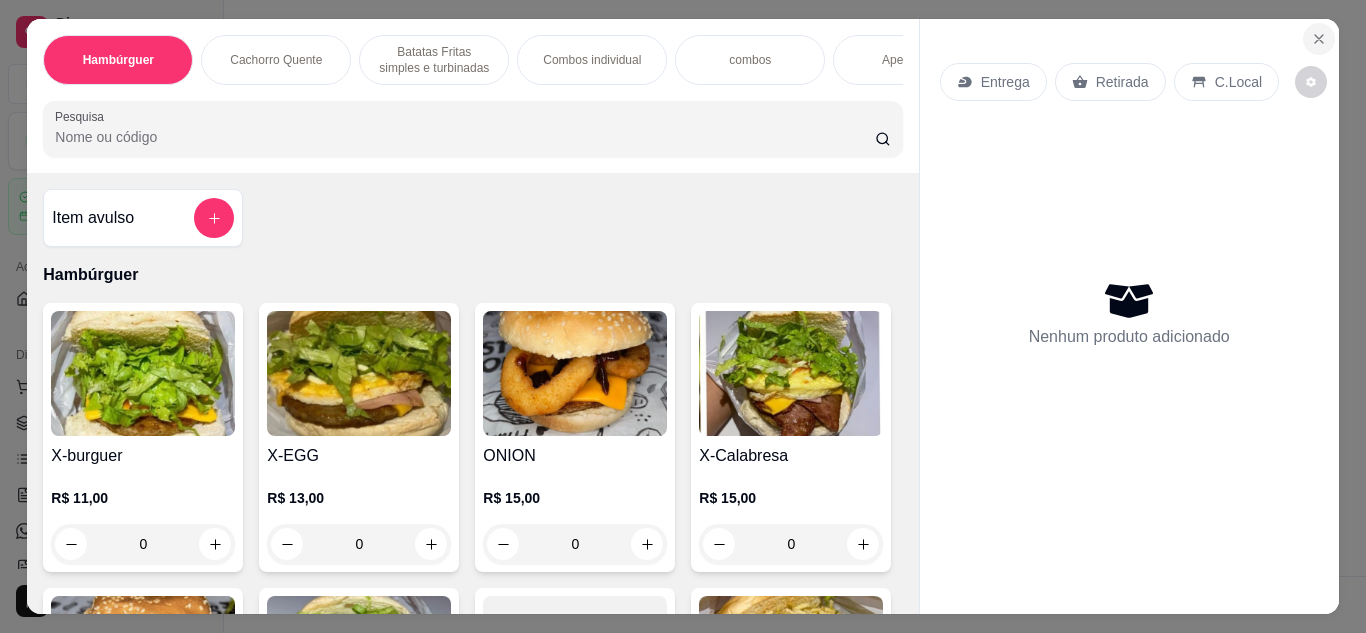 click 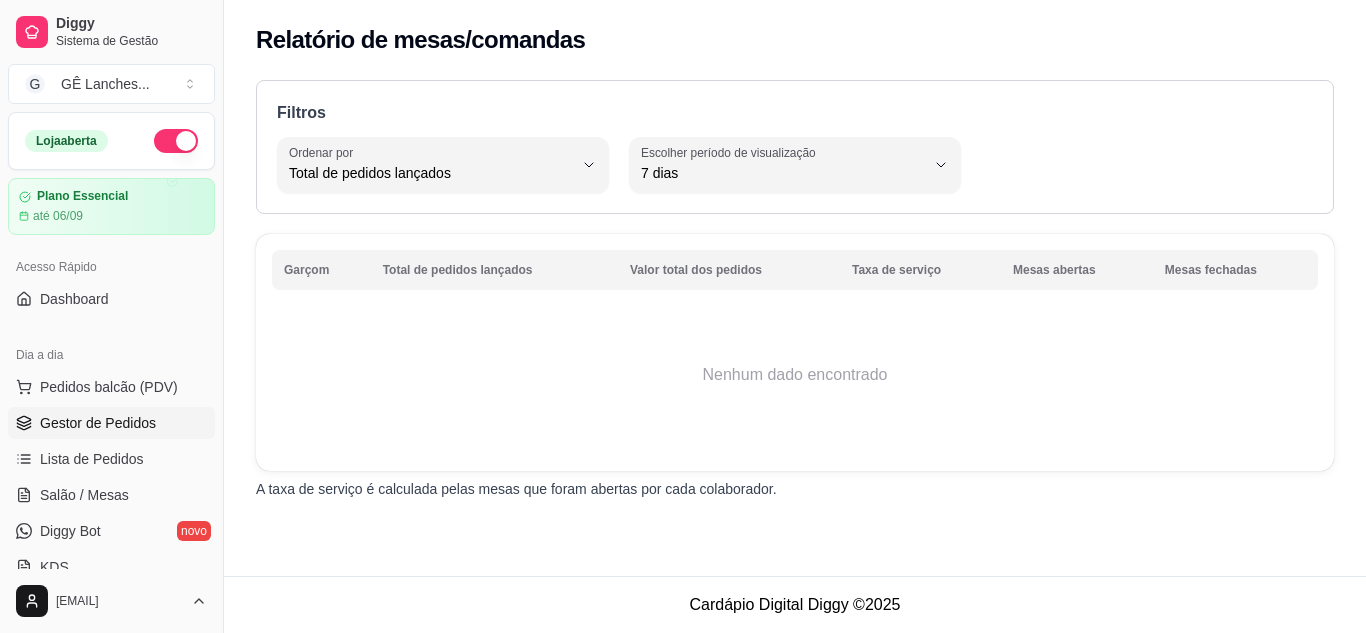 click on "Gestor de Pedidos" at bounding box center (98, 423) 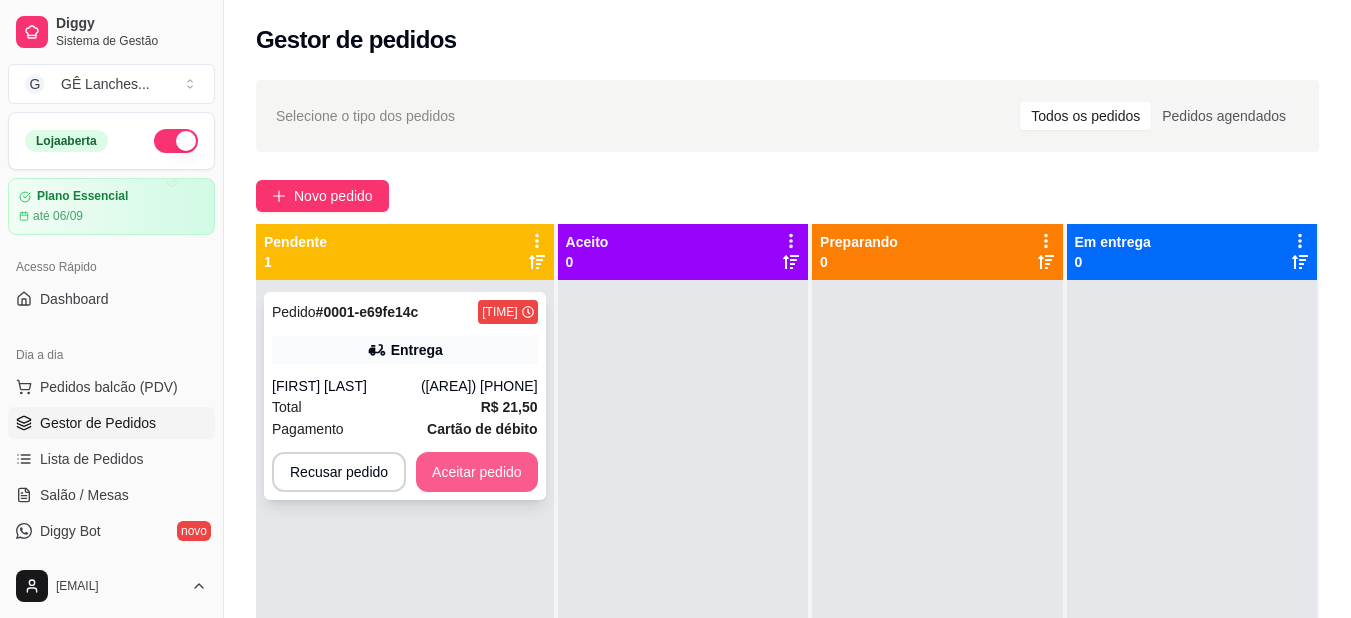 click on "Aceitar pedido" at bounding box center (477, 472) 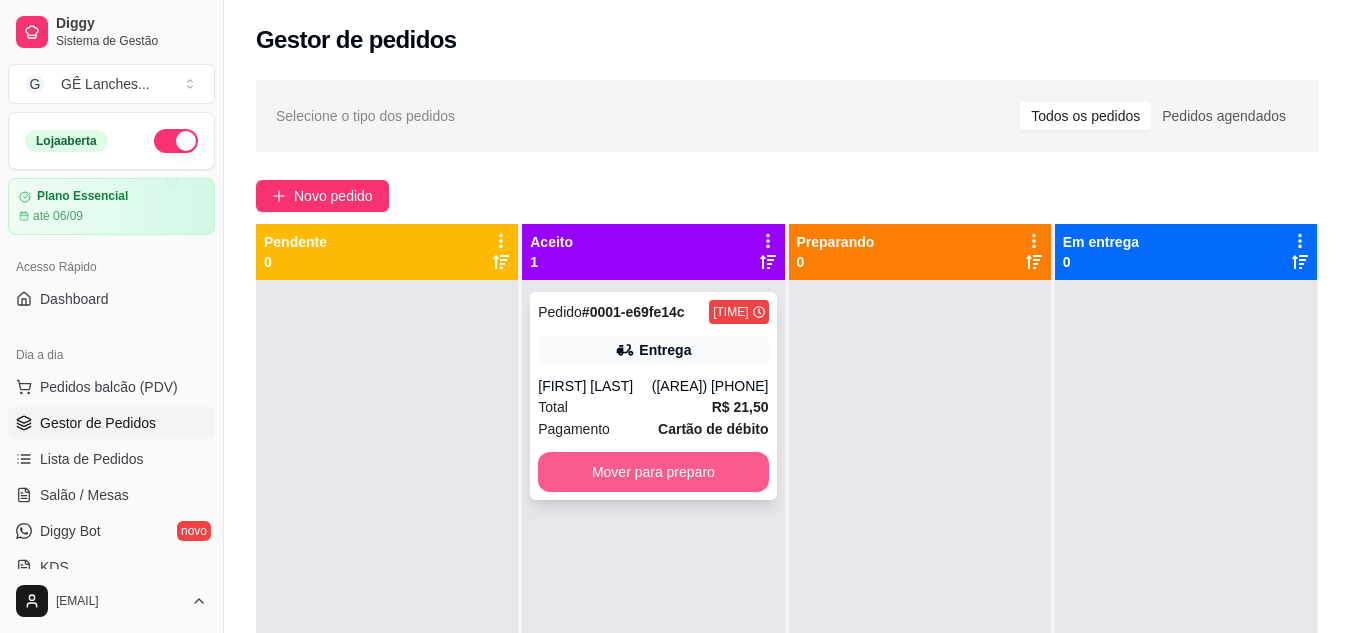 click on "Mover para preparo" at bounding box center (653, 472) 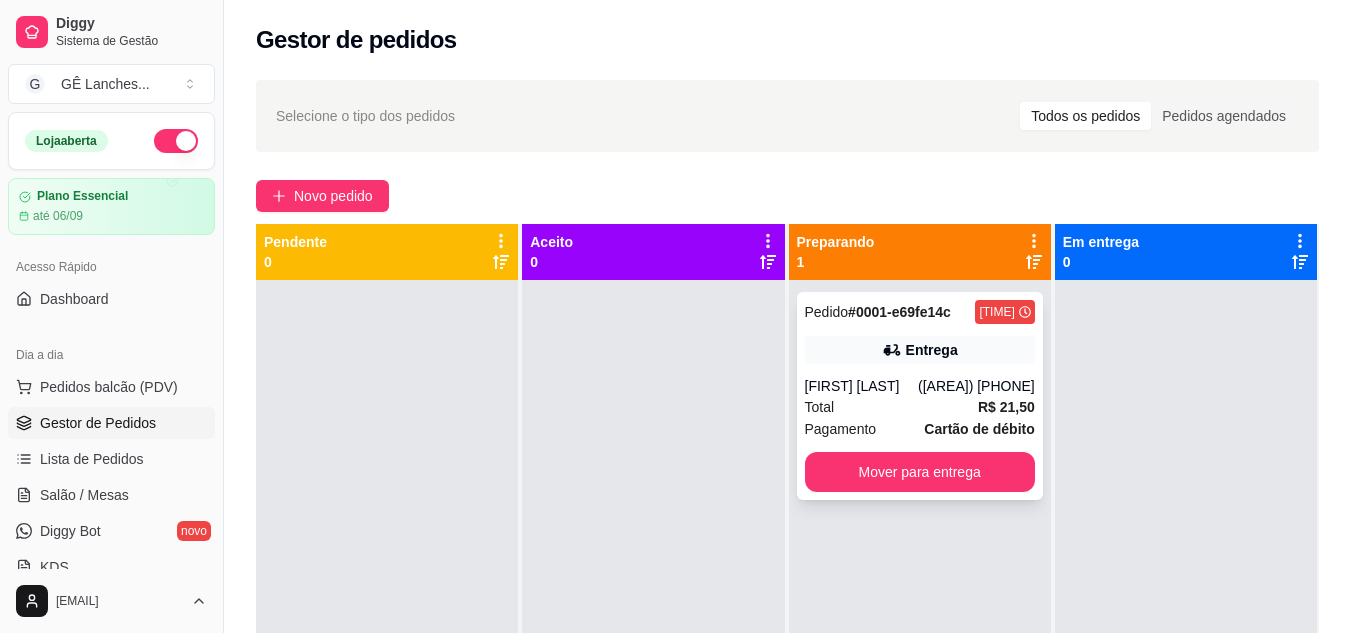 click on "Total R$ 21,50" at bounding box center [920, 407] 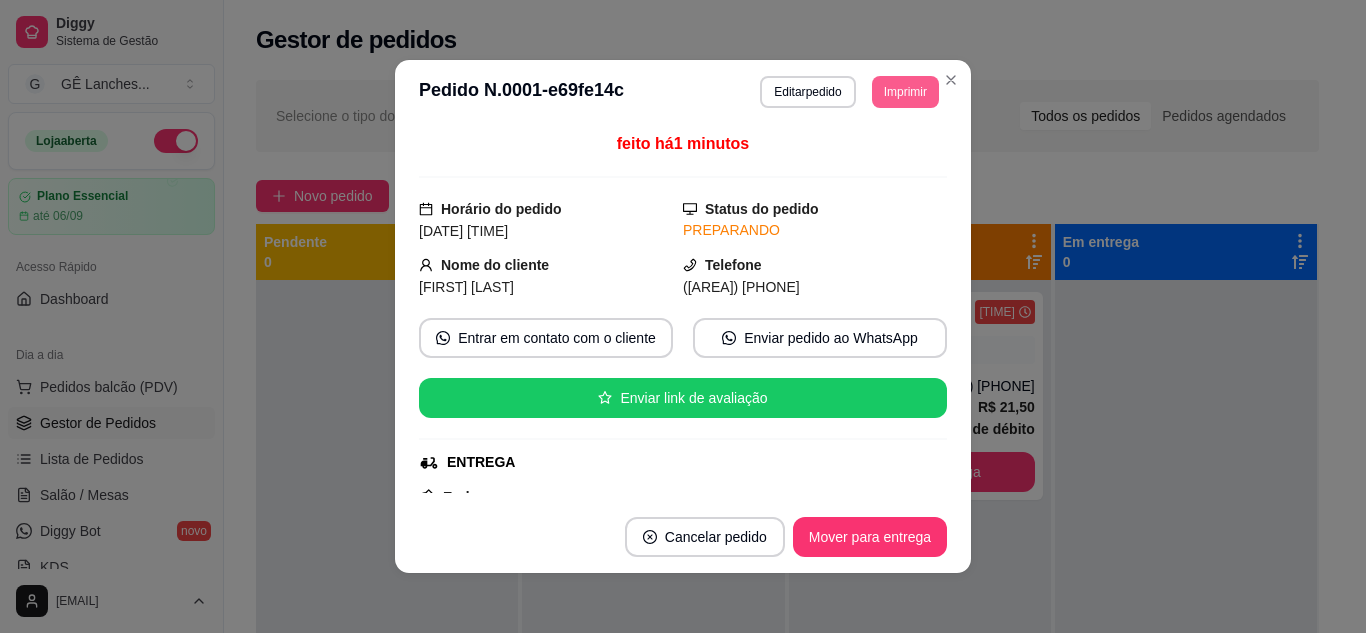 click on "Imprimir" at bounding box center (905, 92) 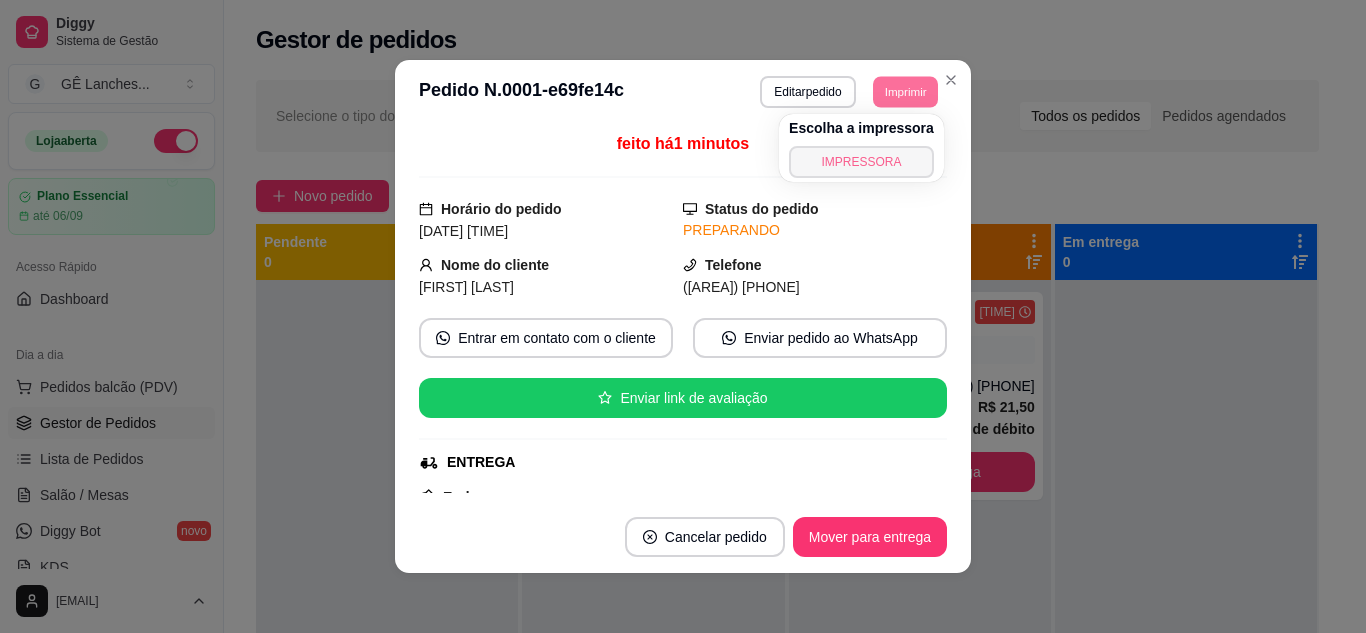 click on "IMPRESSORA" at bounding box center [861, 162] 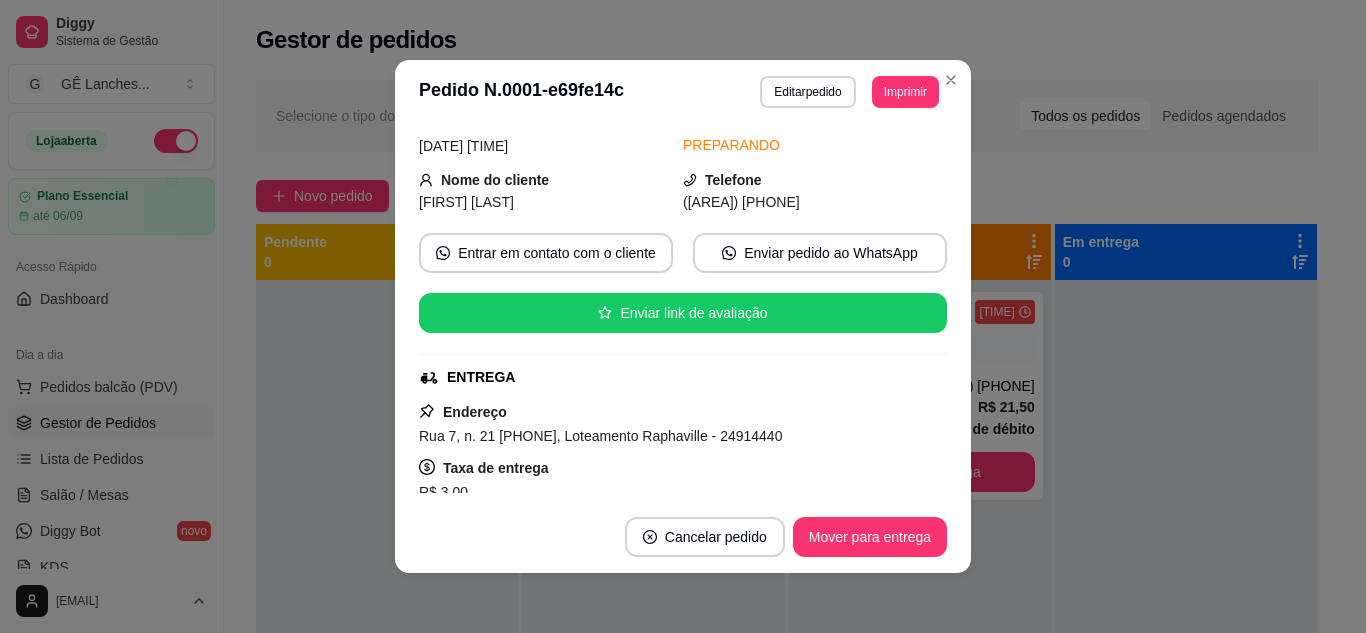 scroll, scrollTop: 300, scrollLeft: 0, axis: vertical 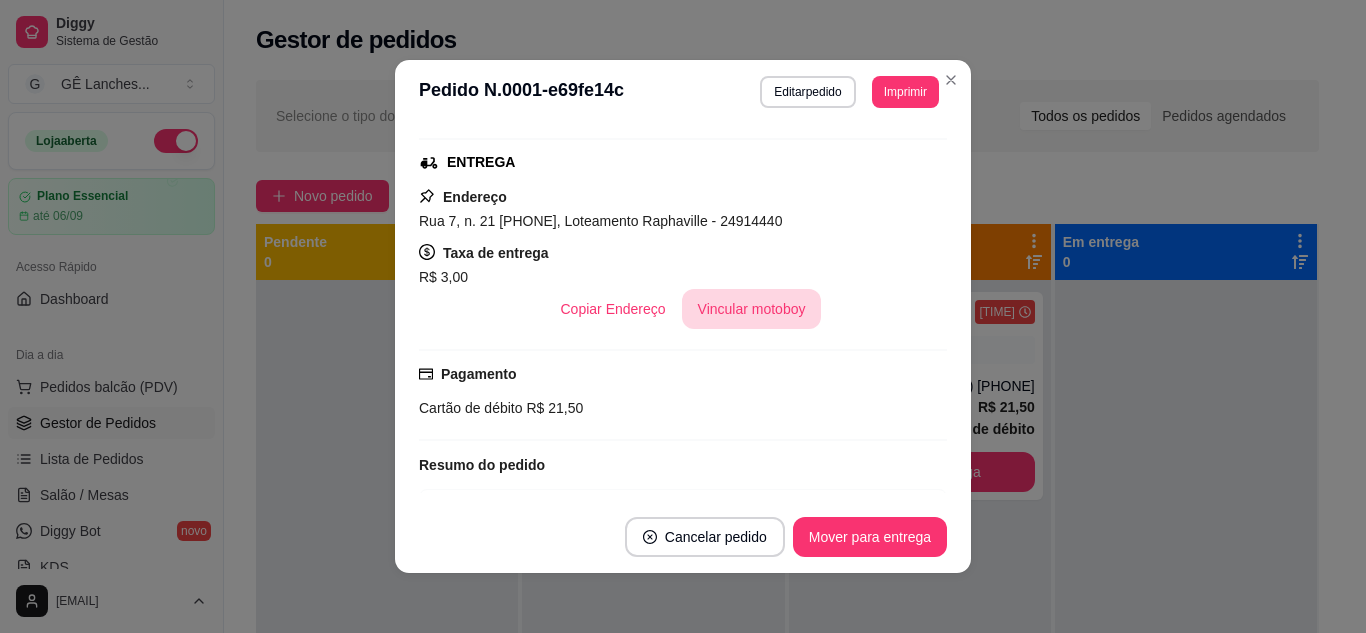 click on "Vincular motoboy" at bounding box center [752, 309] 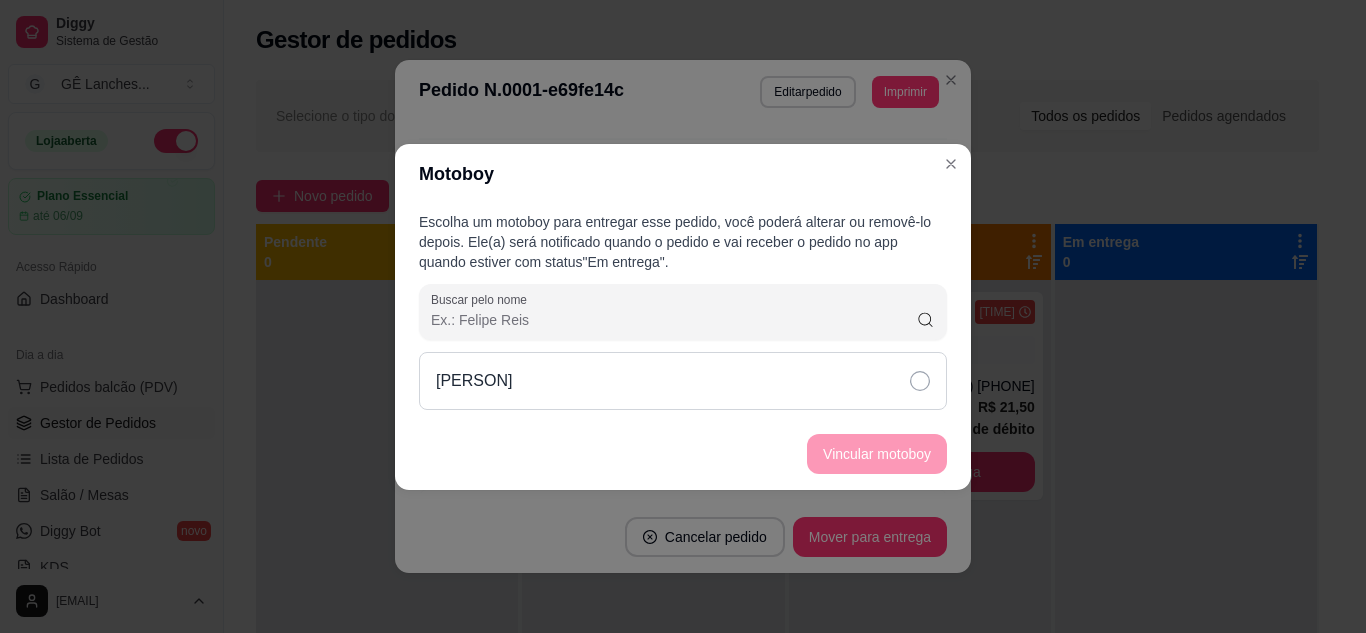 click 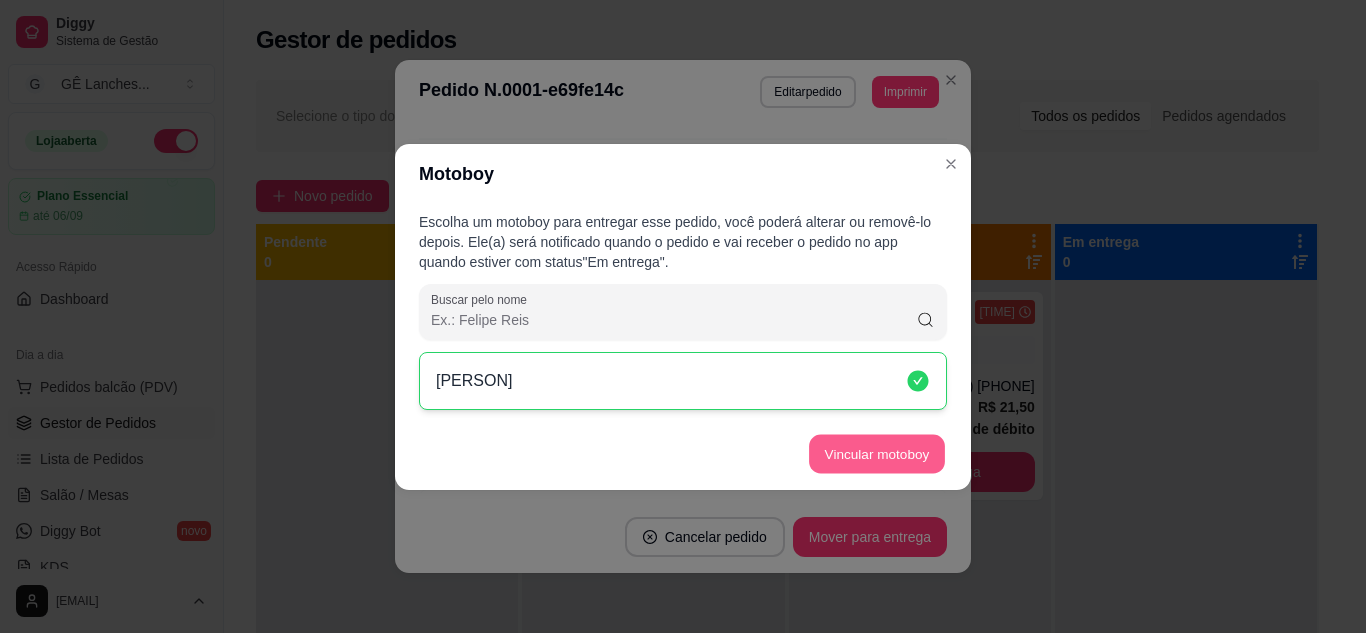 click on "Vincular motoboy" at bounding box center [877, 453] 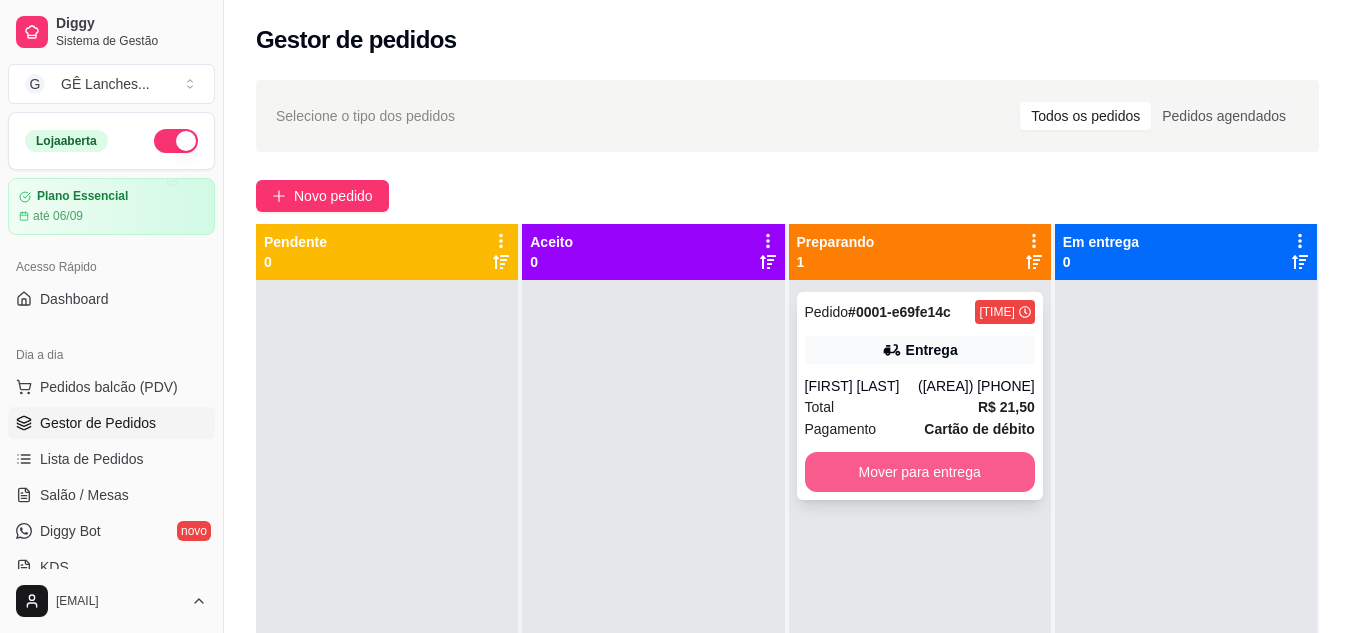 click on "Mover para entrega" at bounding box center [920, 472] 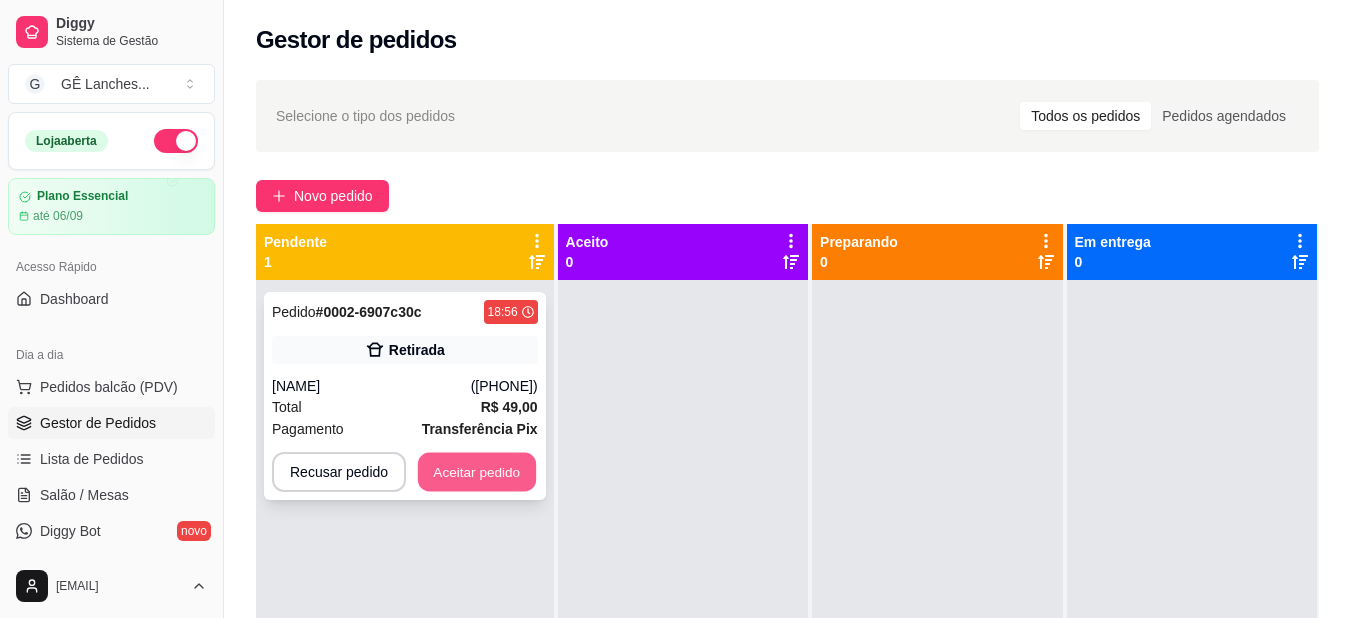 click on "Aceitar pedido" at bounding box center [477, 472] 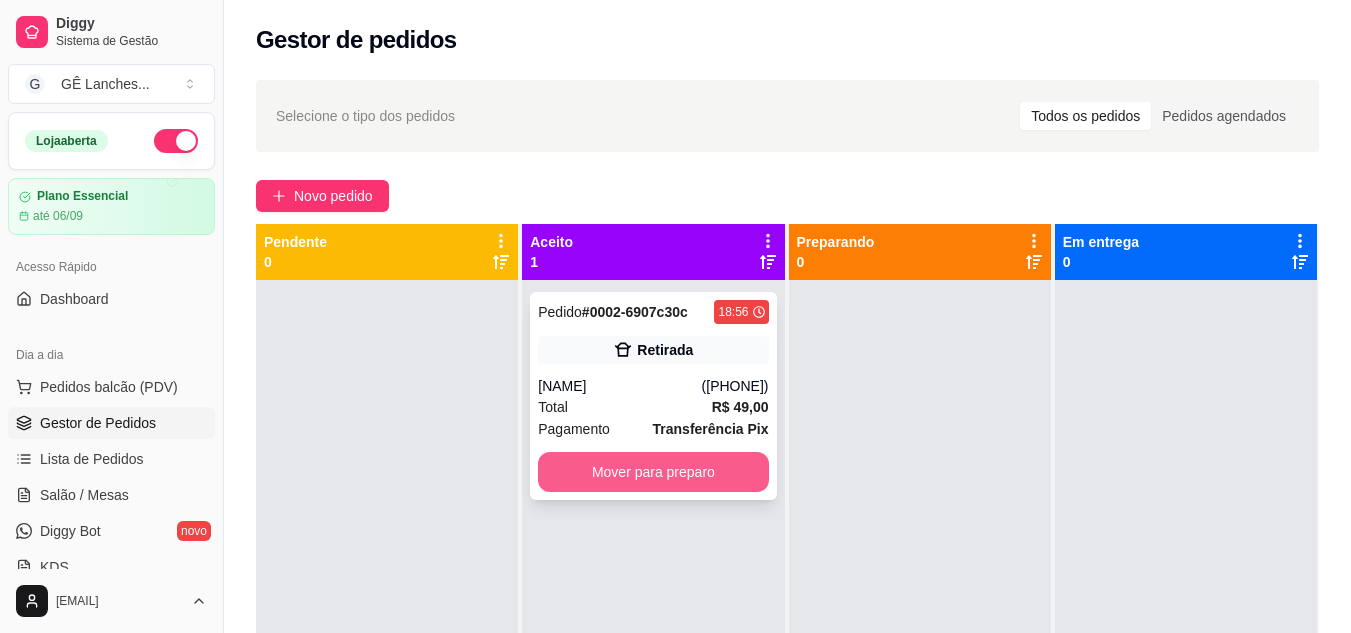 click on "Mover para preparo" at bounding box center [653, 472] 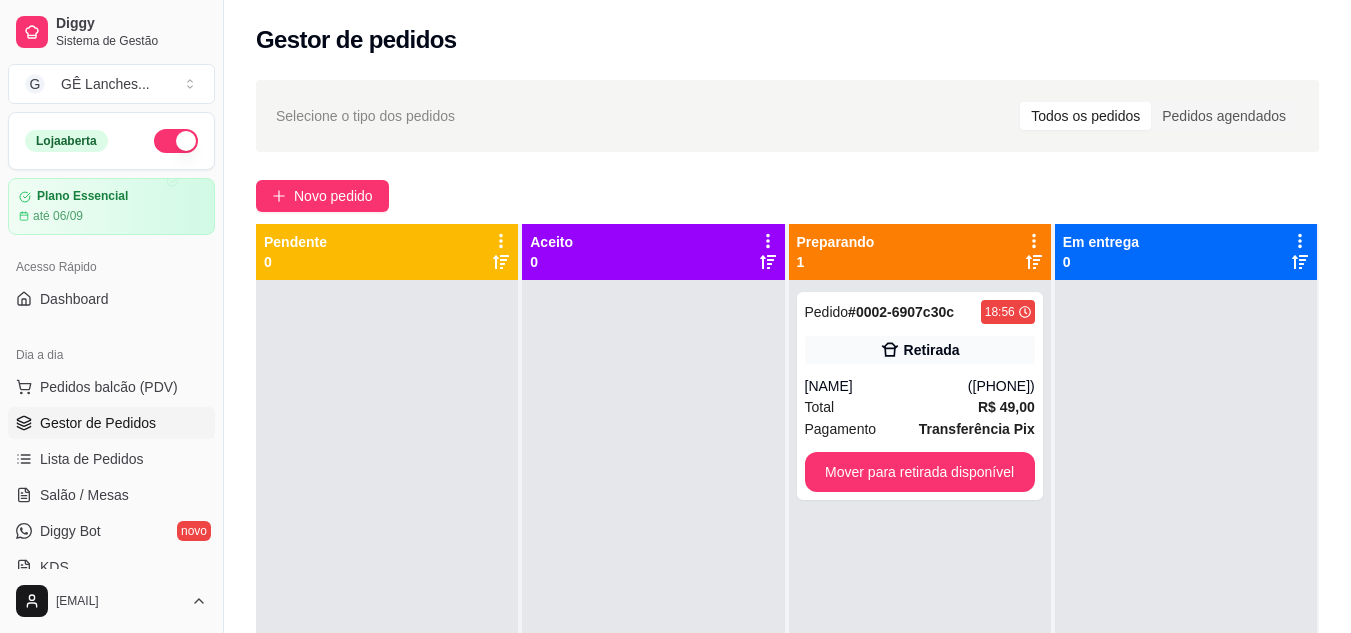 click at bounding box center [653, 596] 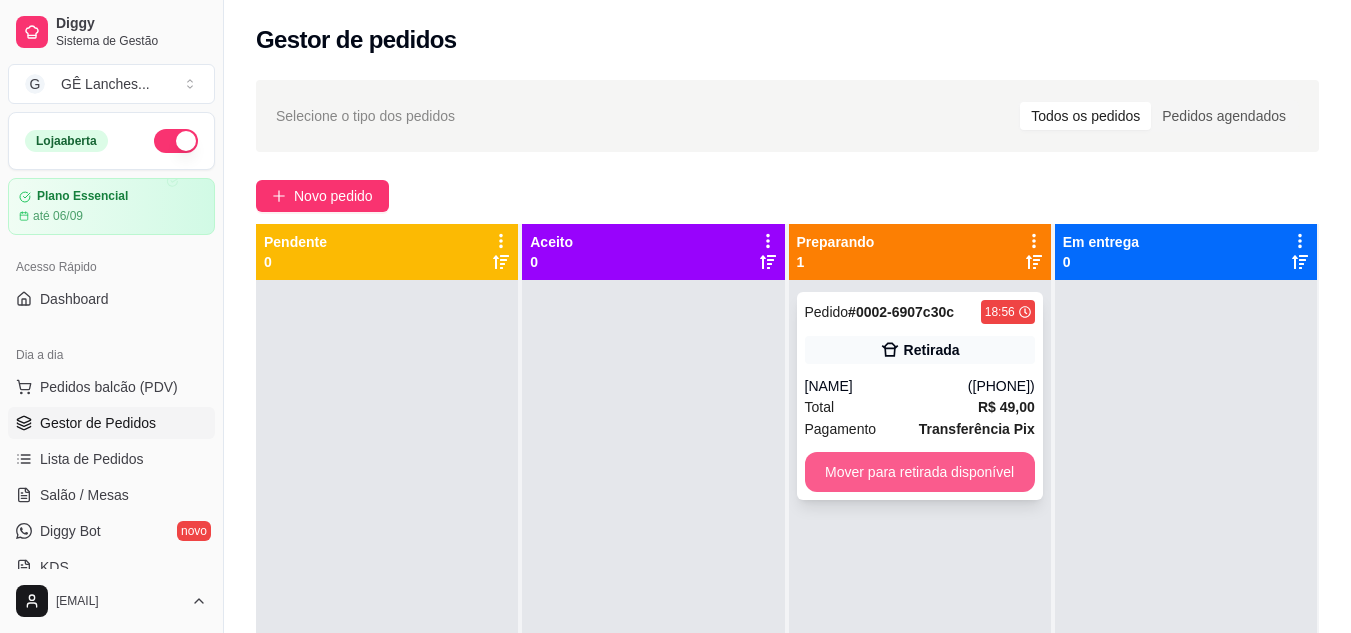 click on "Mover para retirada disponível" at bounding box center [920, 472] 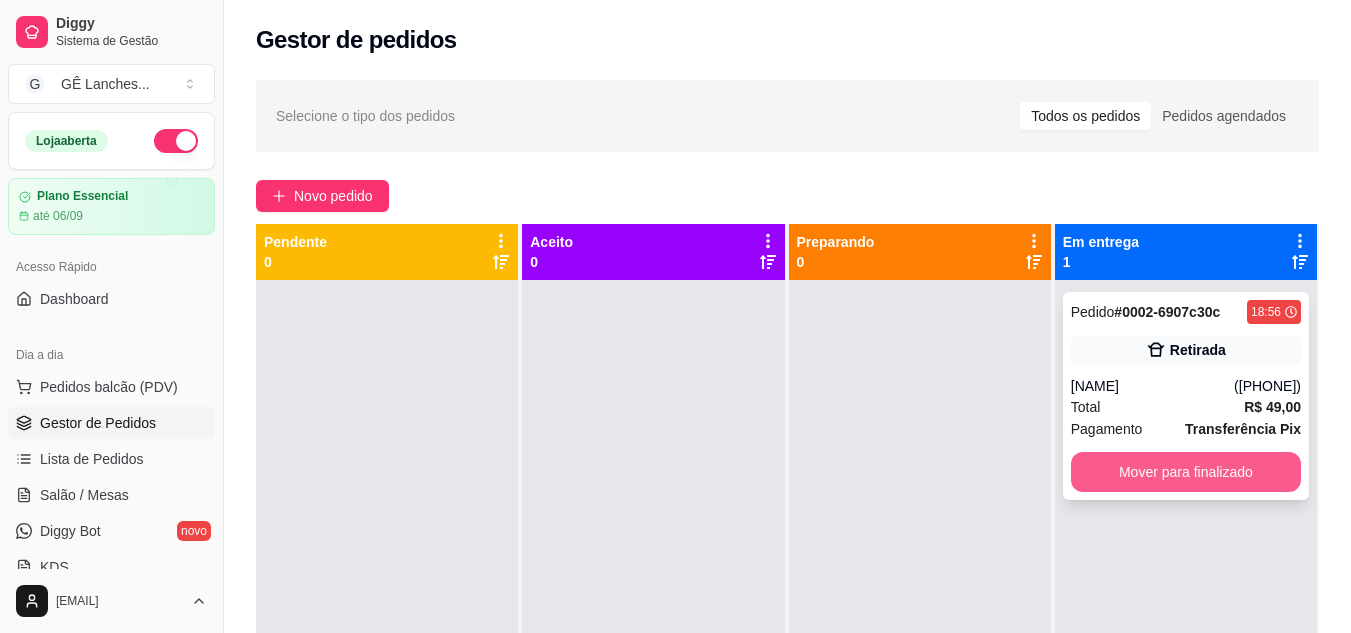 click on "Mover para finalizado" at bounding box center (1186, 472) 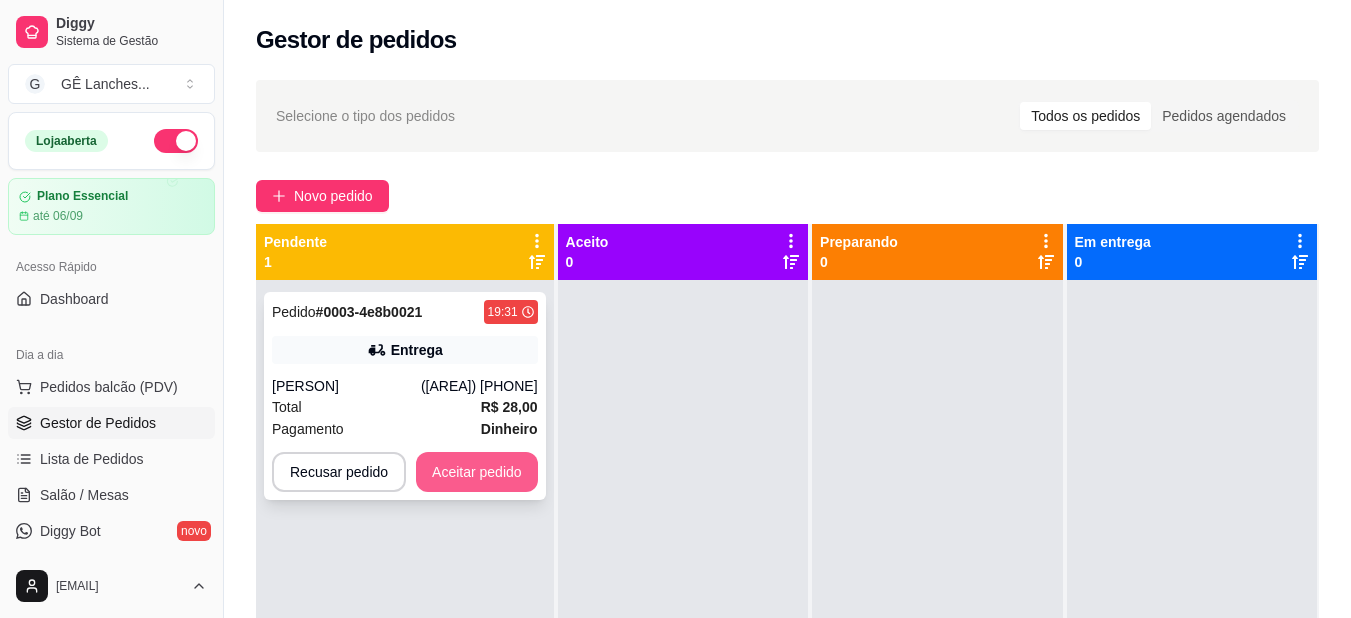 click on "Aceitar pedido" at bounding box center (477, 472) 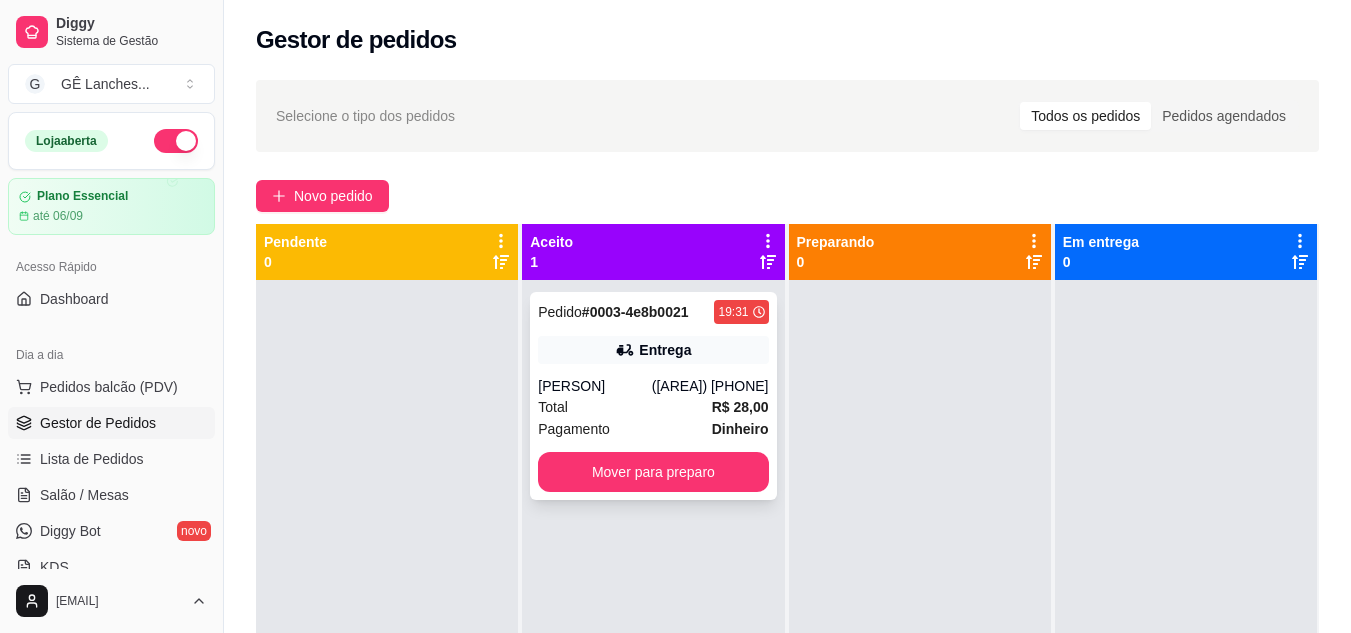 click on "Total R$ 28,00" at bounding box center [653, 407] 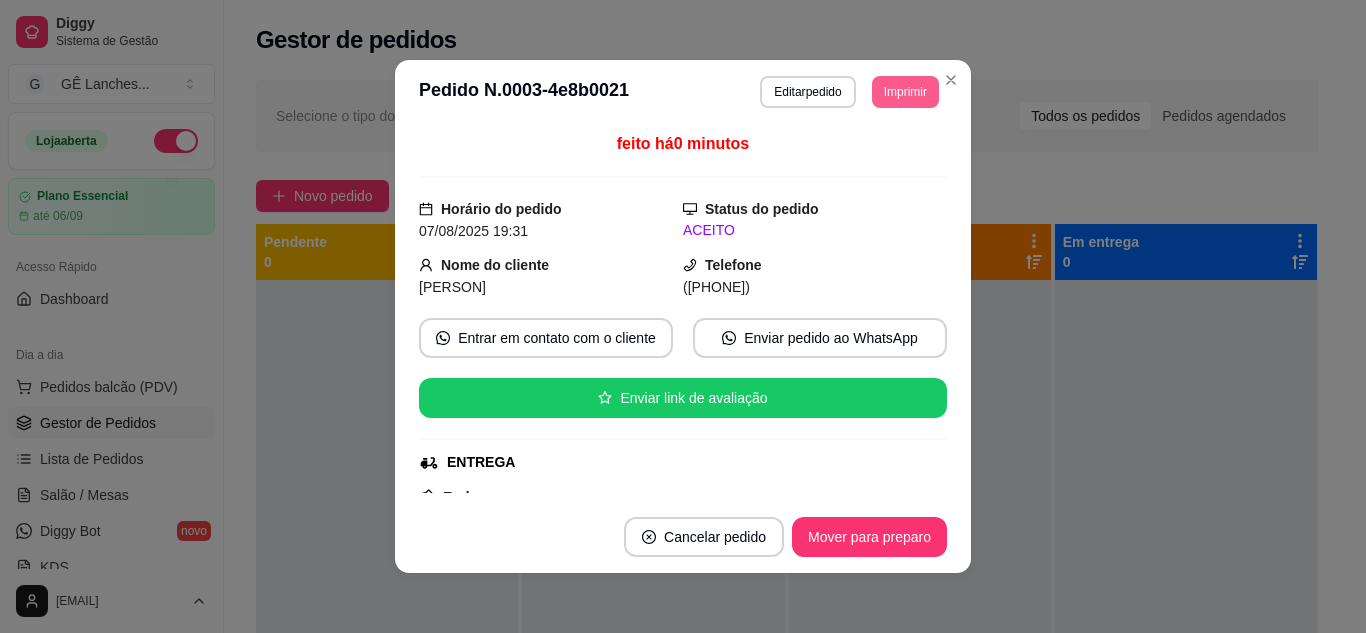 click on "Imprimir" at bounding box center [905, 92] 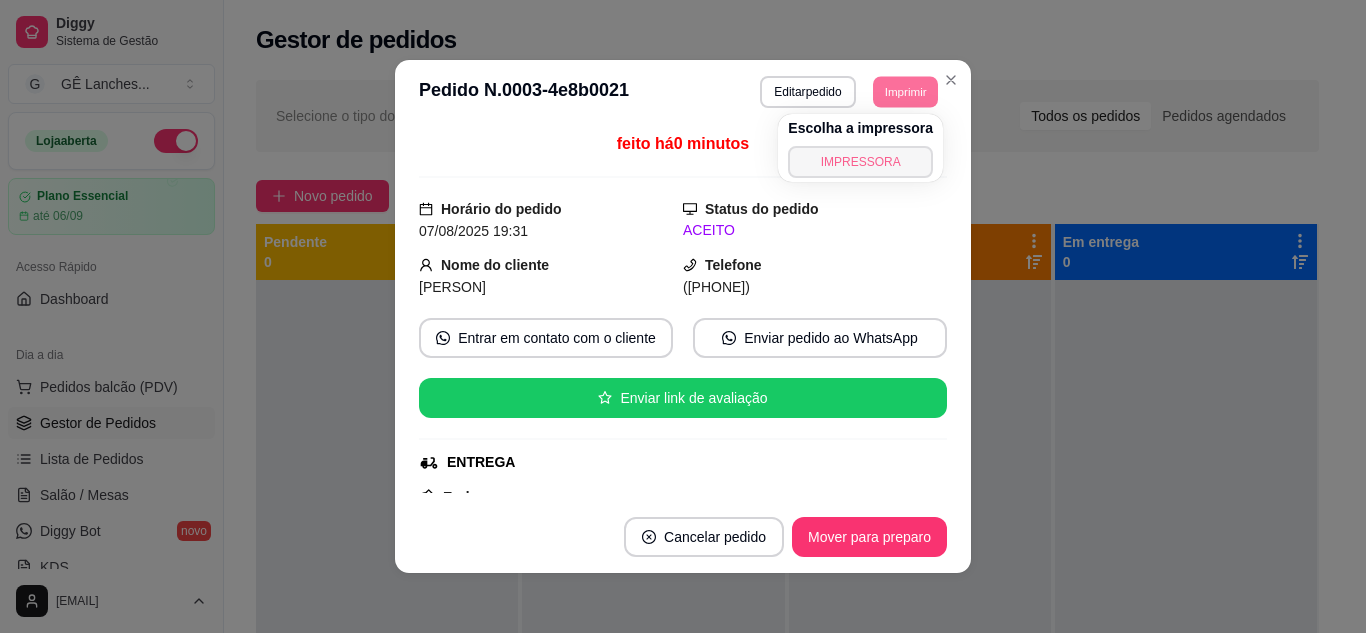 click on "IMPRESSORA" at bounding box center [860, 162] 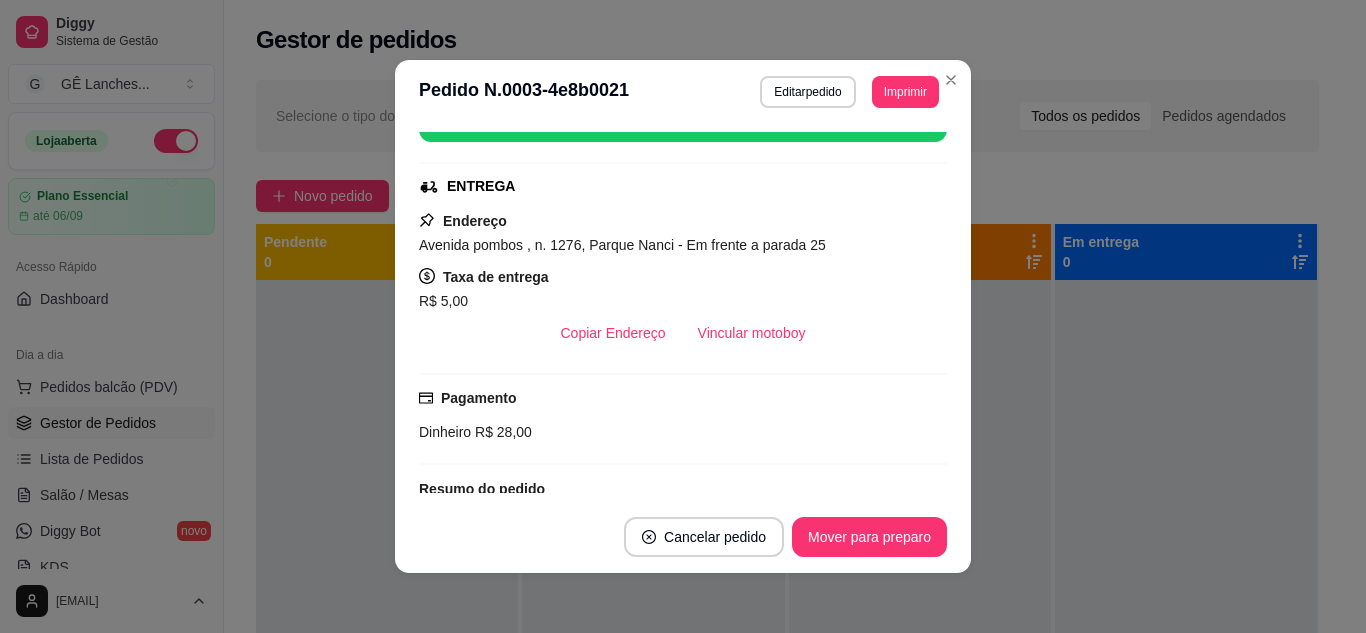 scroll, scrollTop: 300, scrollLeft: 0, axis: vertical 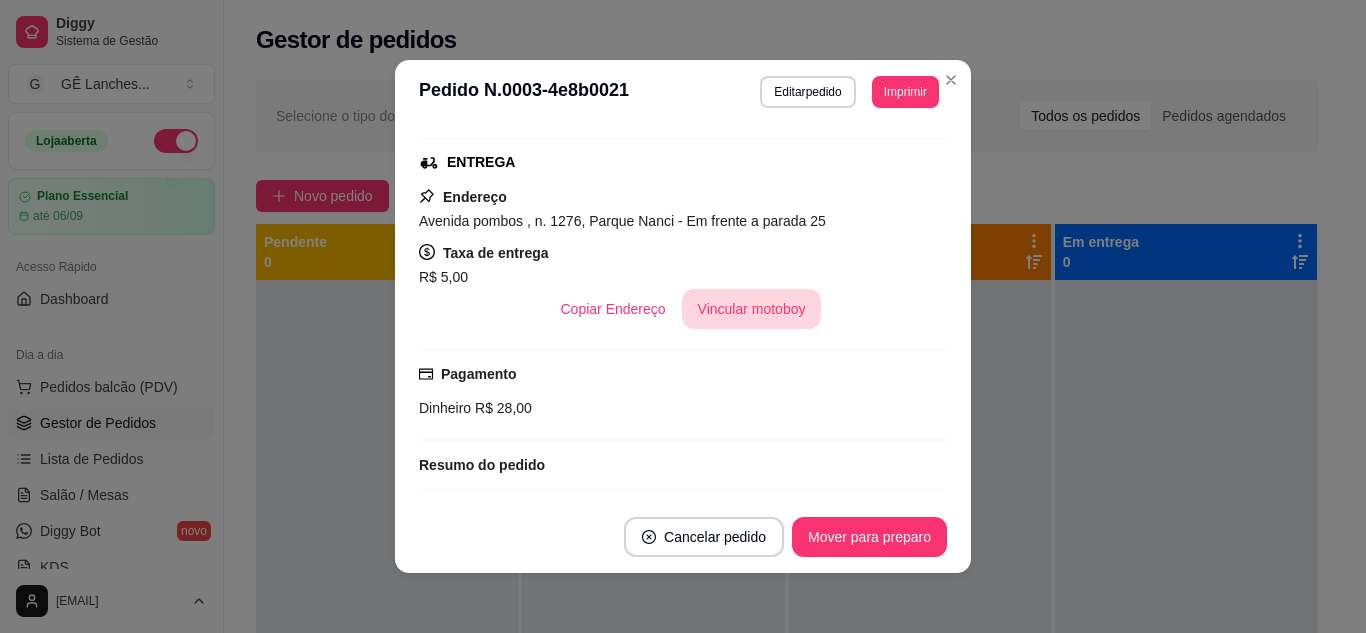 click on "Vincular motoboy" at bounding box center [752, 309] 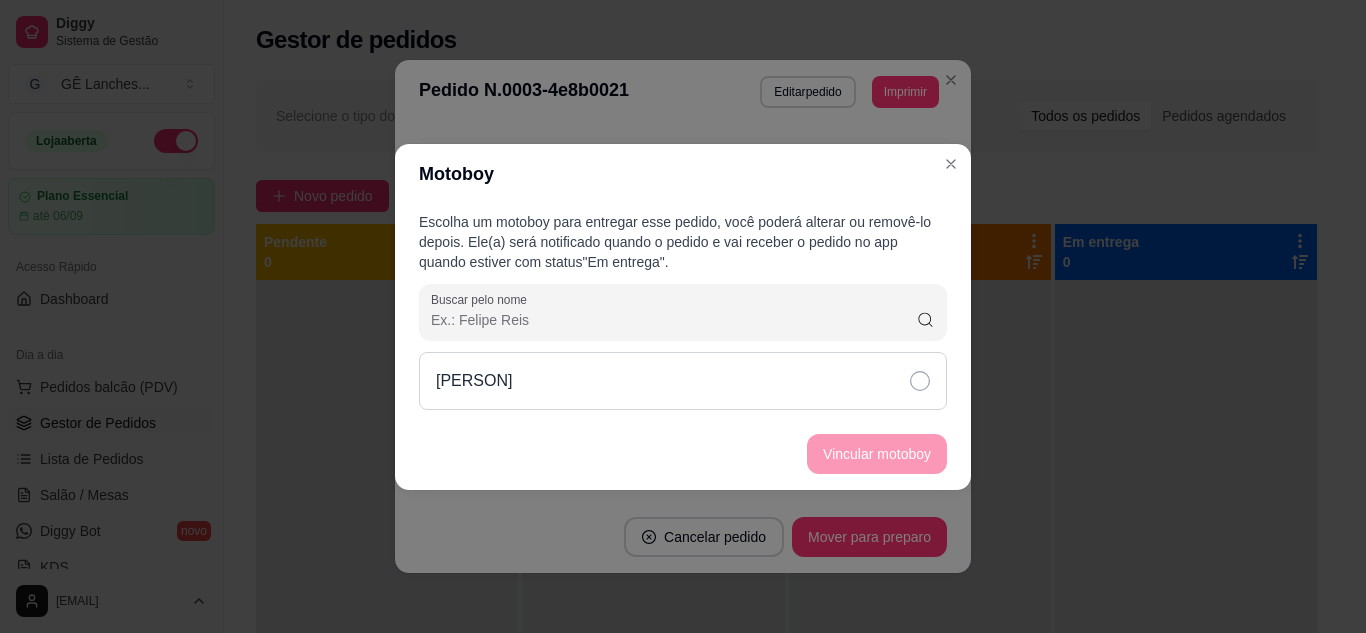 click 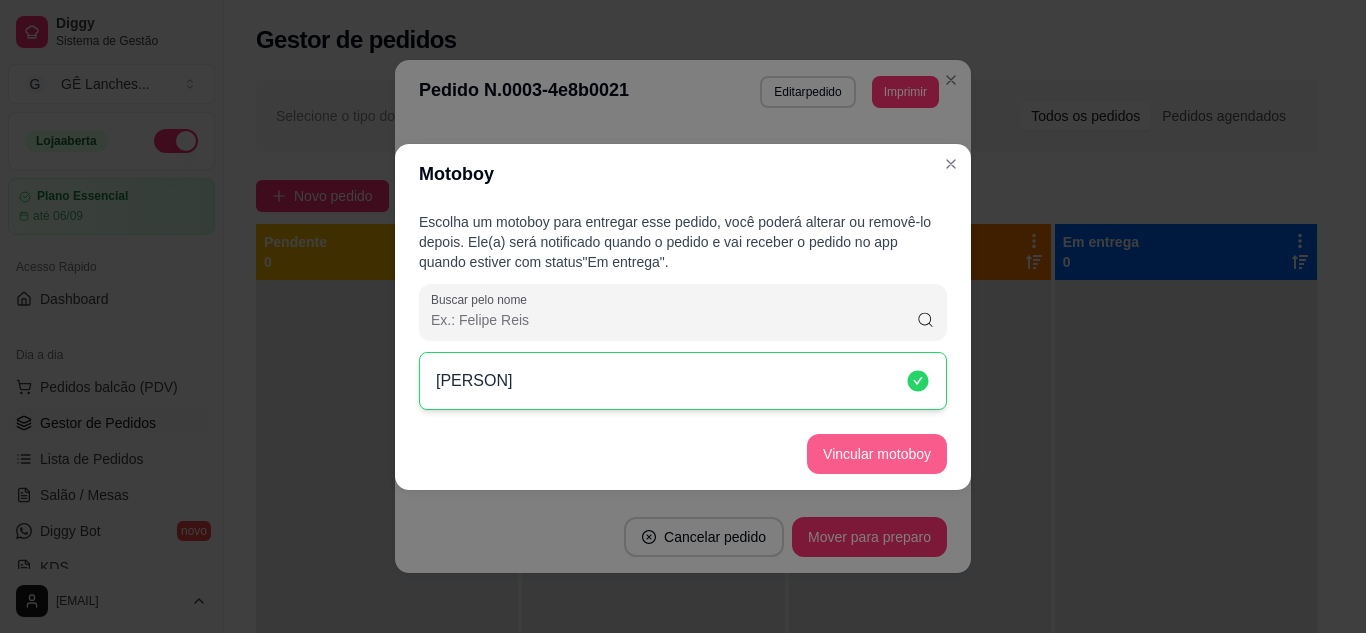 click on "Vincular motoboy" at bounding box center [877, 454] 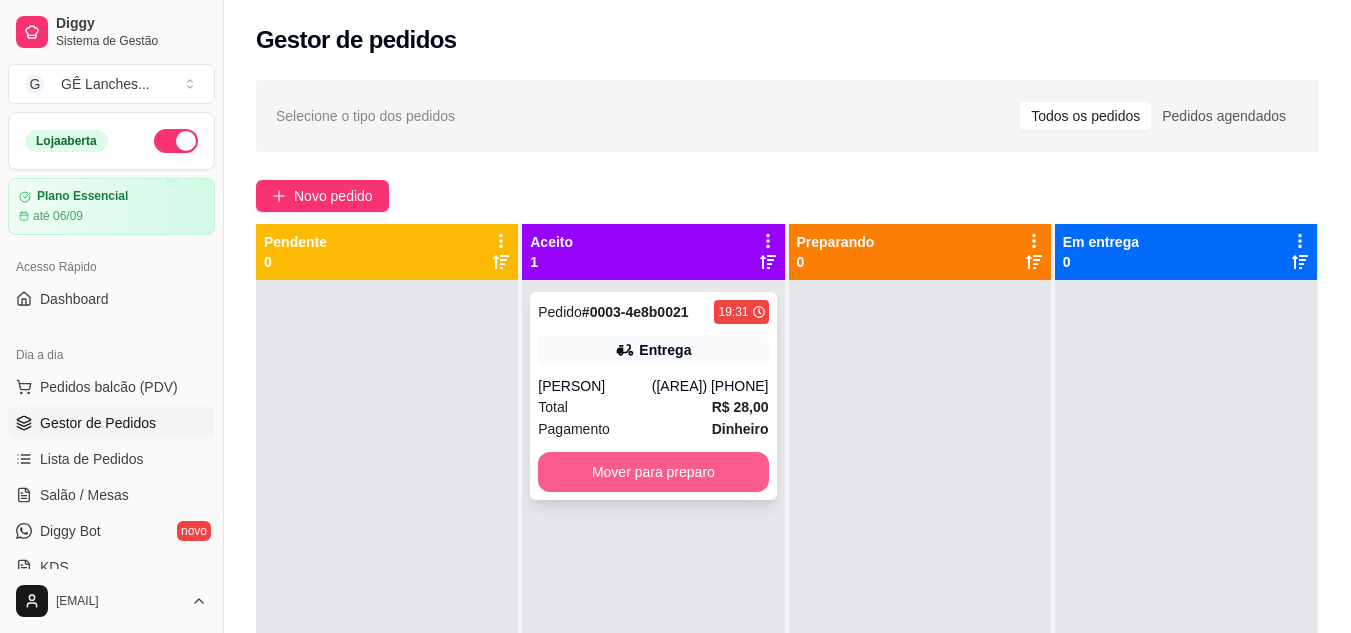 click on "Mover para preparo" at bounding box center [653, 472] 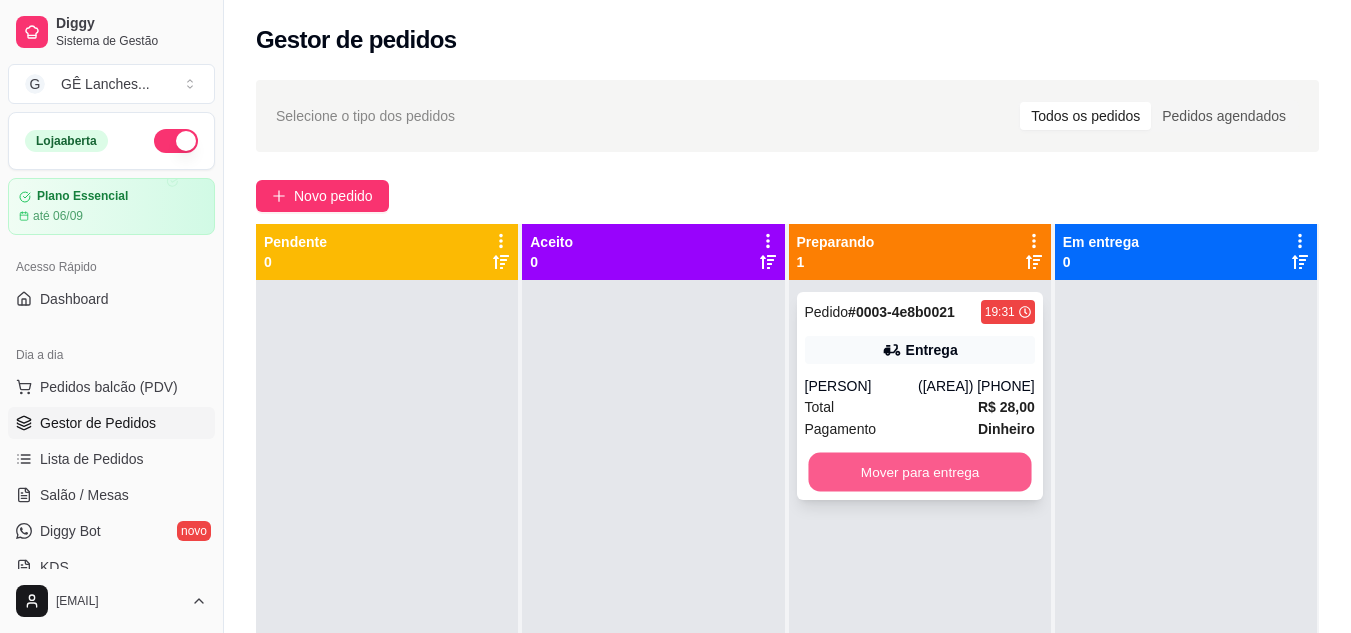 click on "Mover para entrega" at bounding box center [919, 472] 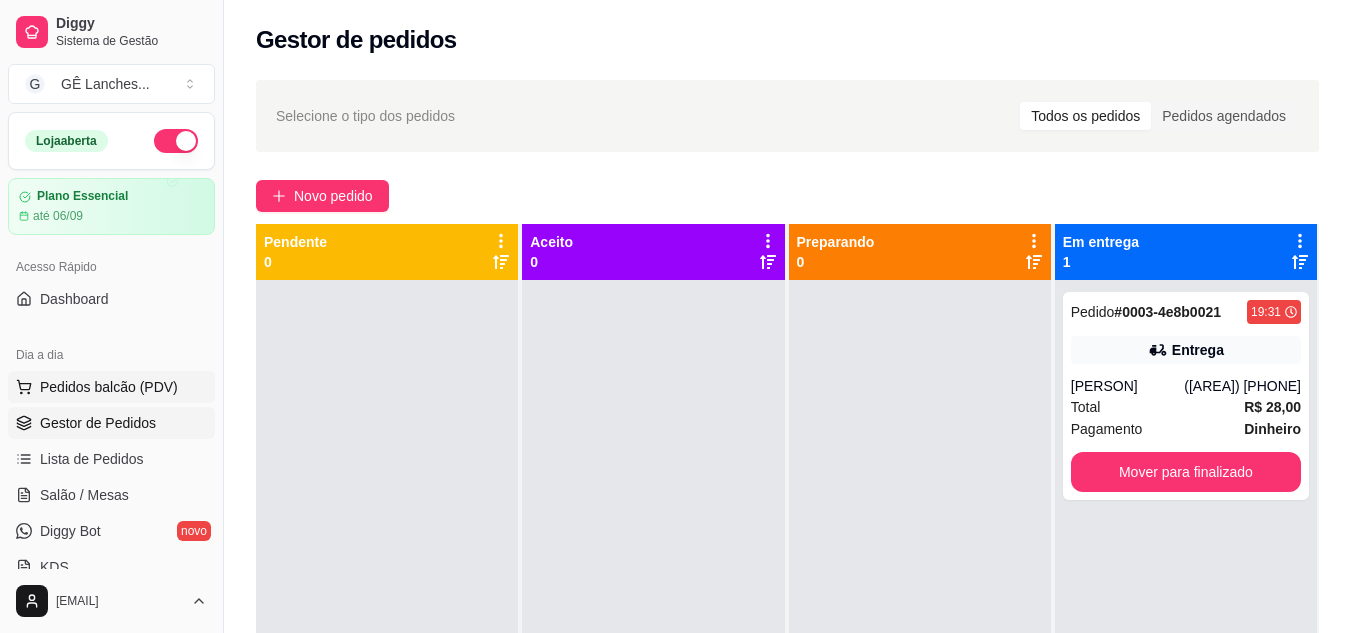 click on "Pedidos balcão (PDV)" at bounding box center [109, 387] 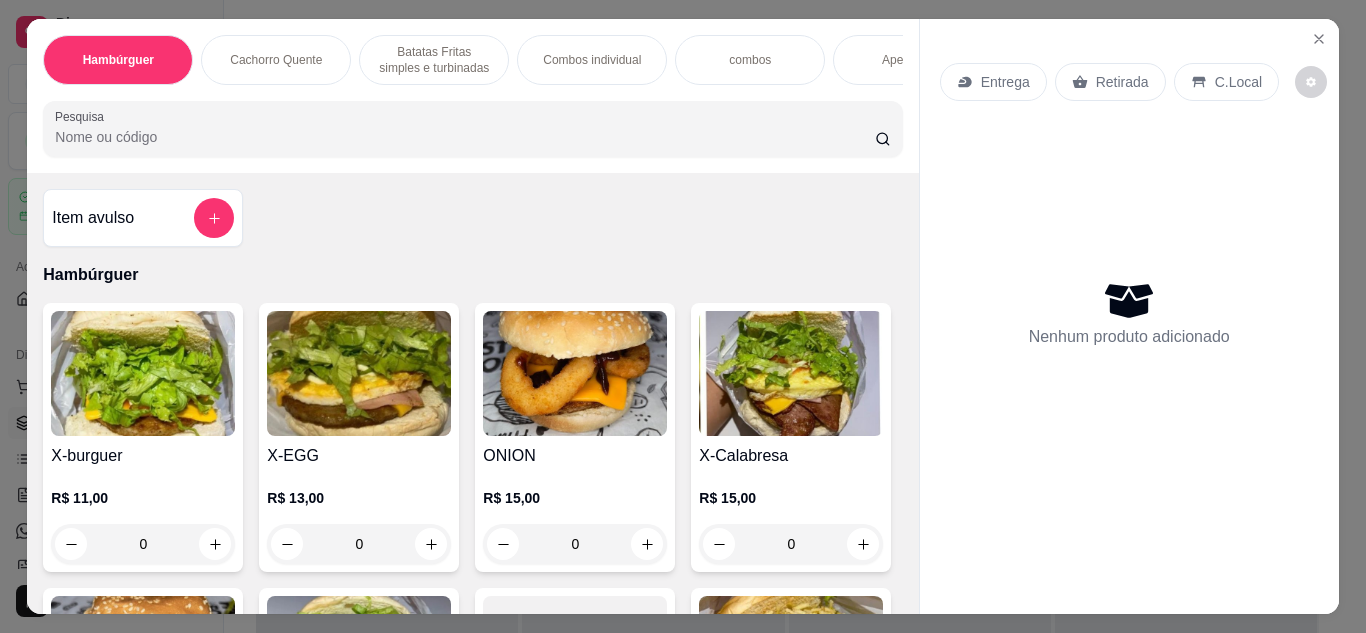 click on "Entrega" at bounding box center (1005, 82) 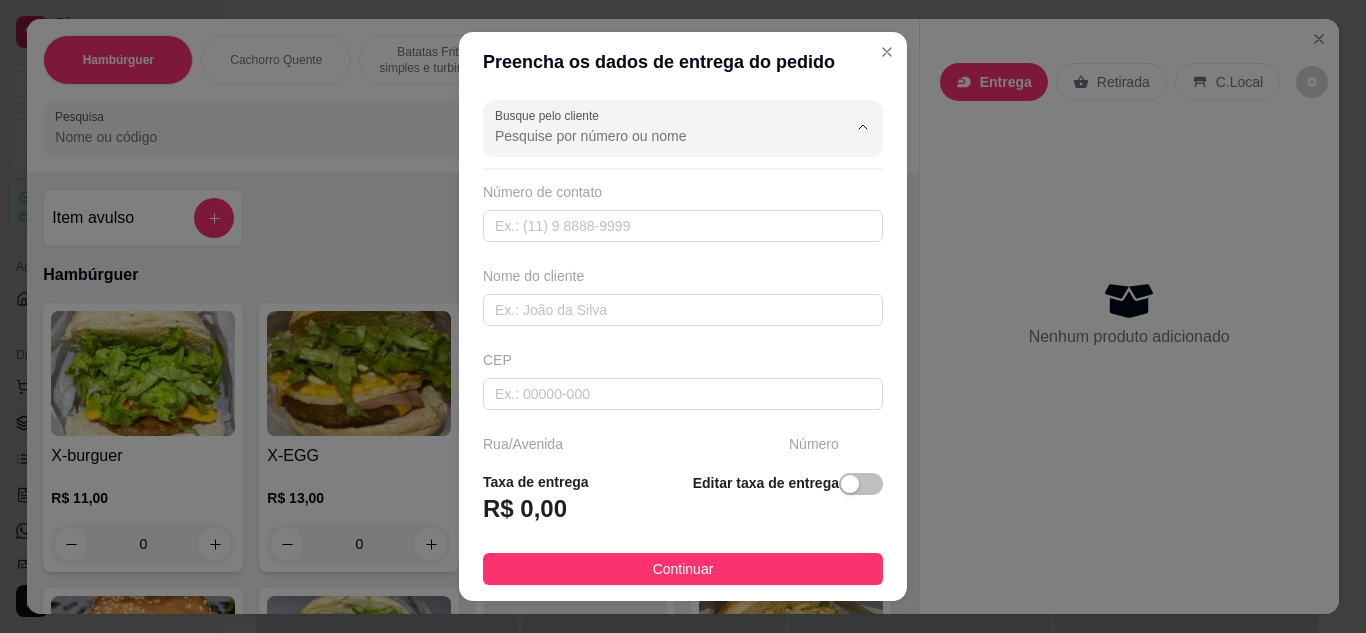 click on "Busque pelo cliente" at bounding box center (655, 136) 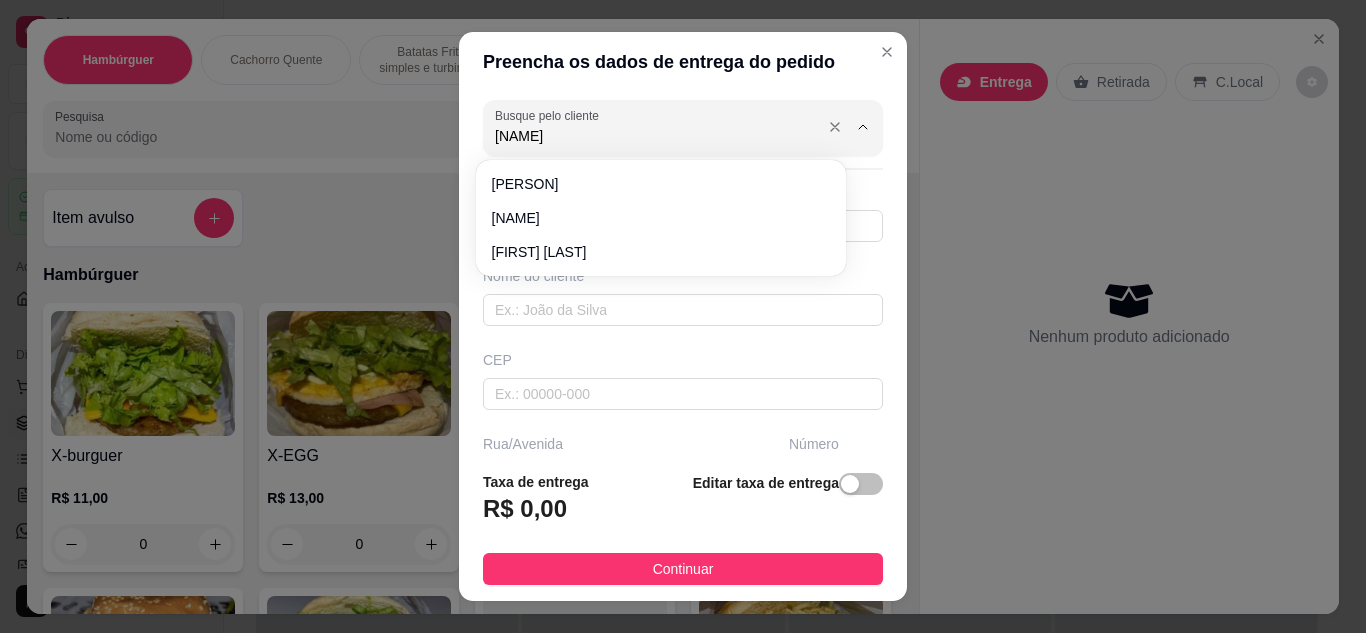 type on "[PERSON]" 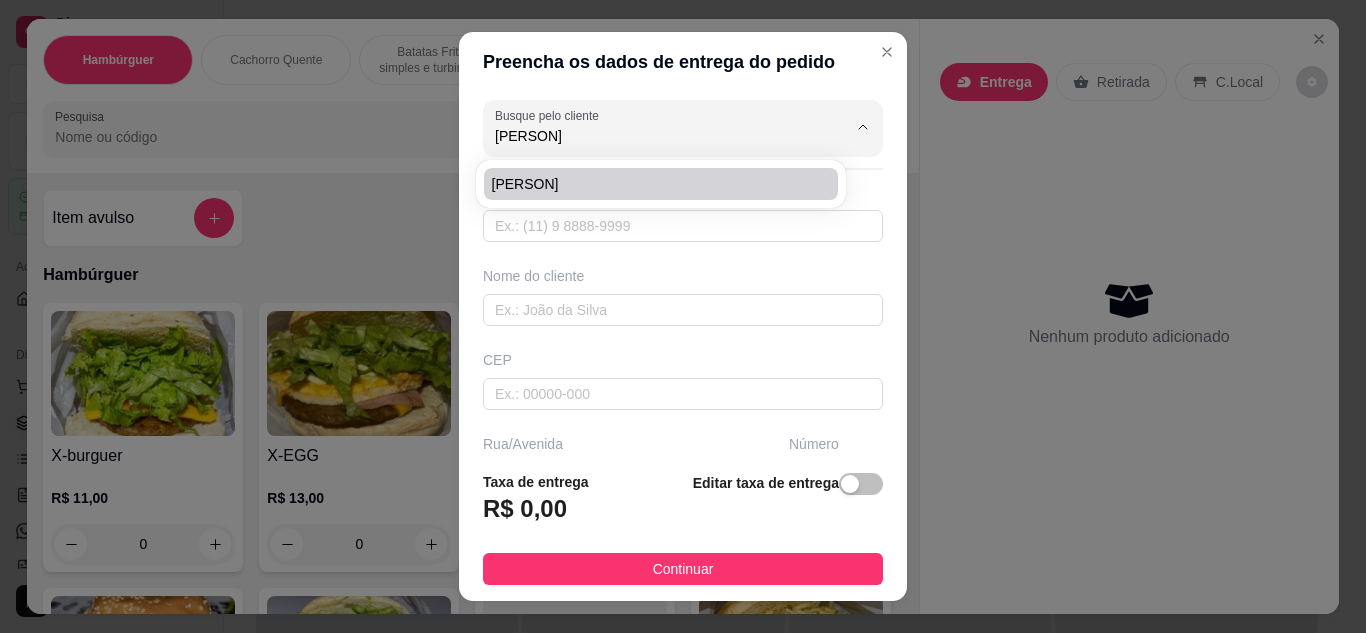 click on "[PERSON]" at bounding box center (651, 184) 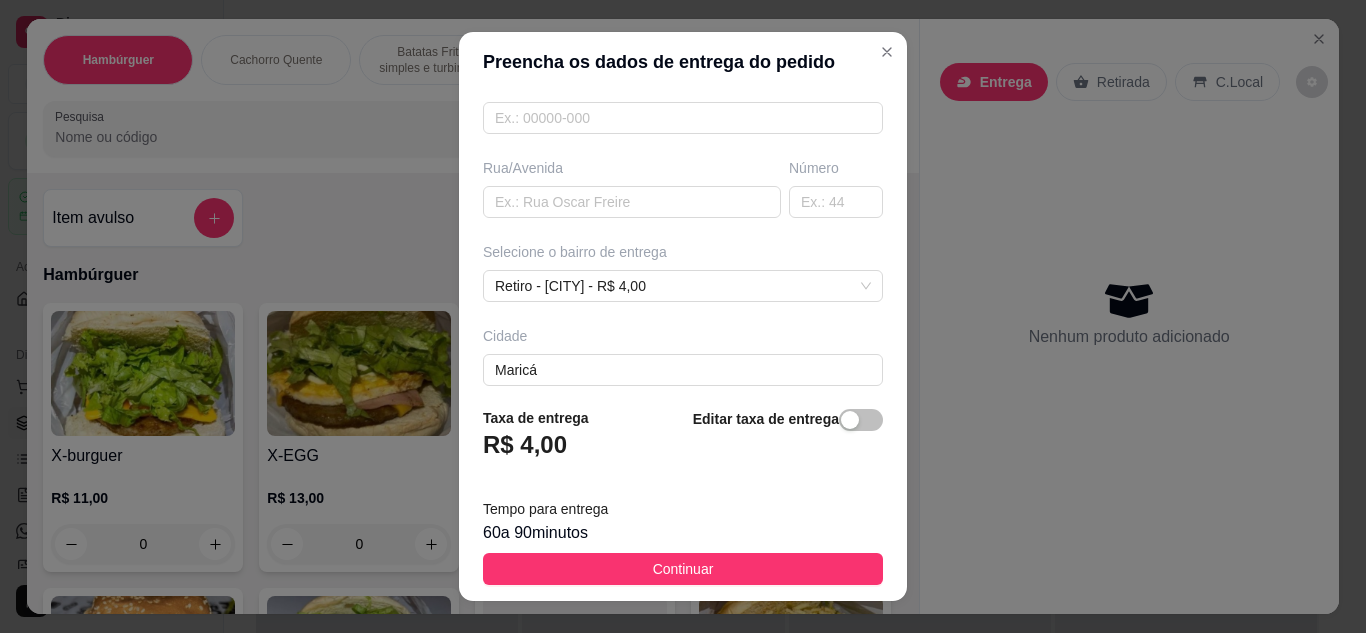 scroll, scrollTop: 374, scrollLeft: 0, axis: vertical 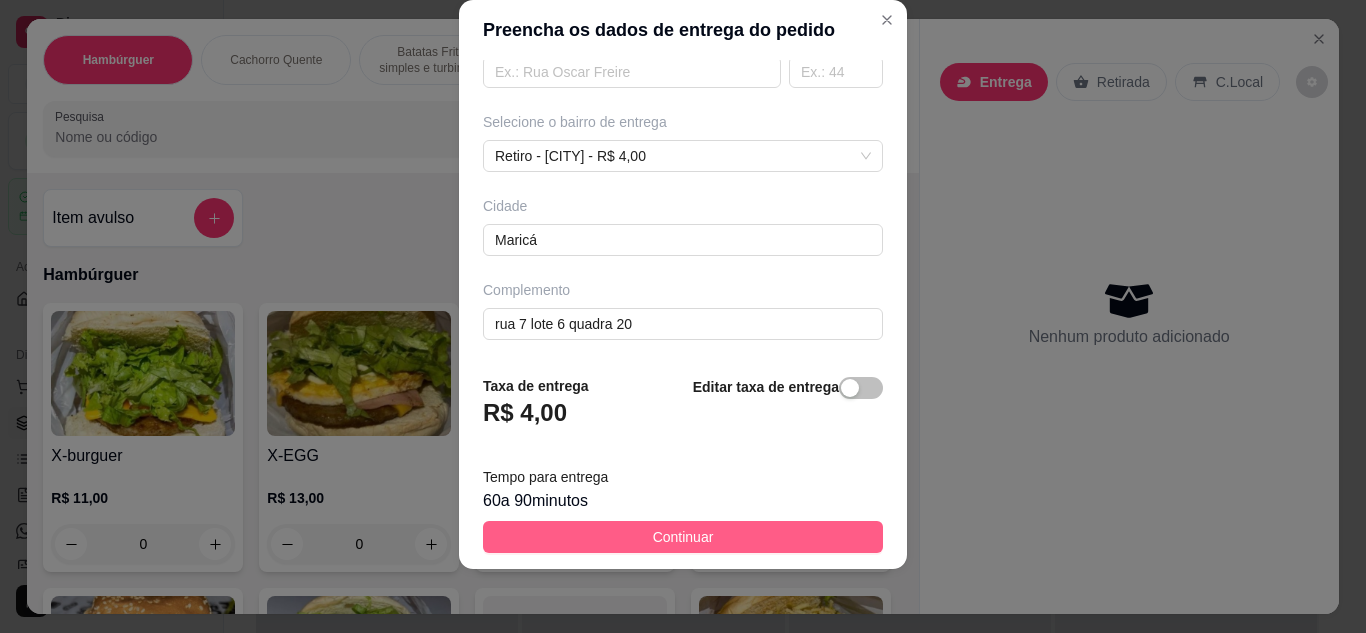 click on "Continuar" at bounding box center [683, 537] 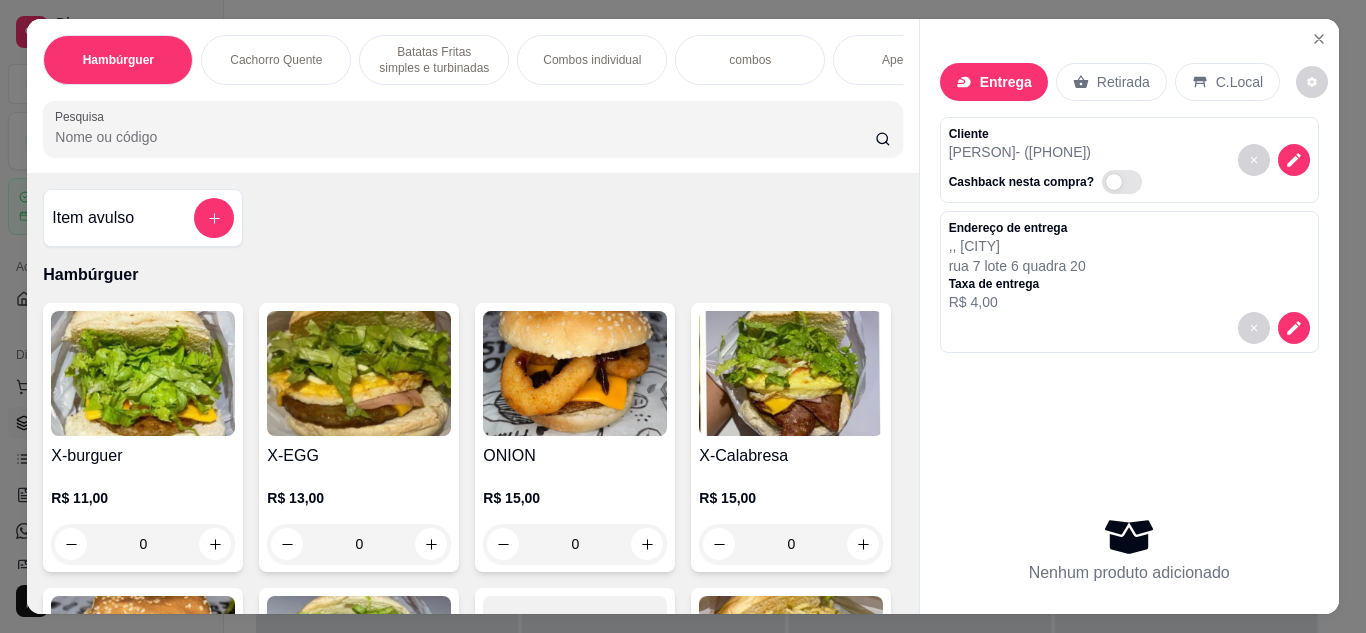 click on "0" at bounding box center [143, 544] 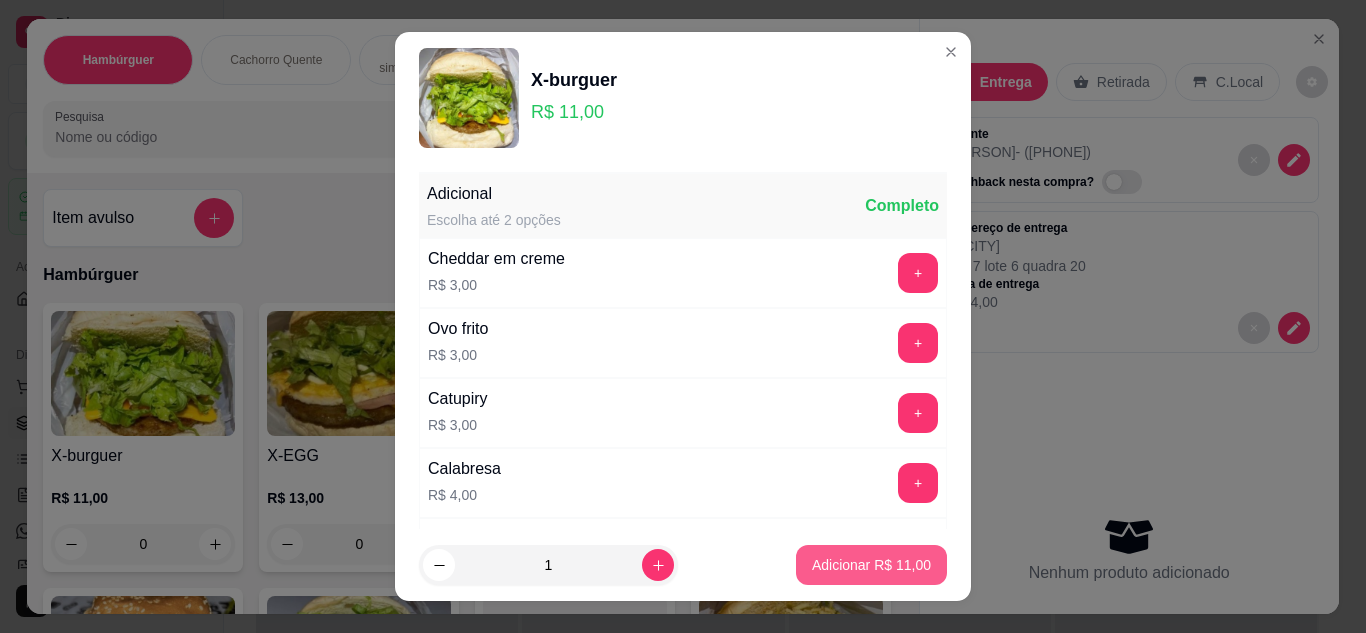 click on "Adicionar   R$ 11,00" at bounding box center (871, 565) 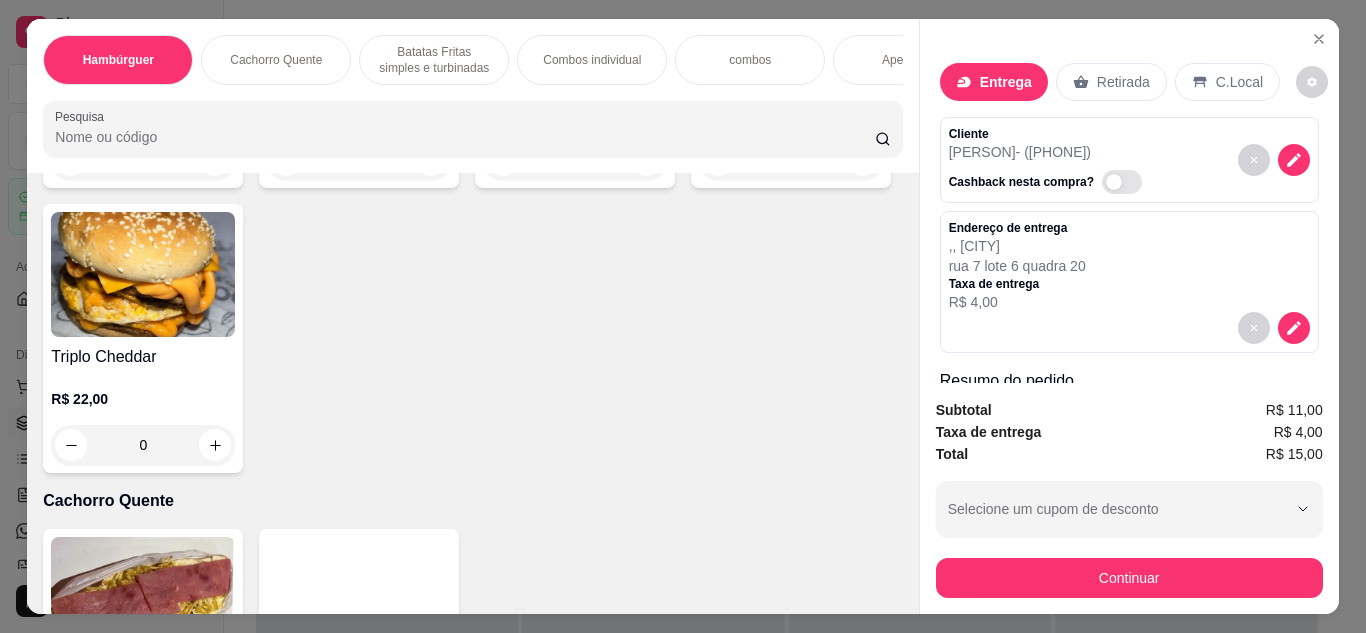 scroll, scrollTop: 1200, scrollLeft: 0, axis: vertical 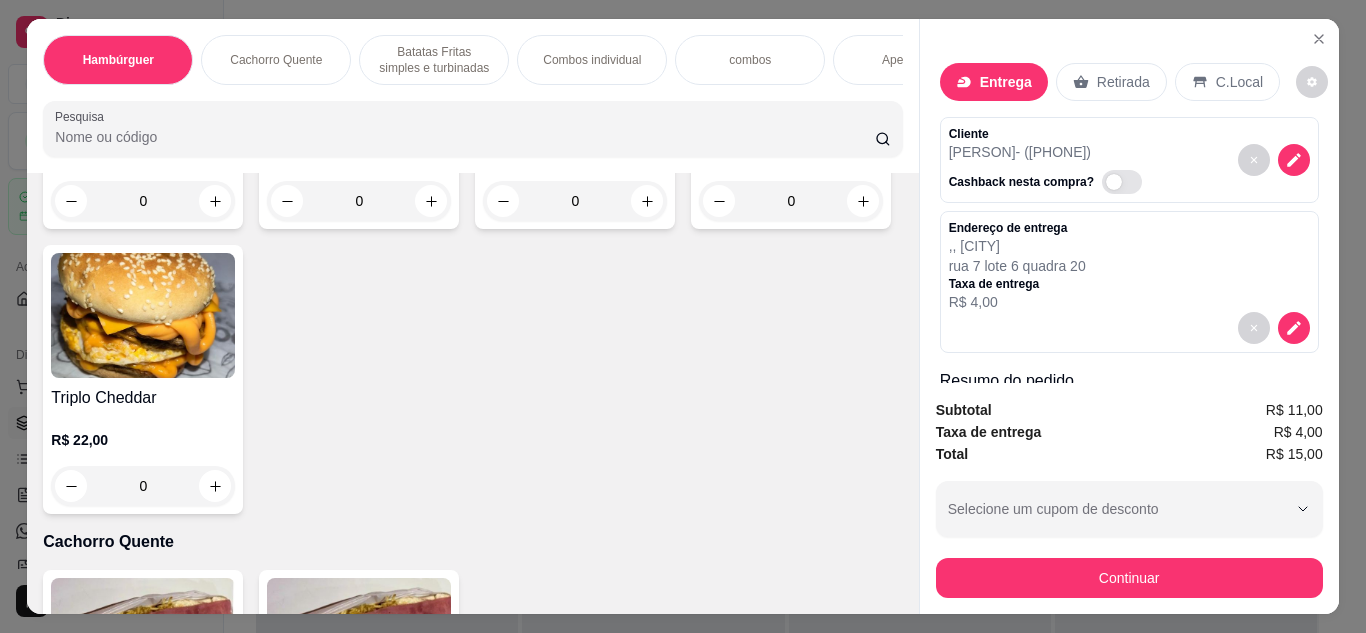 click on "0" at bounding box center (359, 201) 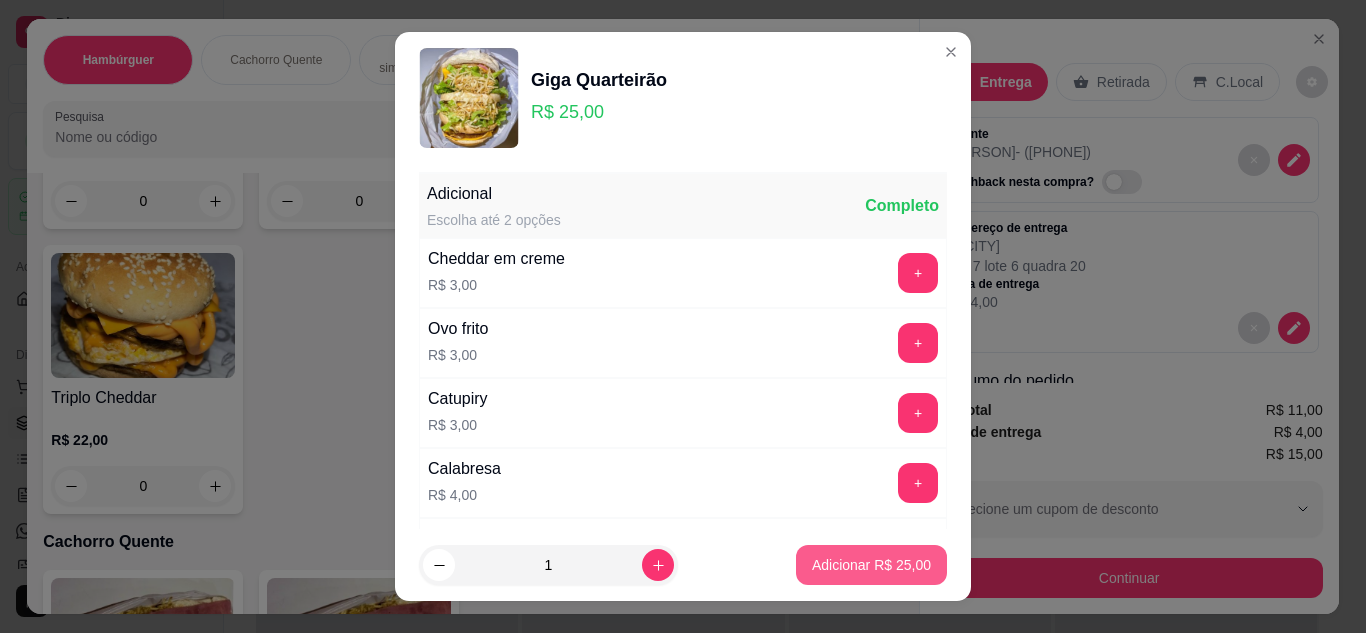click on "Adicionar   R$ 25,00" at bounding box center [871, 565] 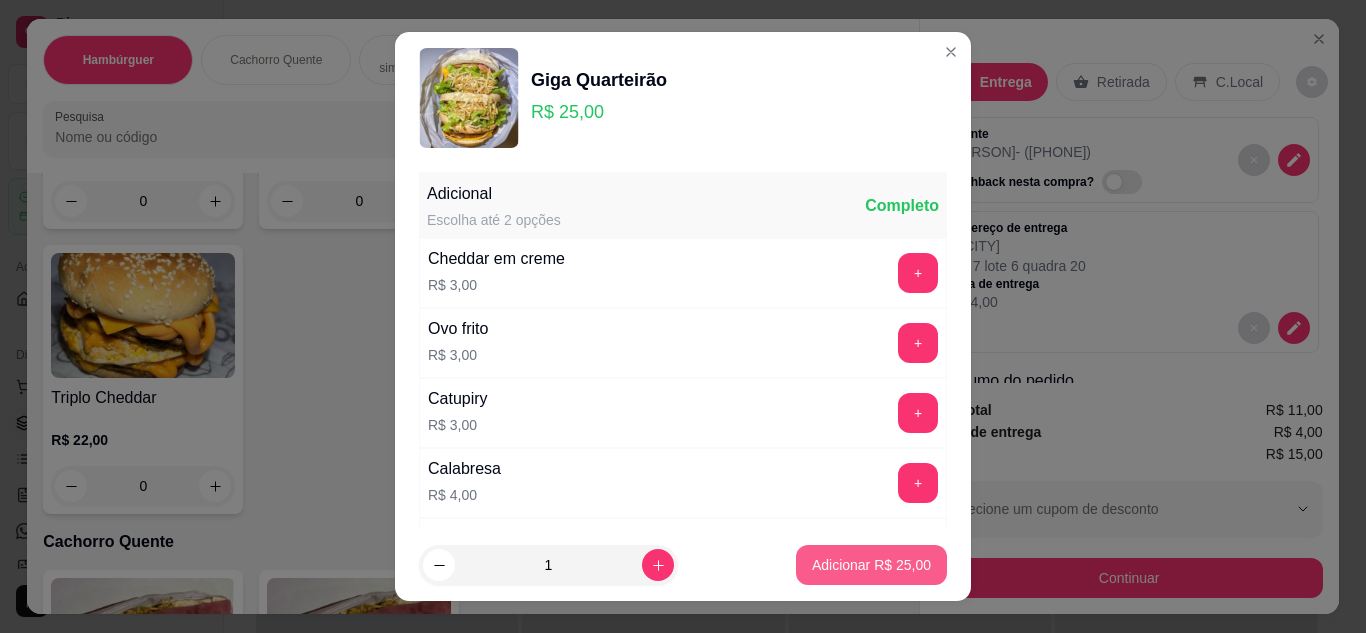 type on "1" 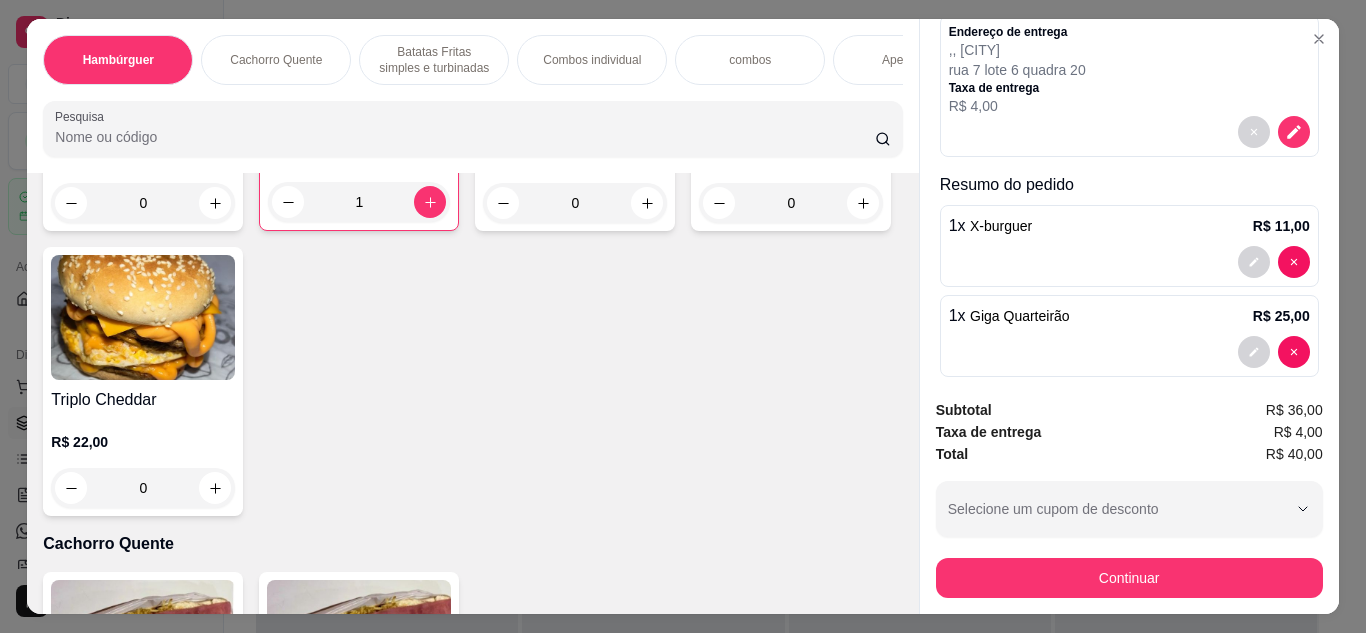 scroll, scrollTop: 218, scrollLeft: 0, axis: vertical 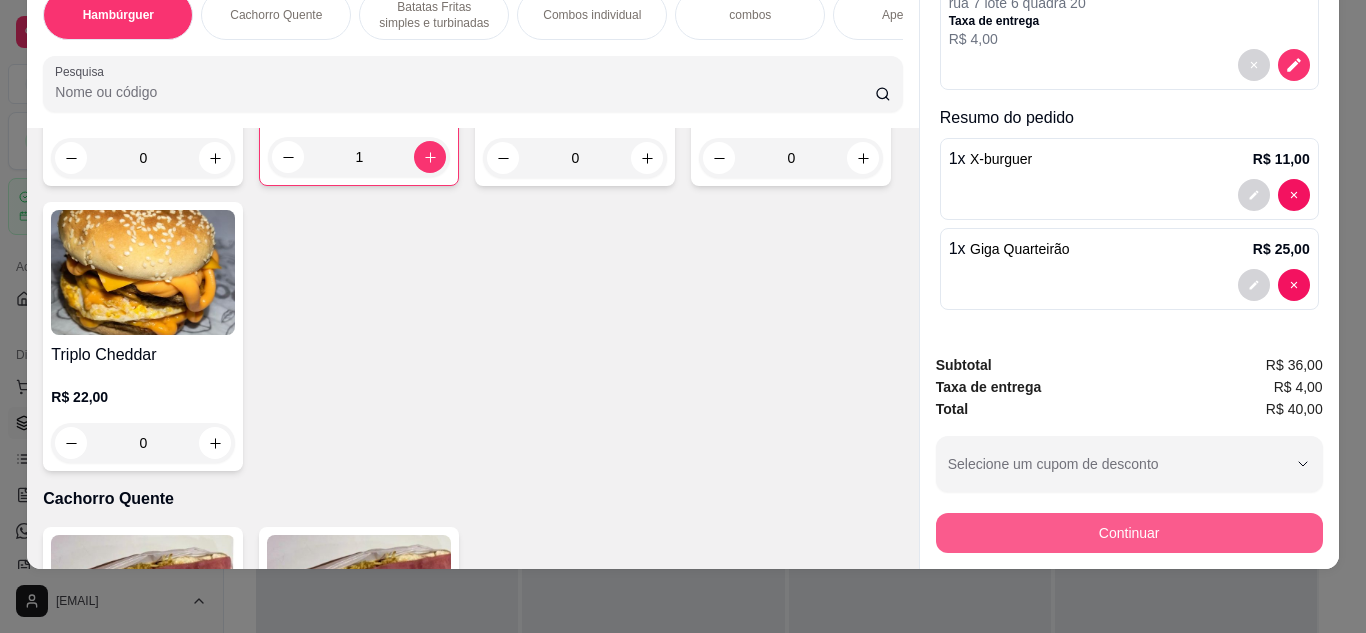 click on "Continuar" at bounding box center (1129, 533) 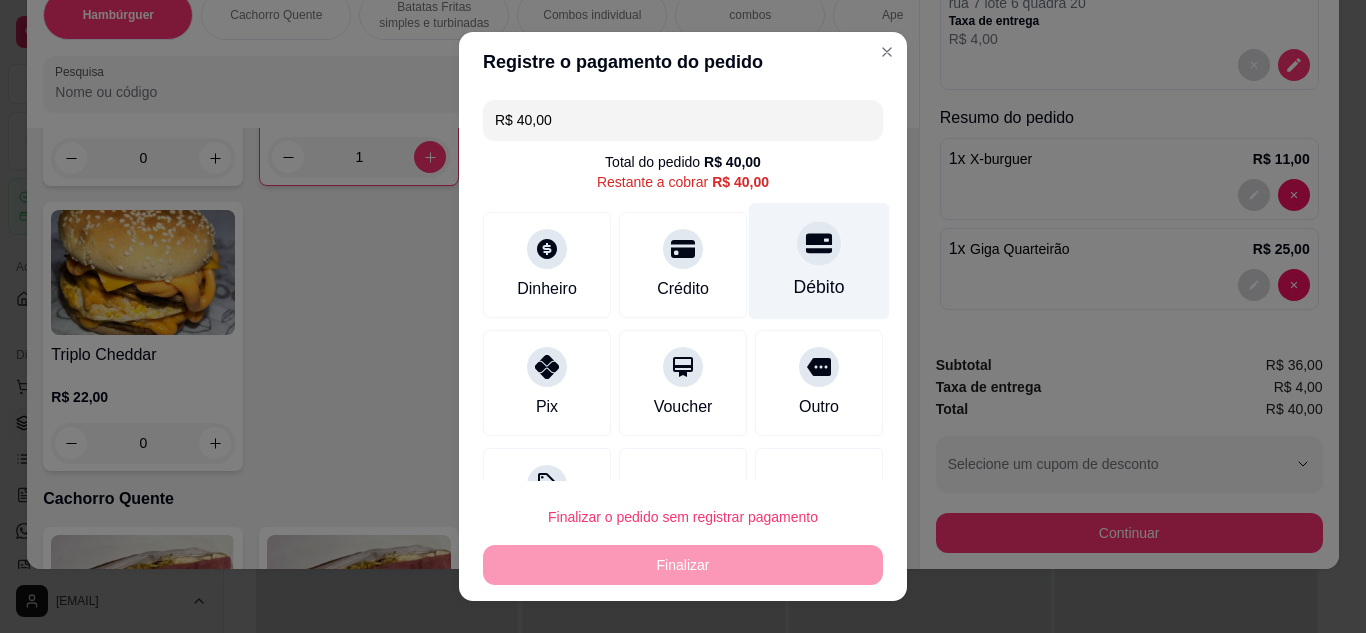 click on "Débito" at bounding box center [819, 260] 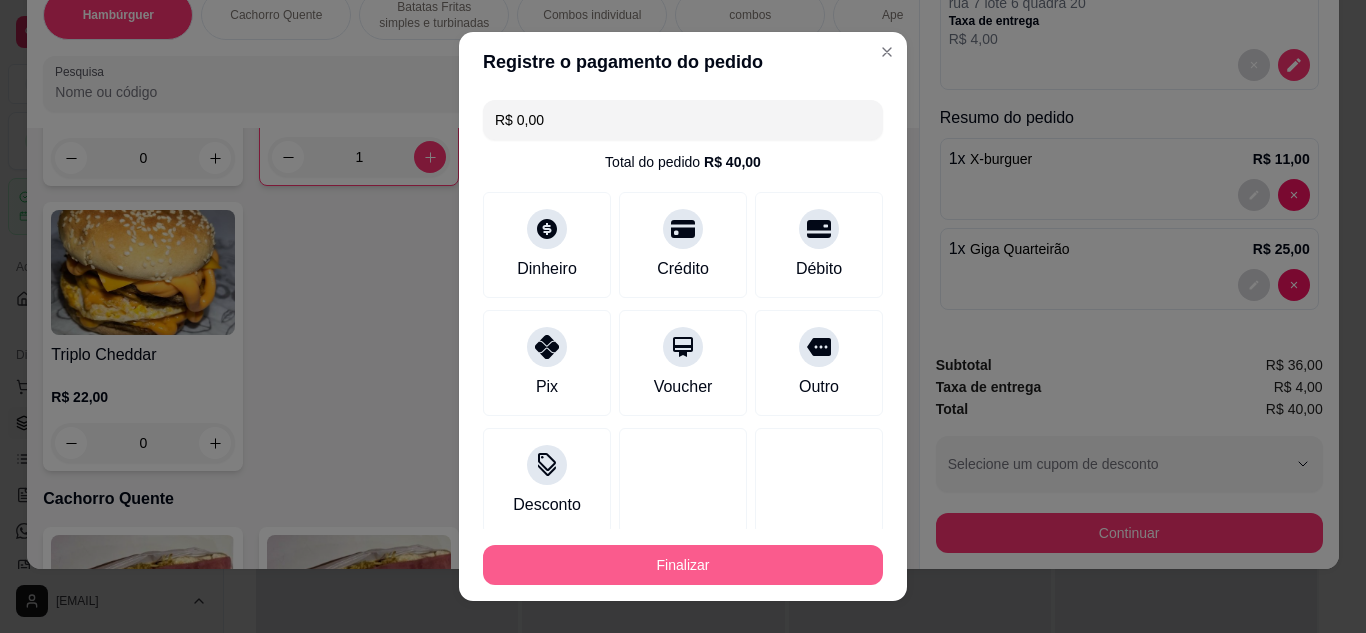 click on "Finalizar" at bounding box center (683, 565) 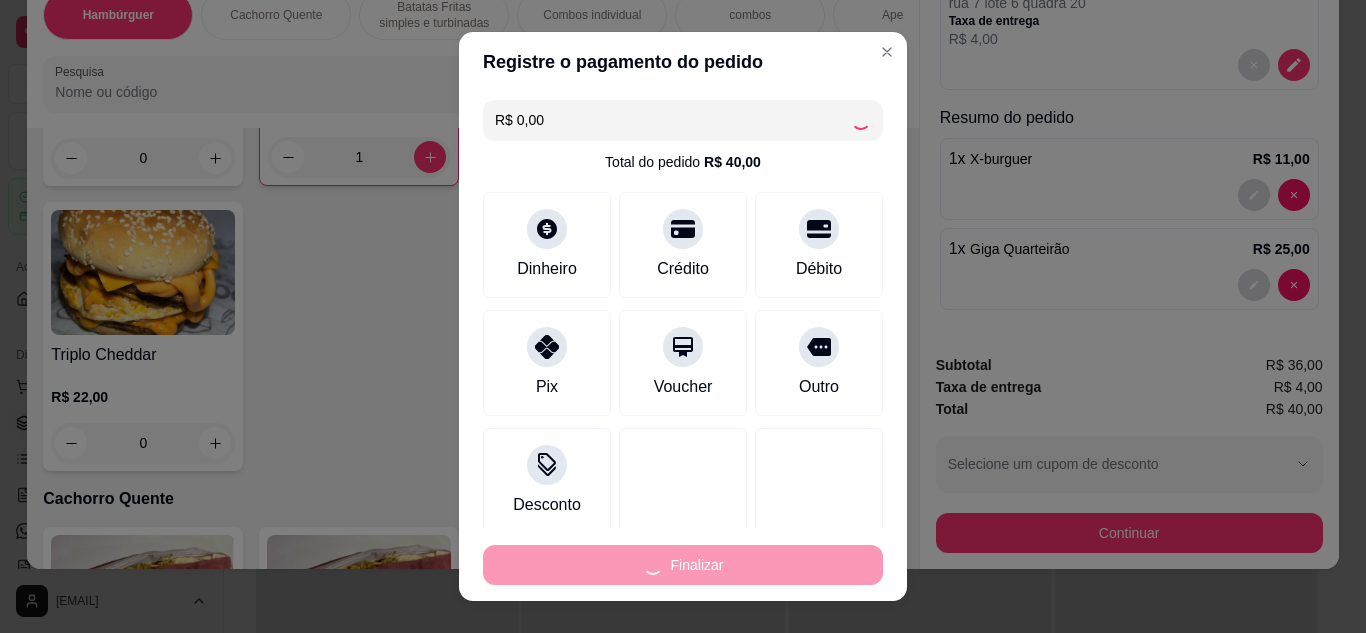 type on "0" 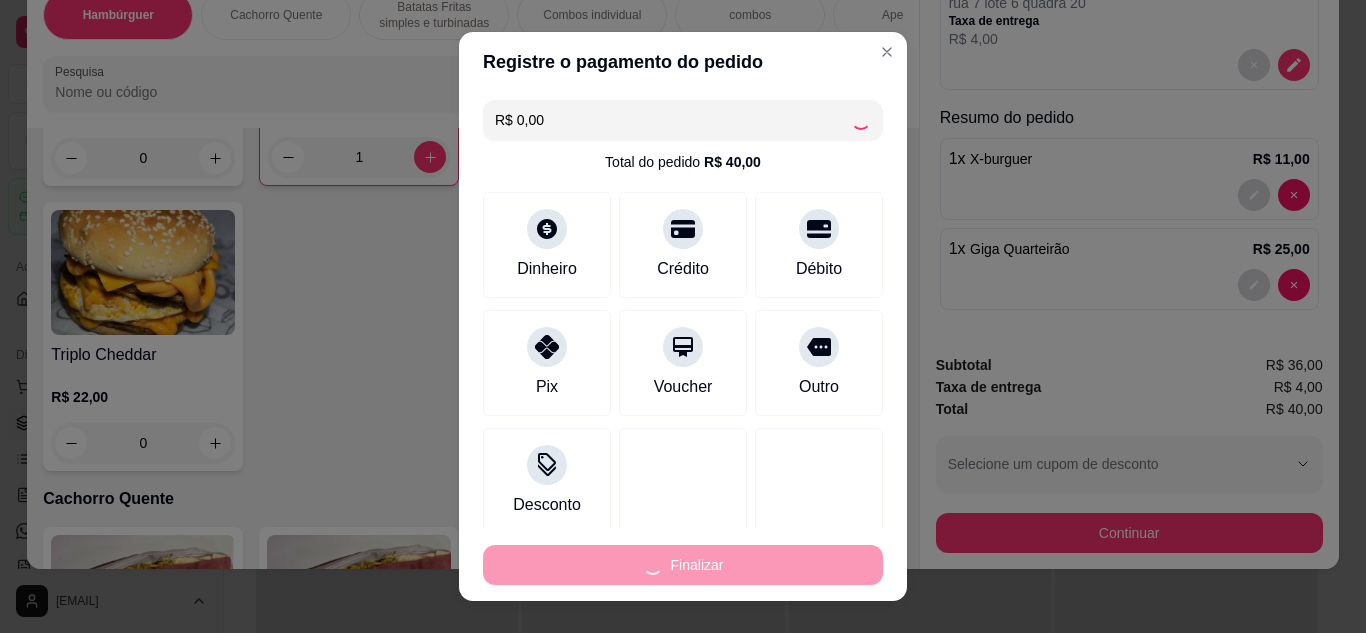 type on "0" 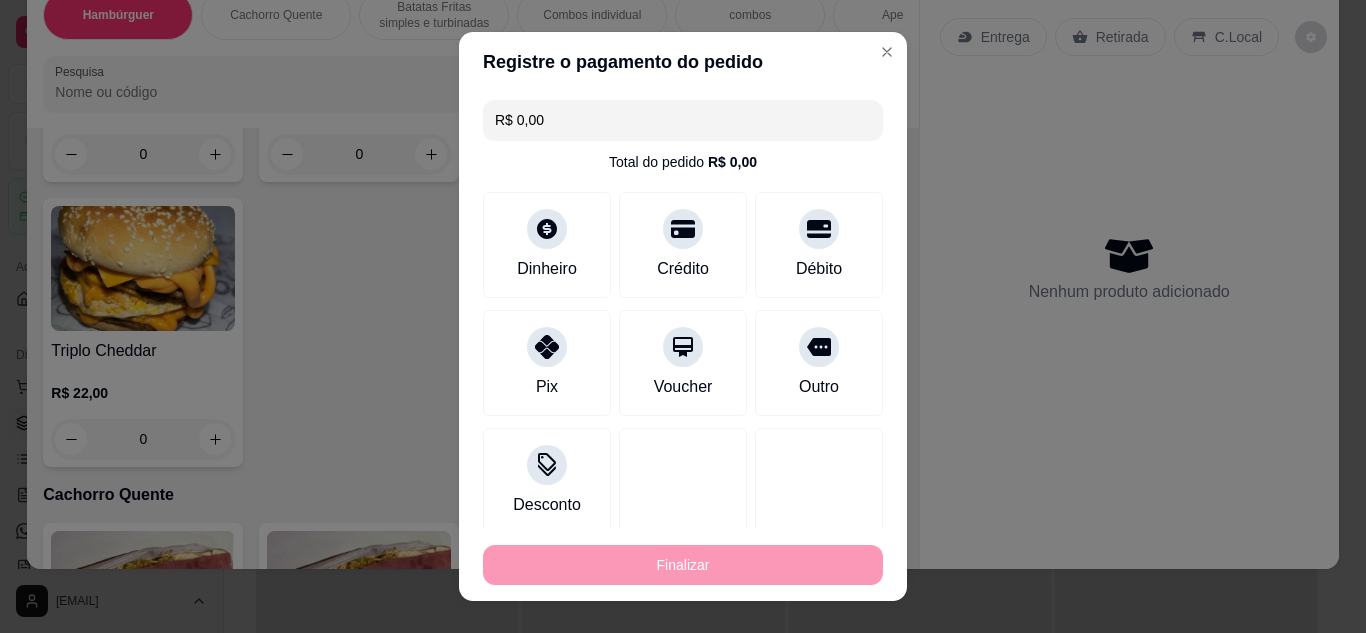 type on "-R$ 40,00" 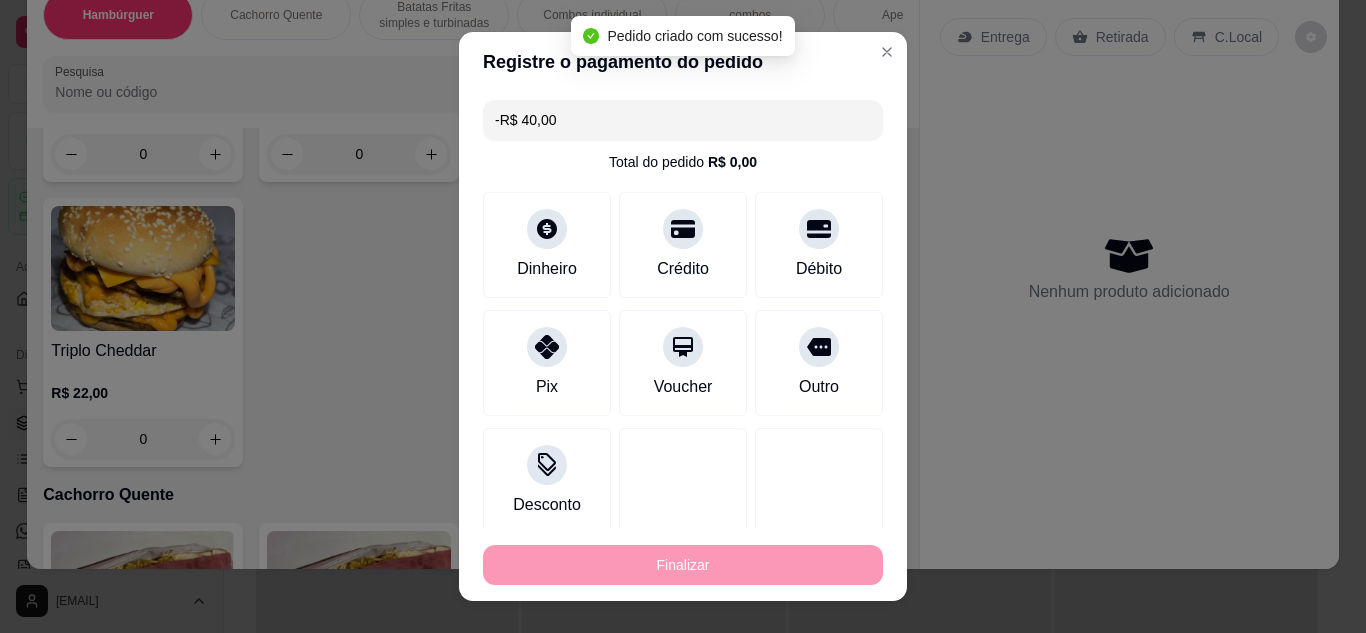 scroll, scrollTop: 0, scrollLeft: 0, axis: both 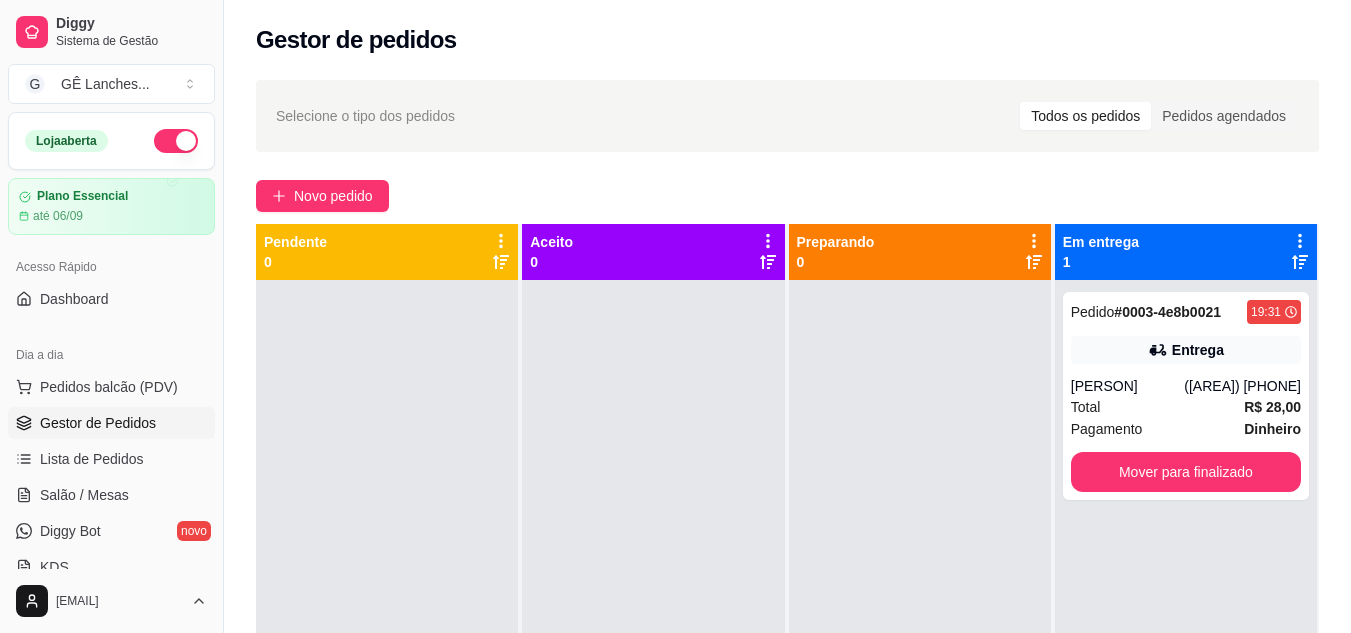 click at bounding box center (920, 596) 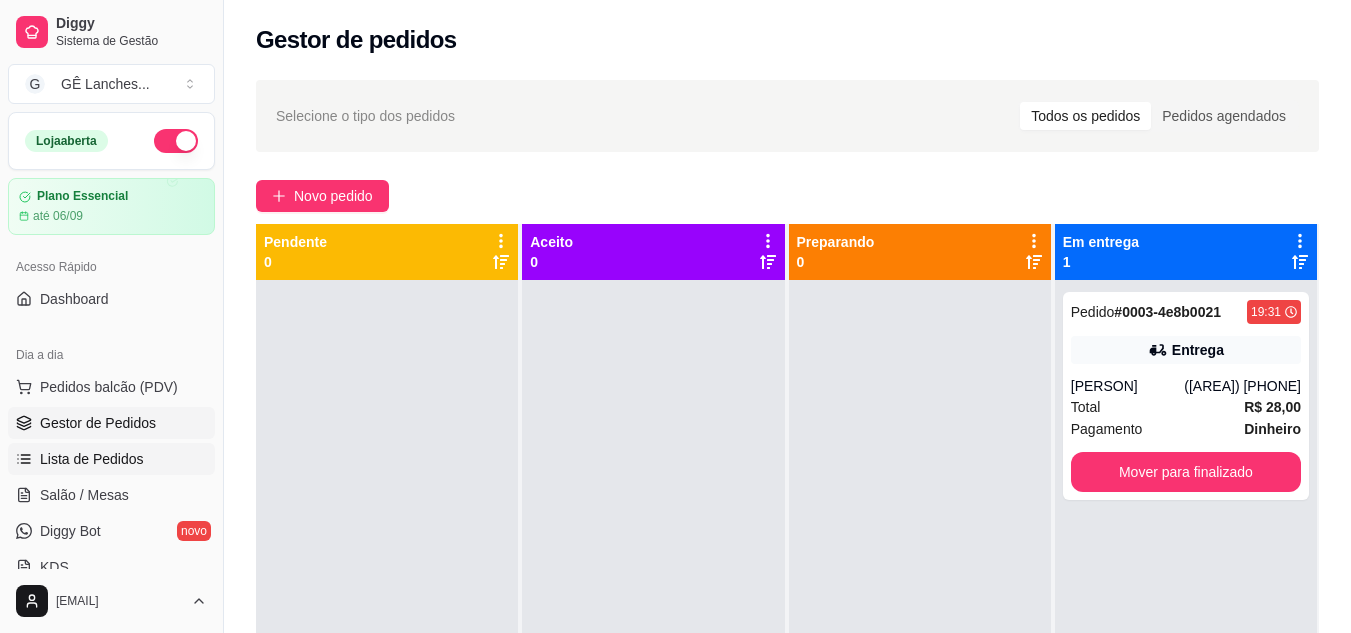 click on "Lista de Pedidos" at bounding box center [92, 459] 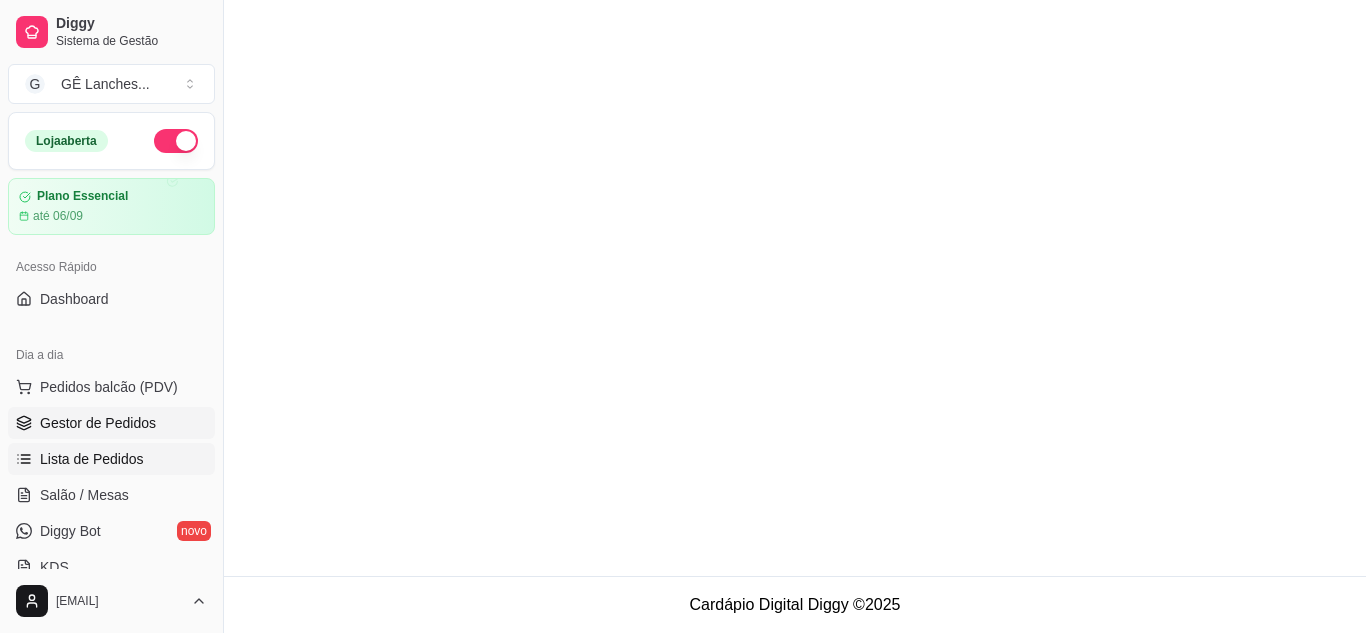 click on "Gestor de Pedidos" at bounding box center [98, 423] 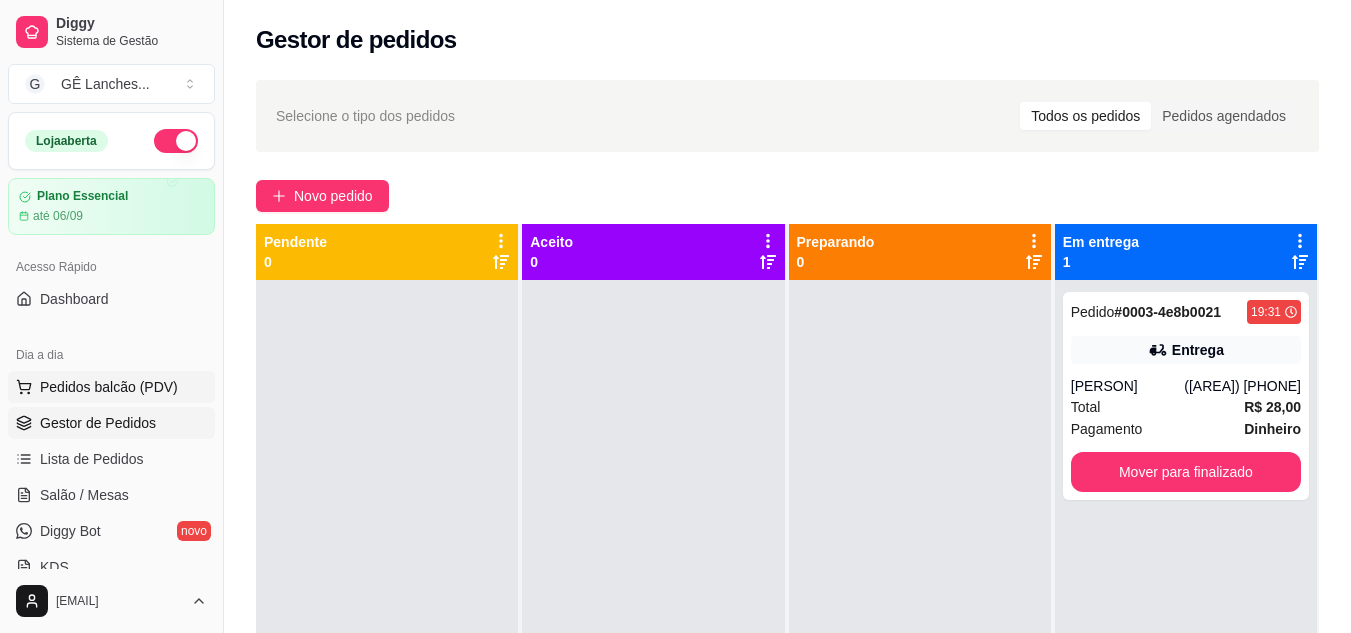 click on "Pedidos balcão (PDV)" at bounding box center (109, 387) 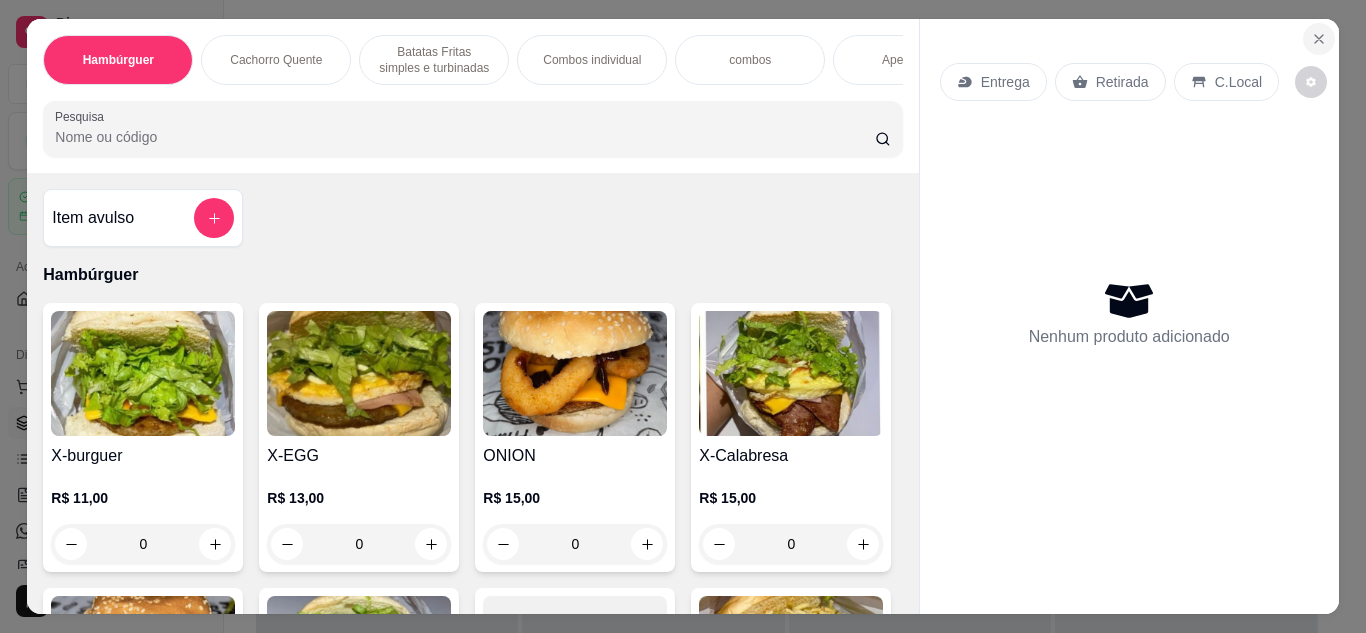 click 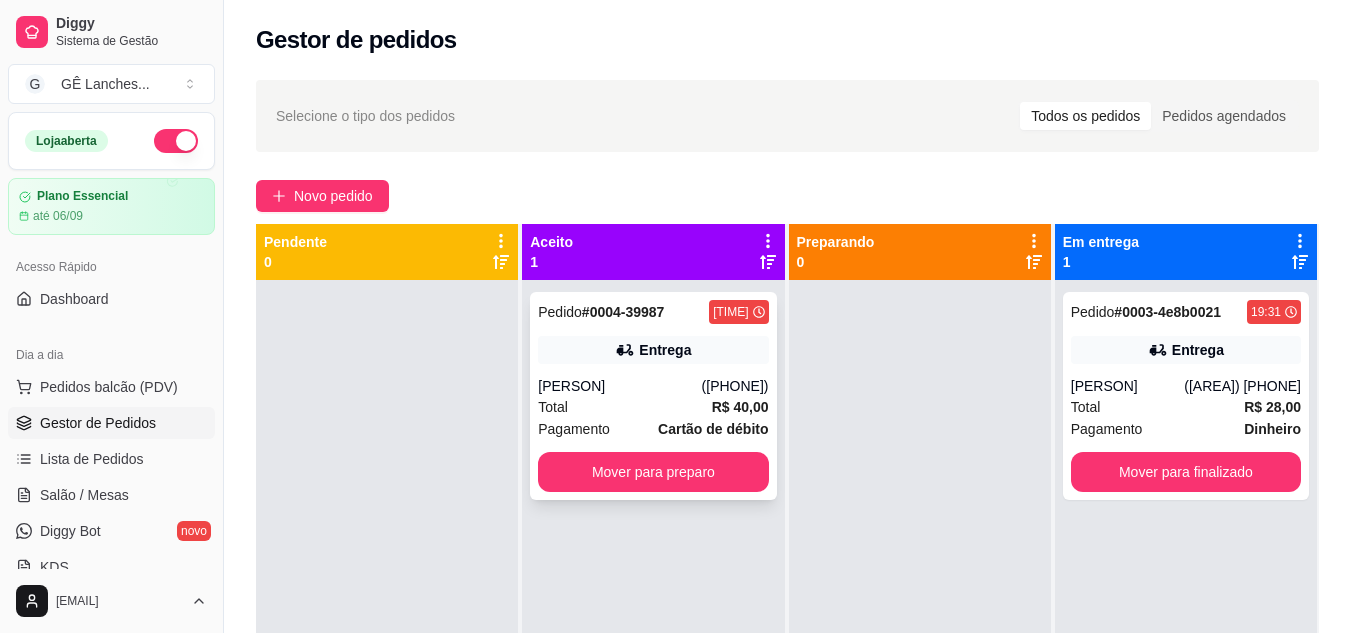click on "R$ 40,00" at bounding box center [740, 407] 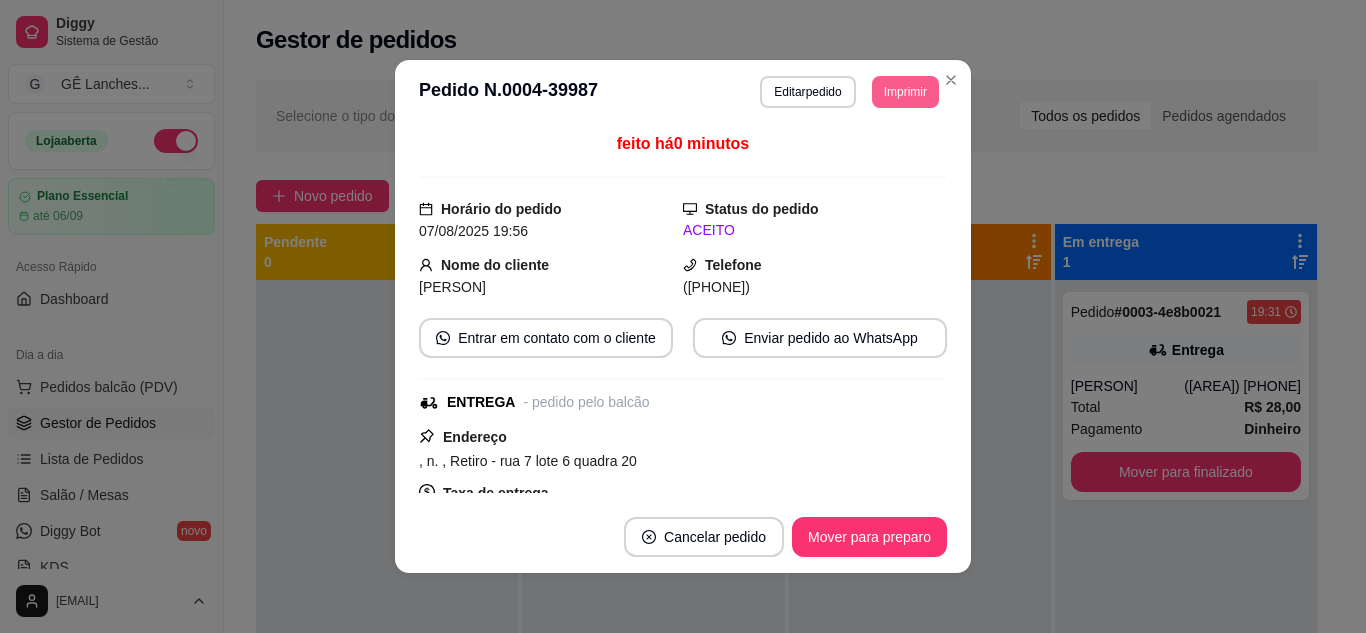 click on "Imprimir" at bounding box center [905, 92] 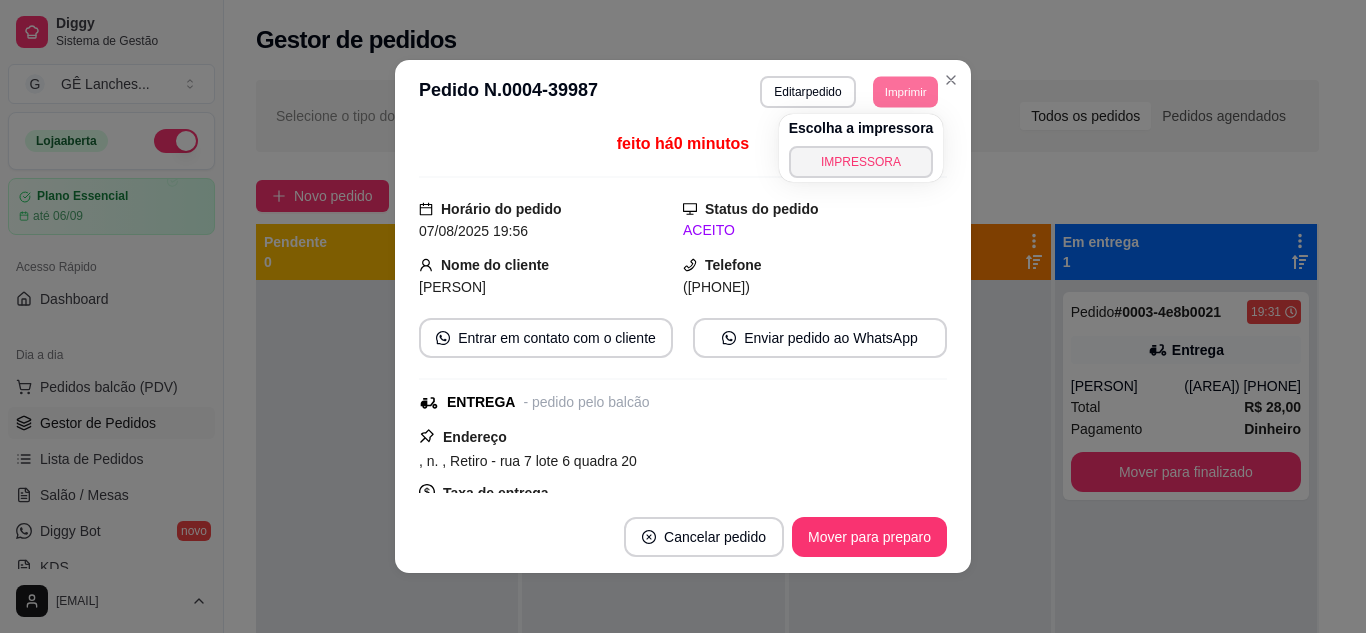 click on "IMPRESSORA" at bounding box center [861, 162] 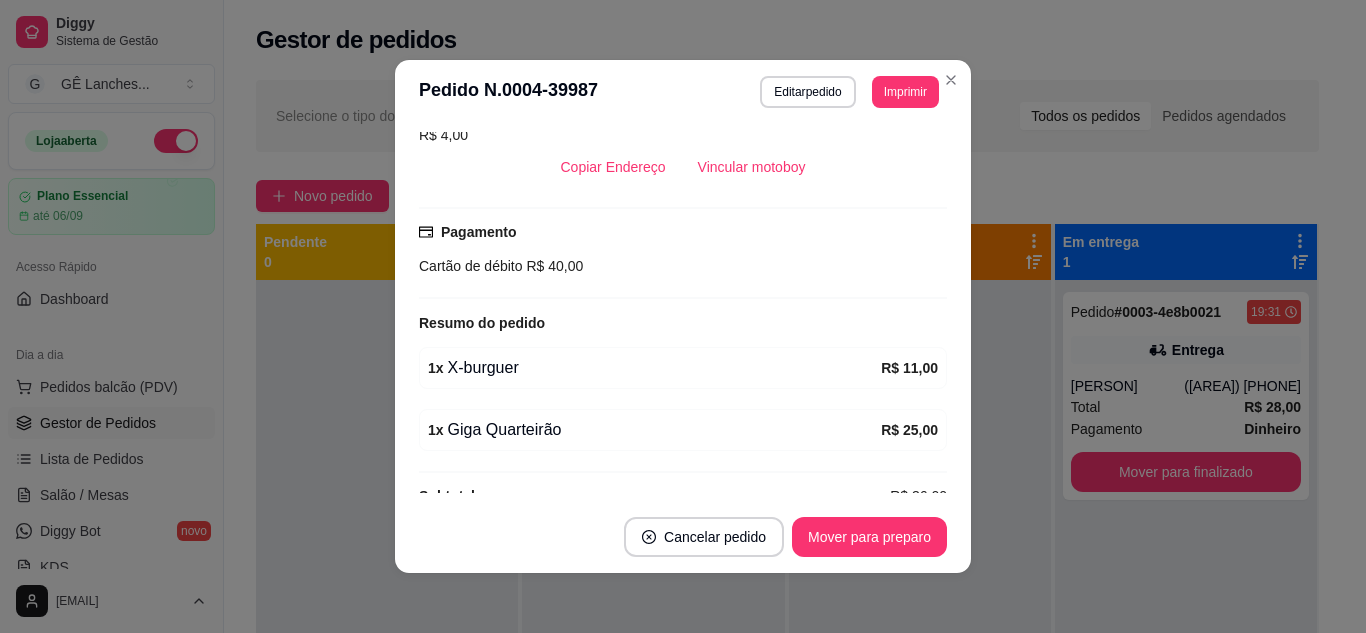 scroll, scrollTop: 400, scrollLeft: 0, axis: vertical 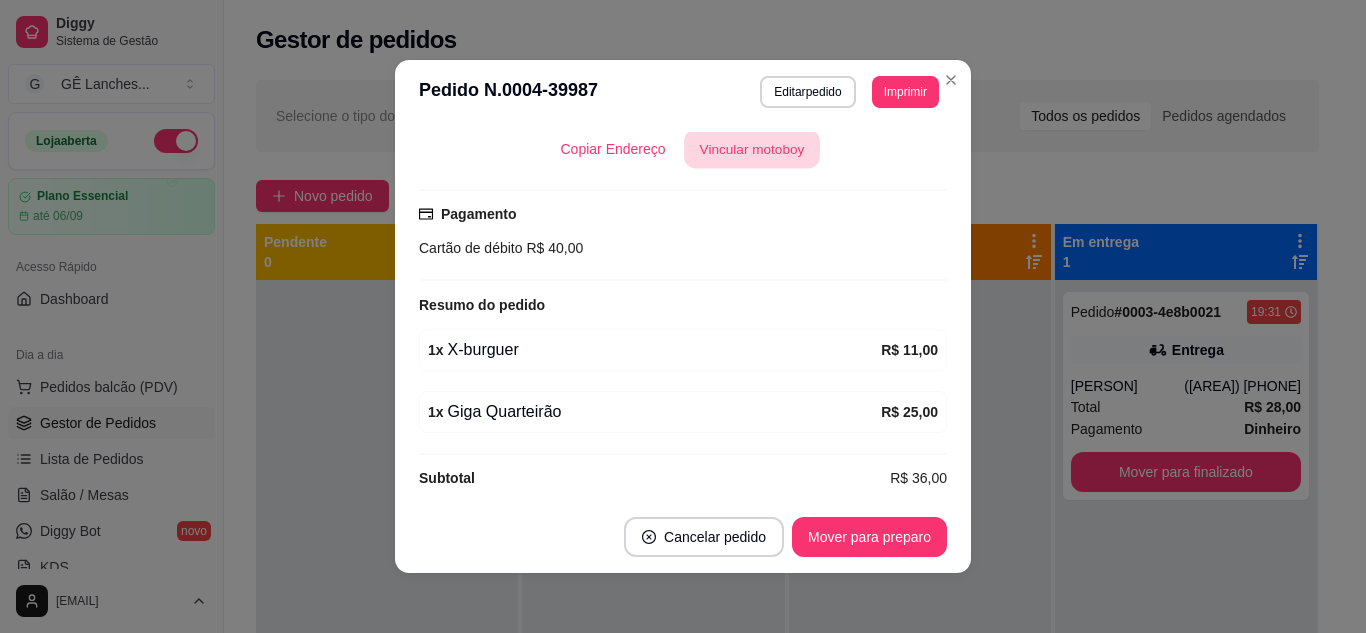 click on "Vincular motoboy" at bounding box center (752, 149) 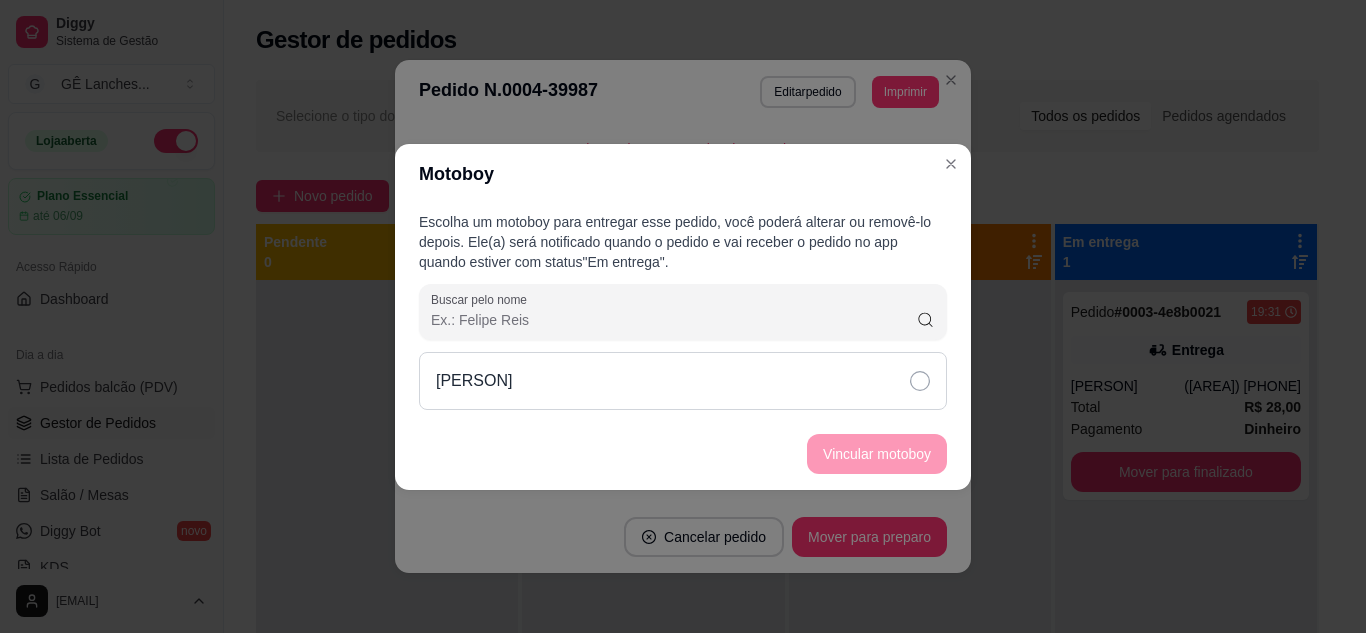 click 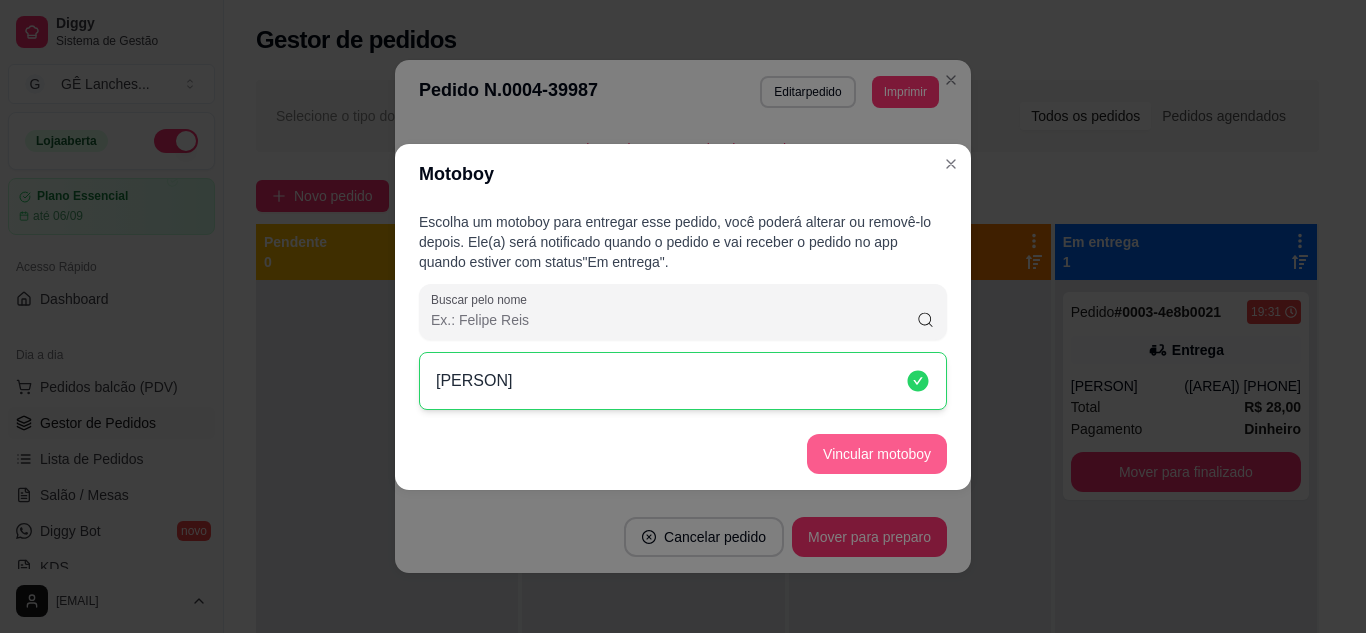 click on "Vincular motoboy" at bounding box center (877, 454) 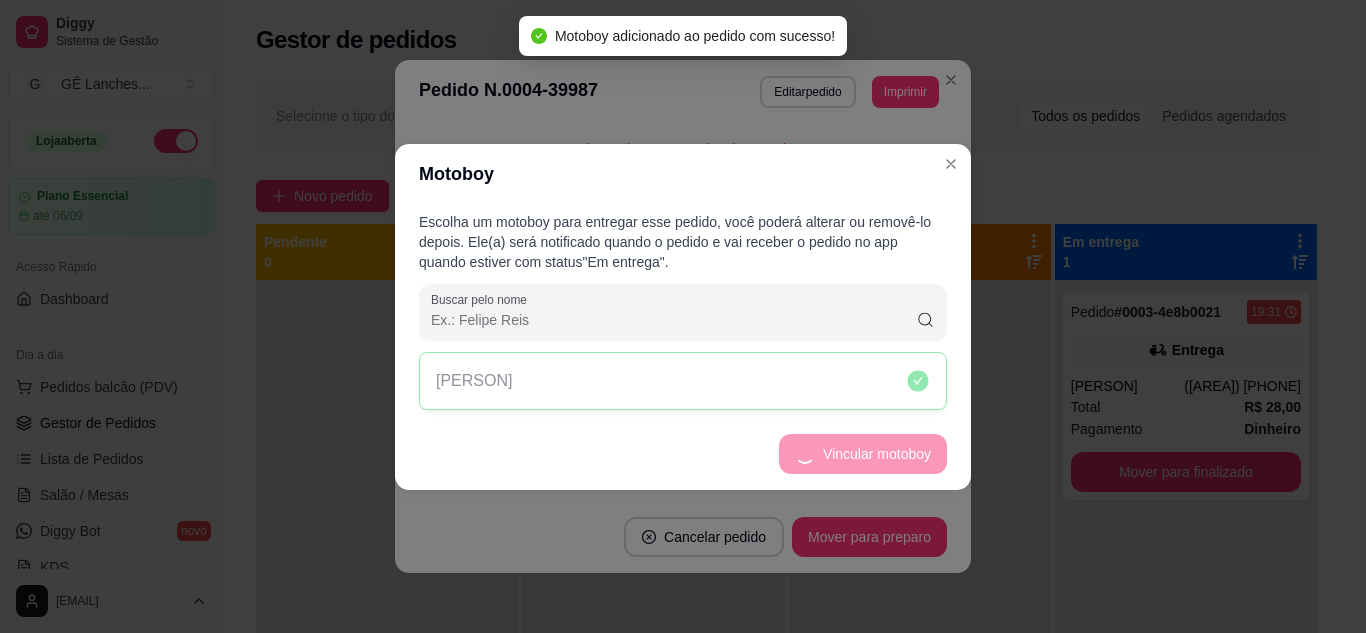 scroll, scrollTop: 454, scrollLeft: 0, axis: vertical 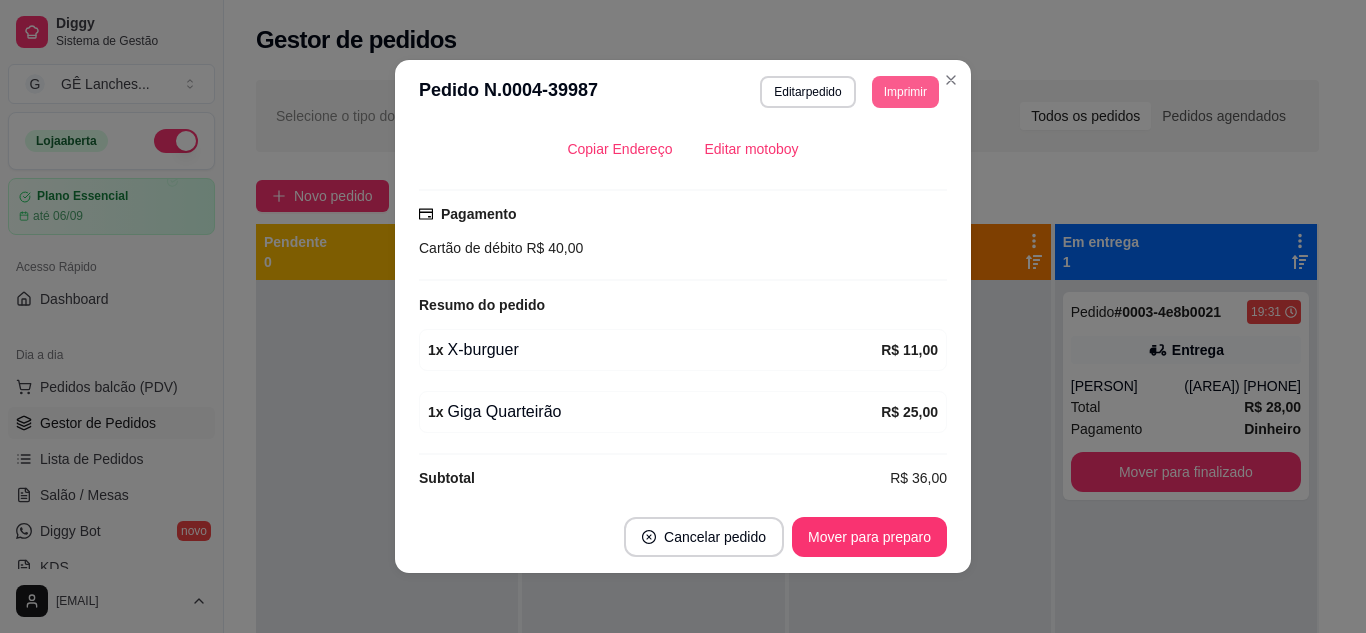 click on "Imprimir" at bounding box center (905, 92) 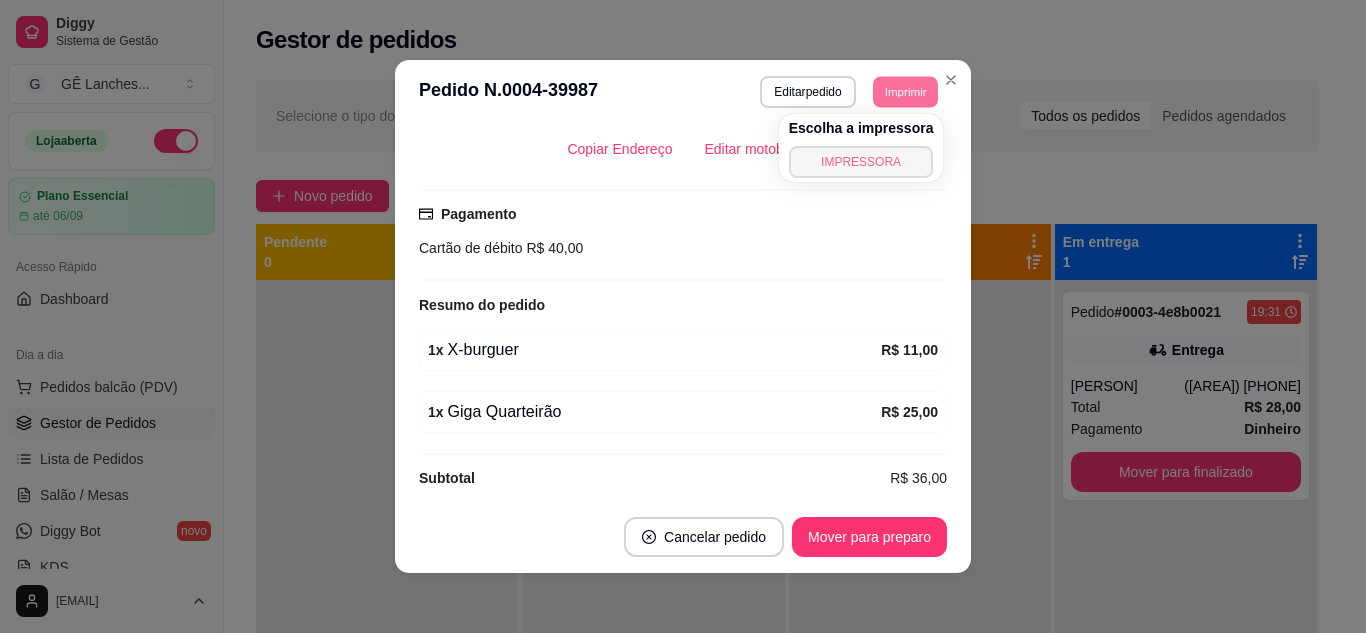 click on "IMPRESSORA" at bounding box center (861, 162) 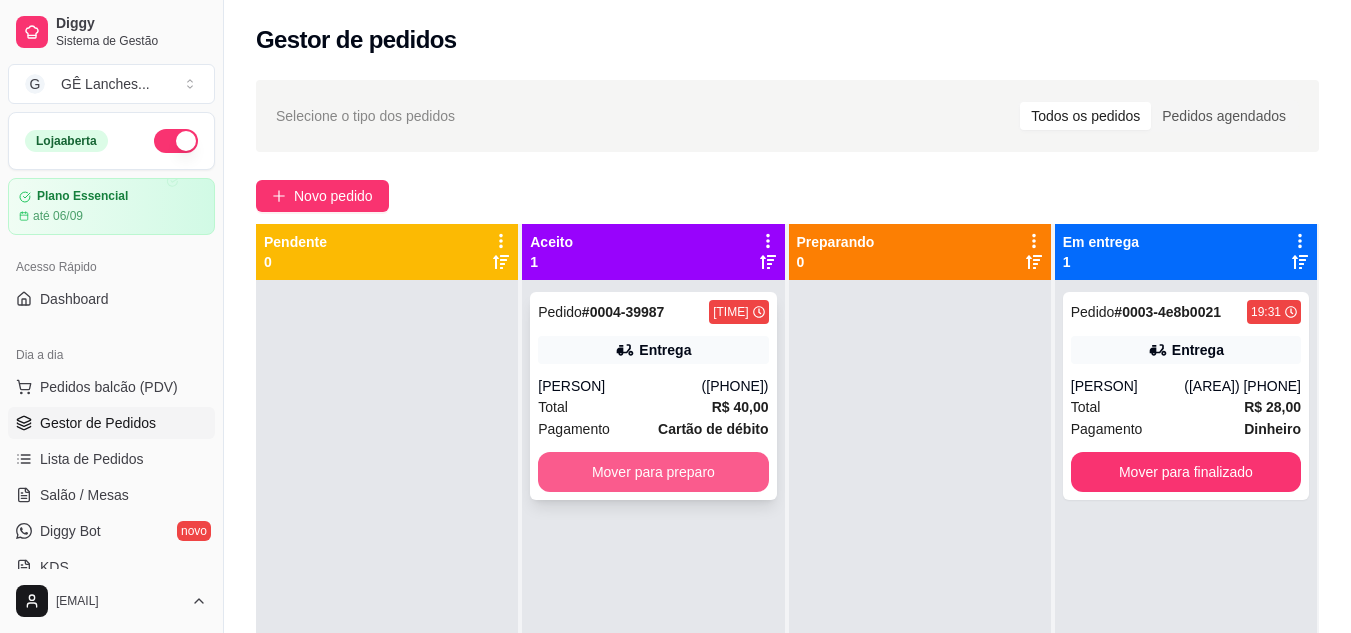 click on "Mover para preparo" at bounding box center [653, 472] 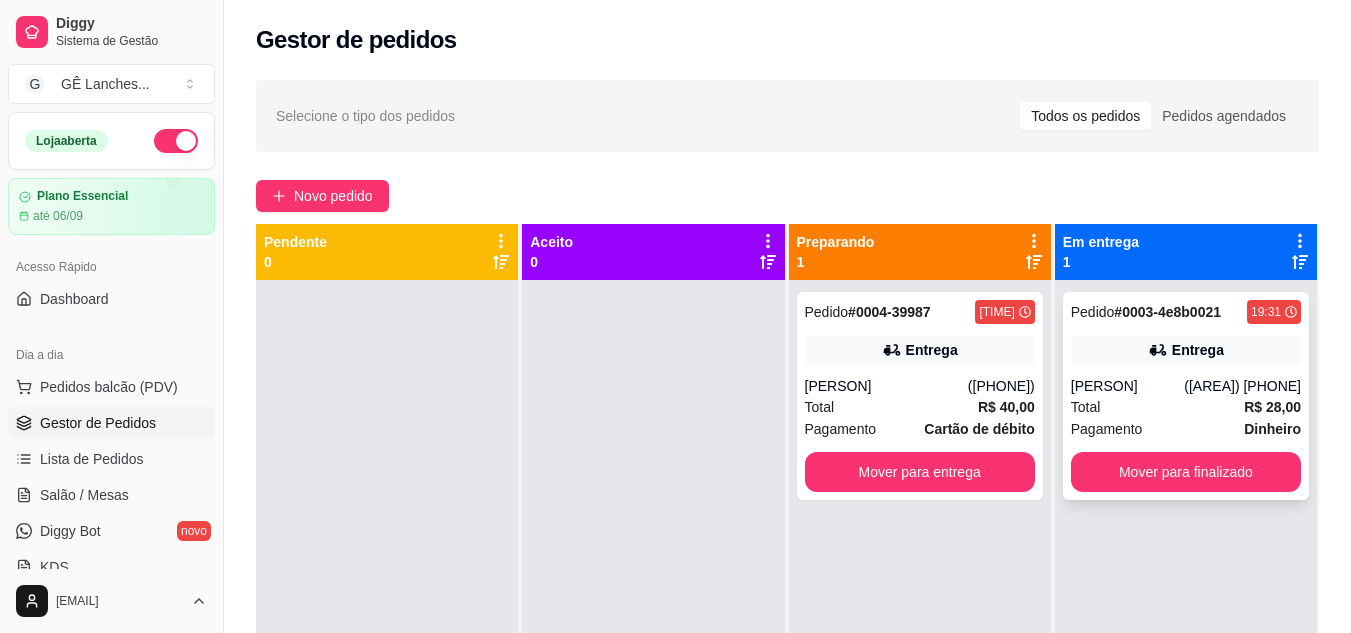 click on "Pedido  # 0003-4e8b0021 [TIME] Entrega Lo ([PHONE]) Total R$ 28,00 Pagamento Dinheiro Mover para finalizado" at bounding box center (1186, 396) 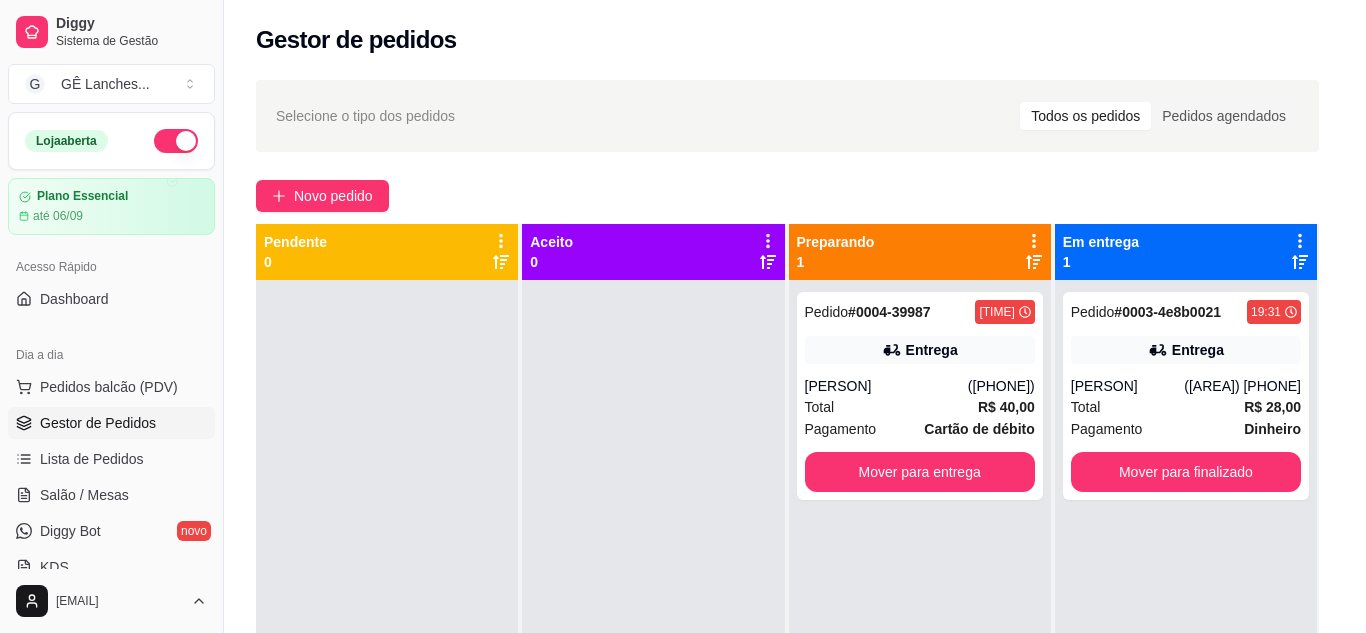 scroll, scrollTop: 200, scrollLeft: 0, axis: vertical 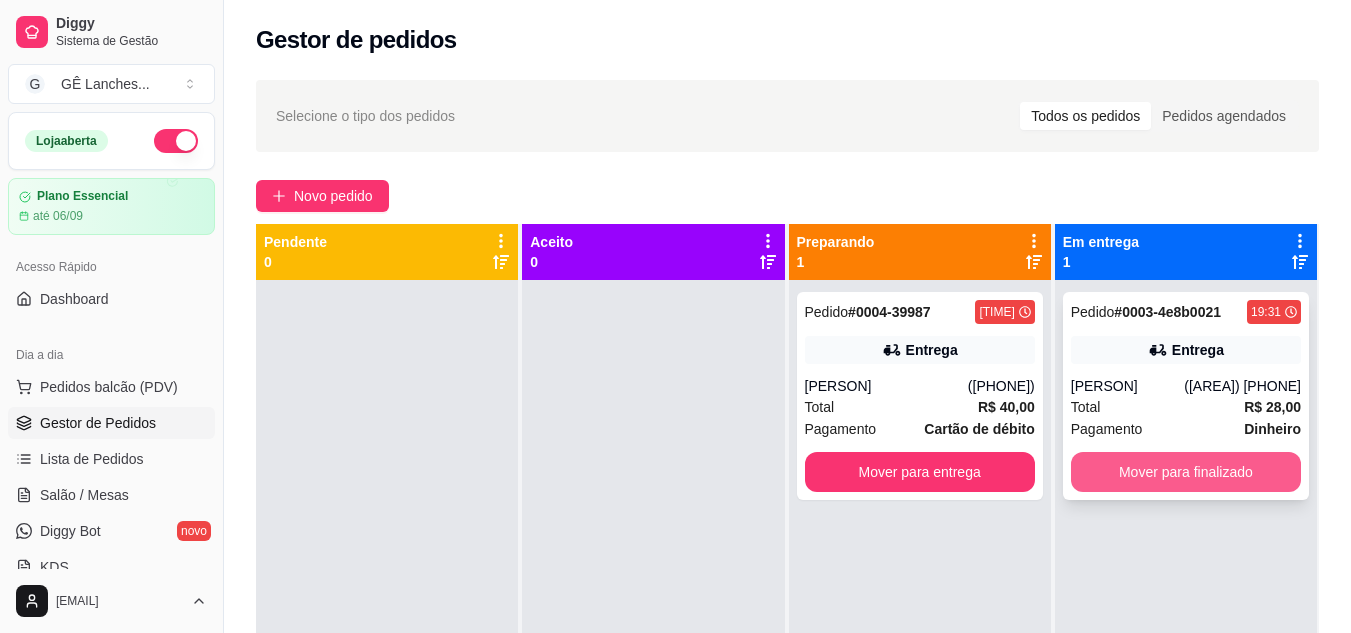 click on "Mover para finalizado" at bounding box center (1186, 472) 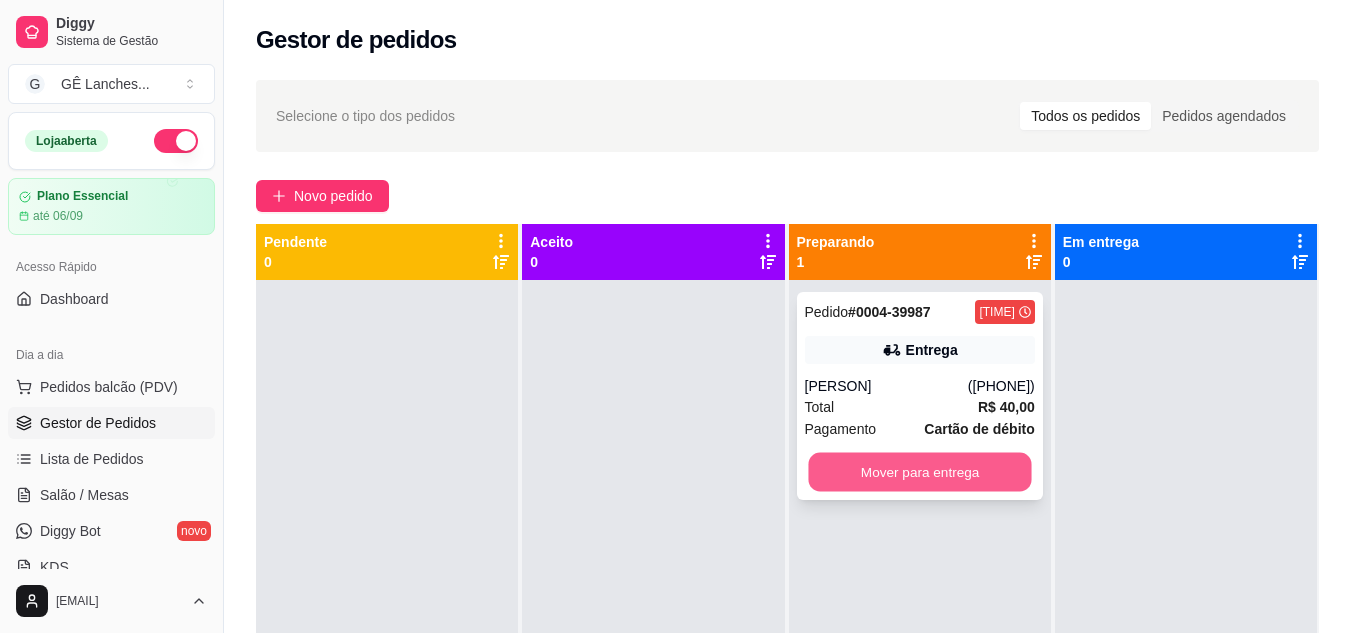 click on "Mover para entrega" at bounding box center (919, 472) 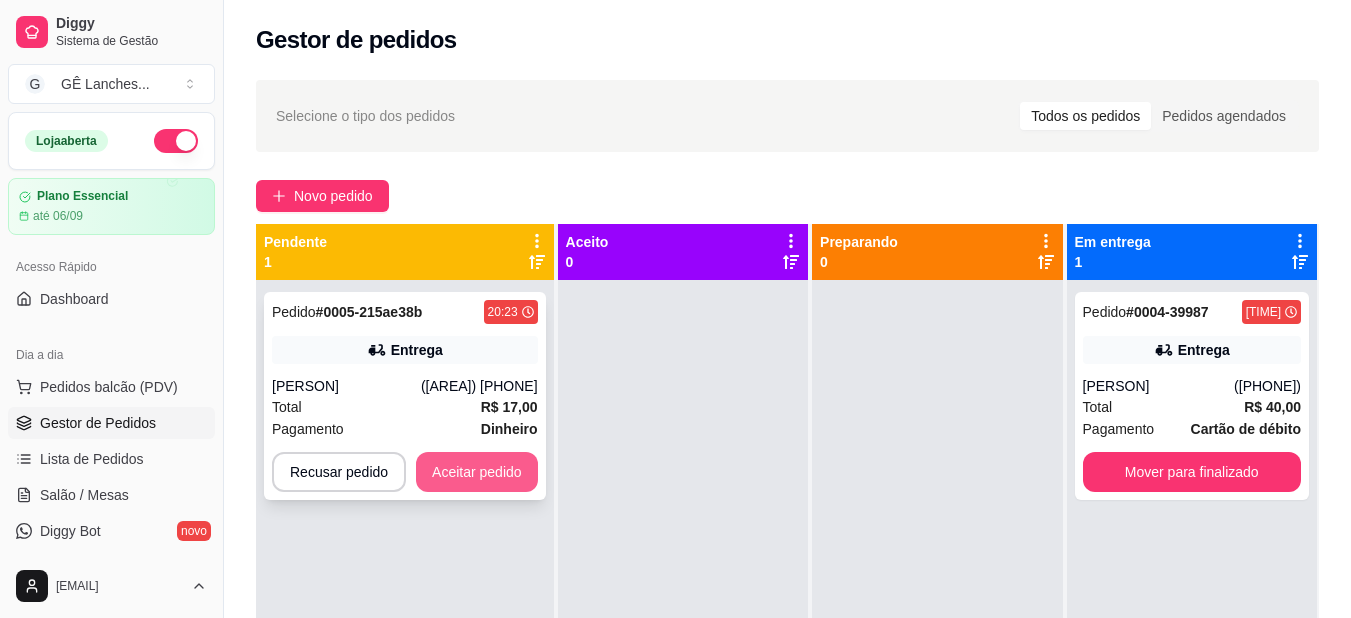 click on "Aceitar pedido" at bounding box center [477, 472] 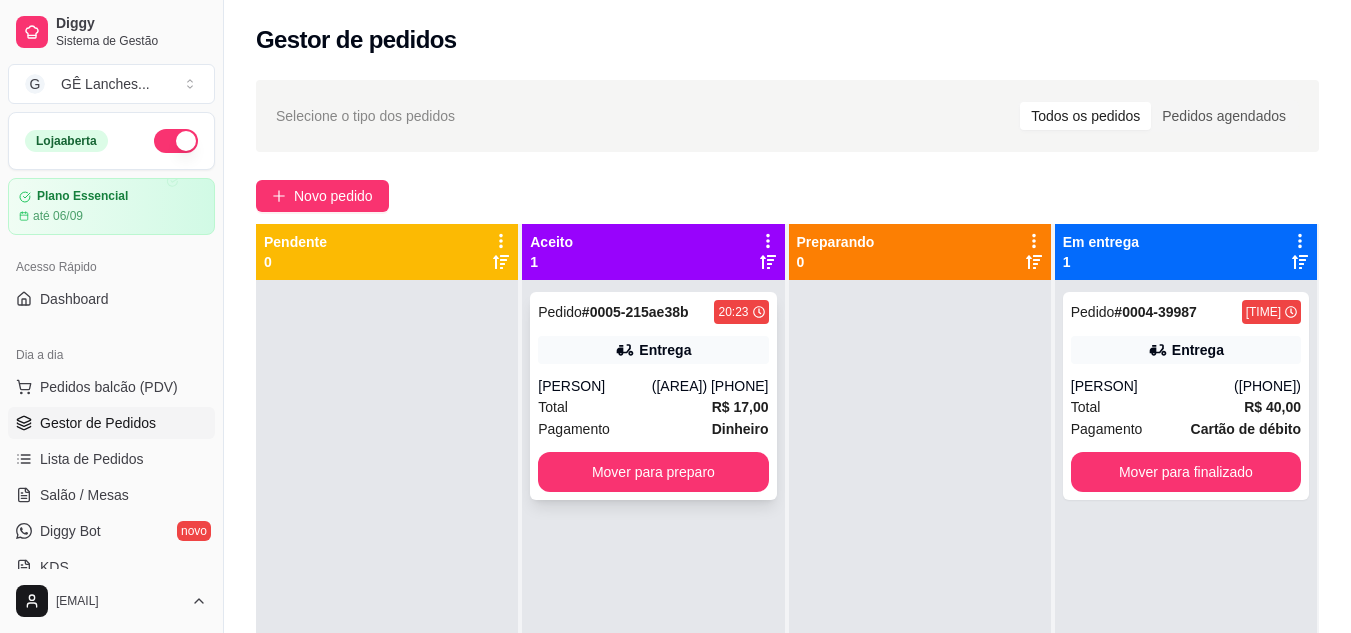 click on "Total R$ 17,00" at bounding box center [653, 407] 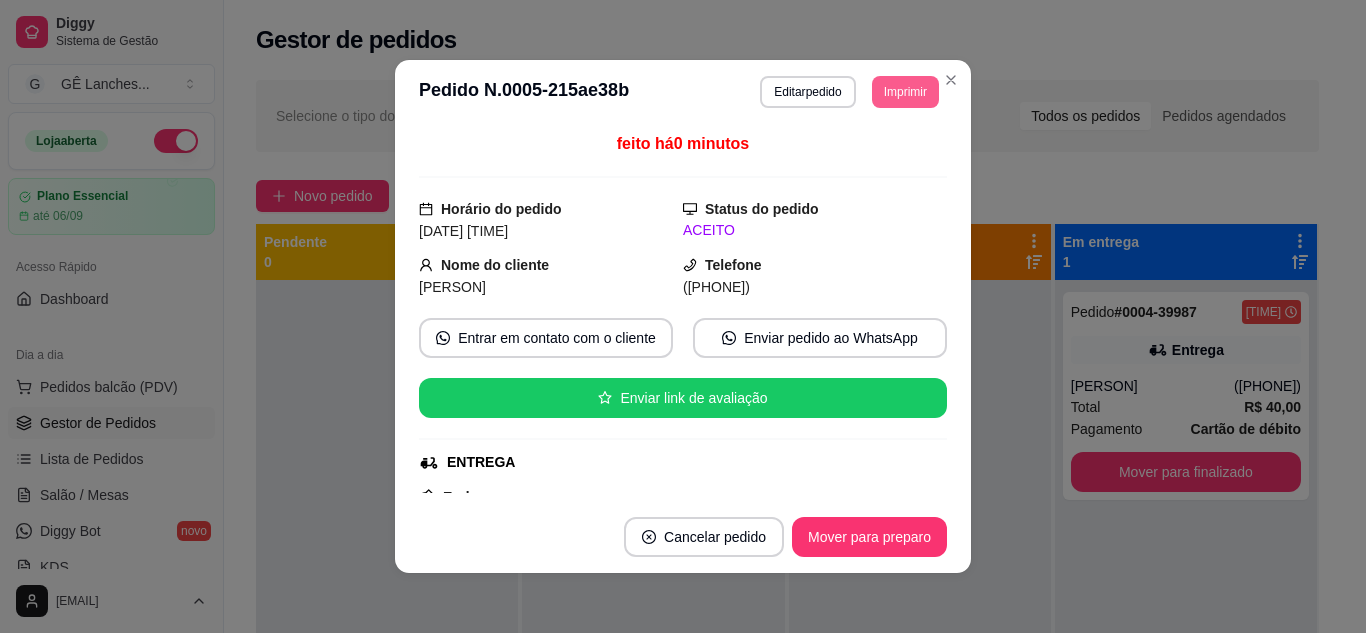 click on "Imprimir" at bounding box center (905, 92) 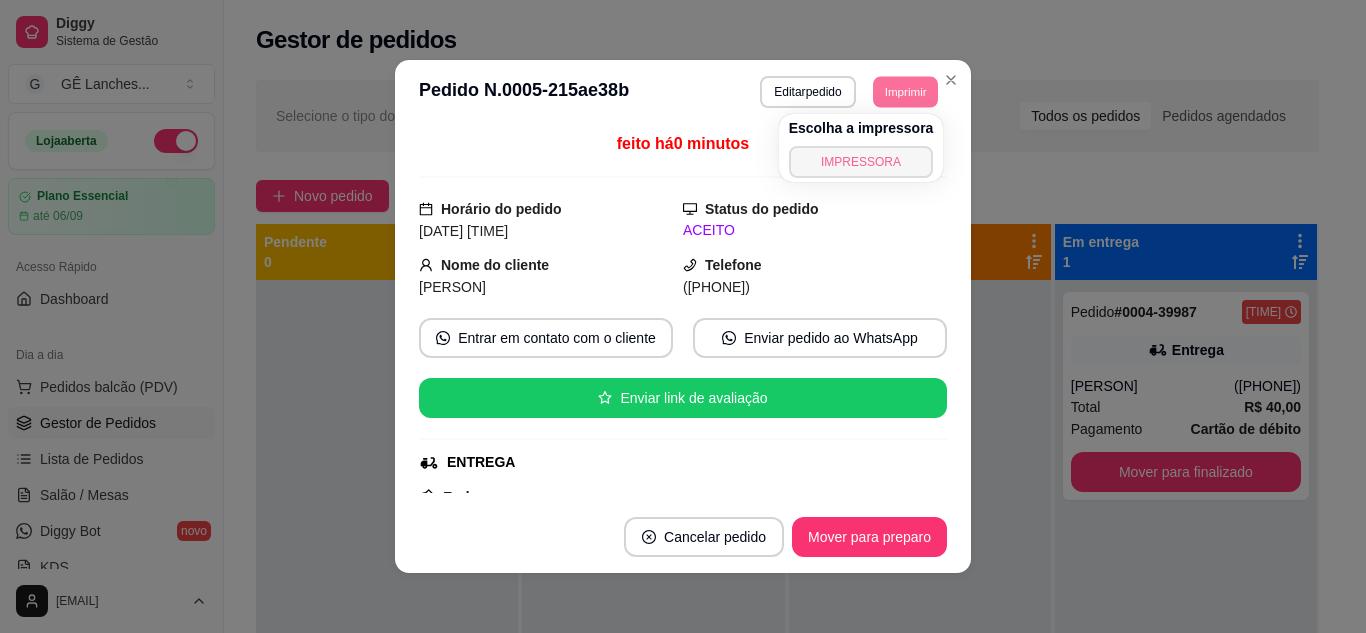 click on "IMPRESSORA" at bounding box center [861, 162] 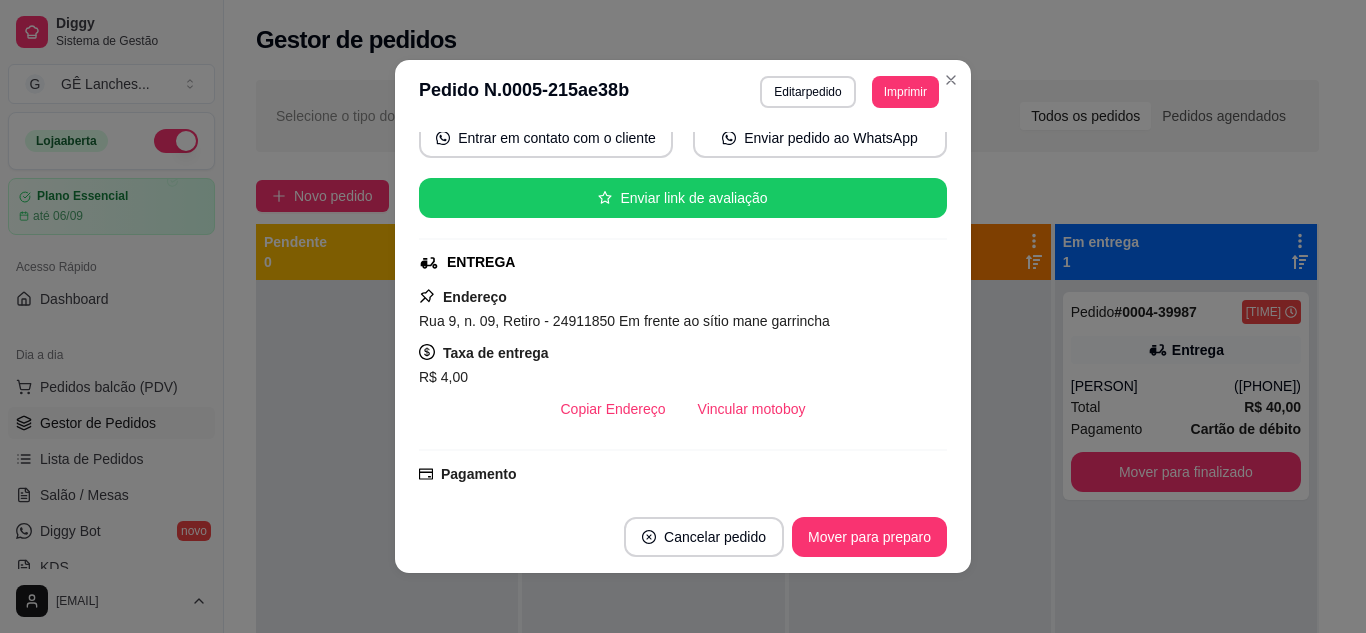 scroll, scrollTop: 300, scrollLeft: 0, axis: vertical 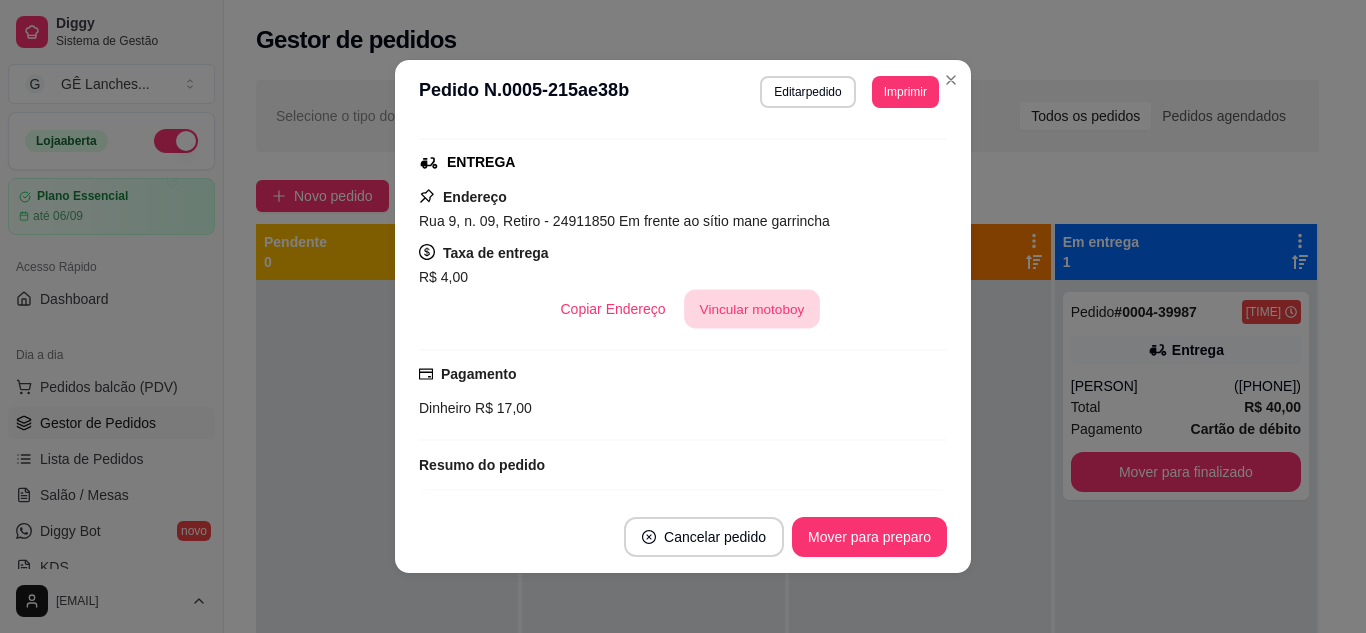 click on "Vincular motoboy" at bounding box center (752, 309) 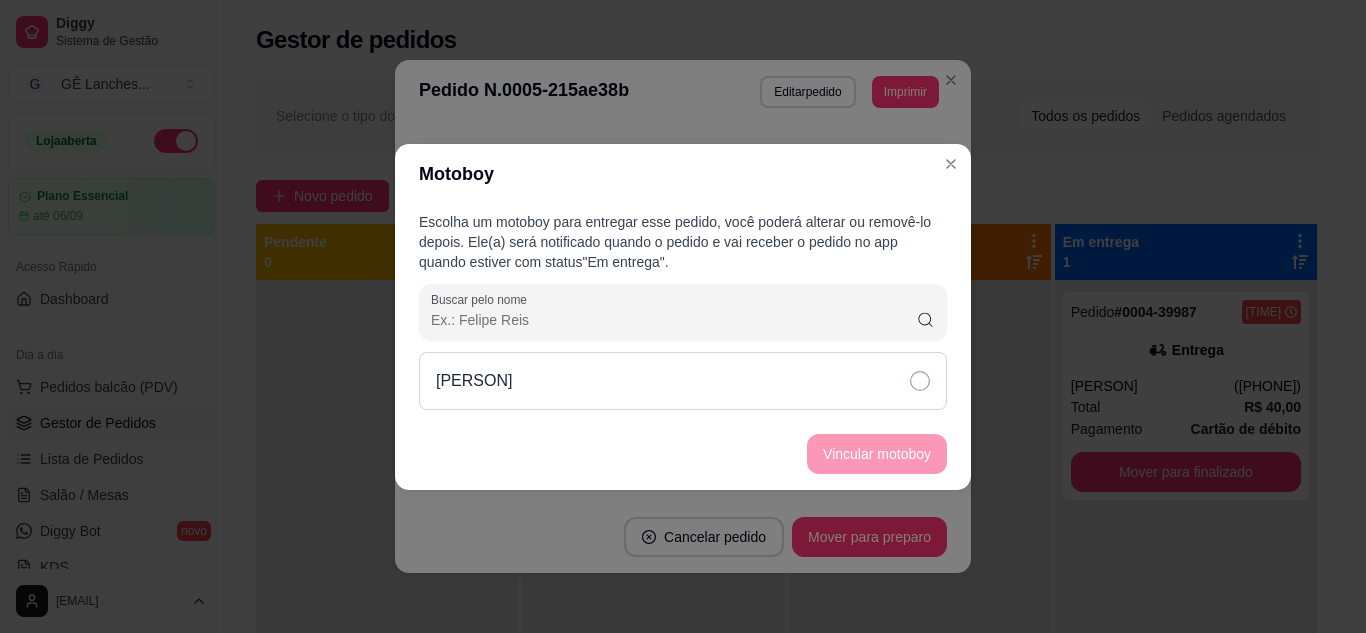 drag, startPoint x: 920, startPoint y: 376, endPoint x: 882, endPoint y: 477, distance: 107.912 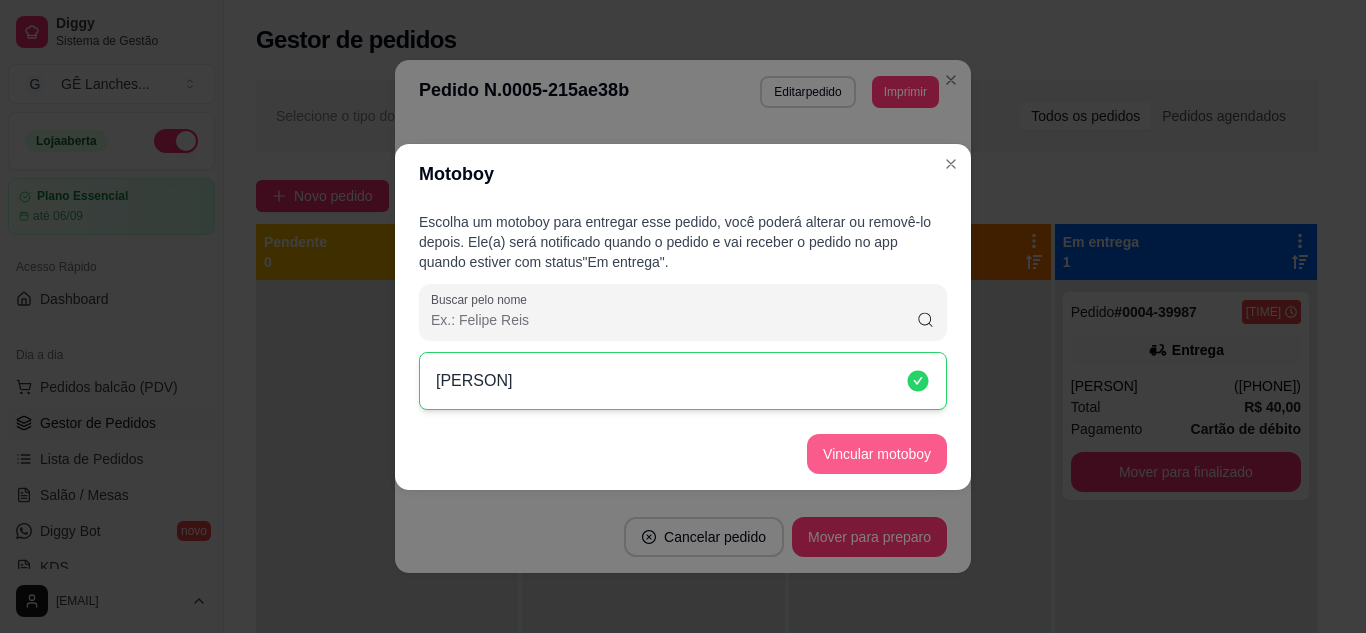 click on "Vincular motoboy" at bounding box center [877, 454] 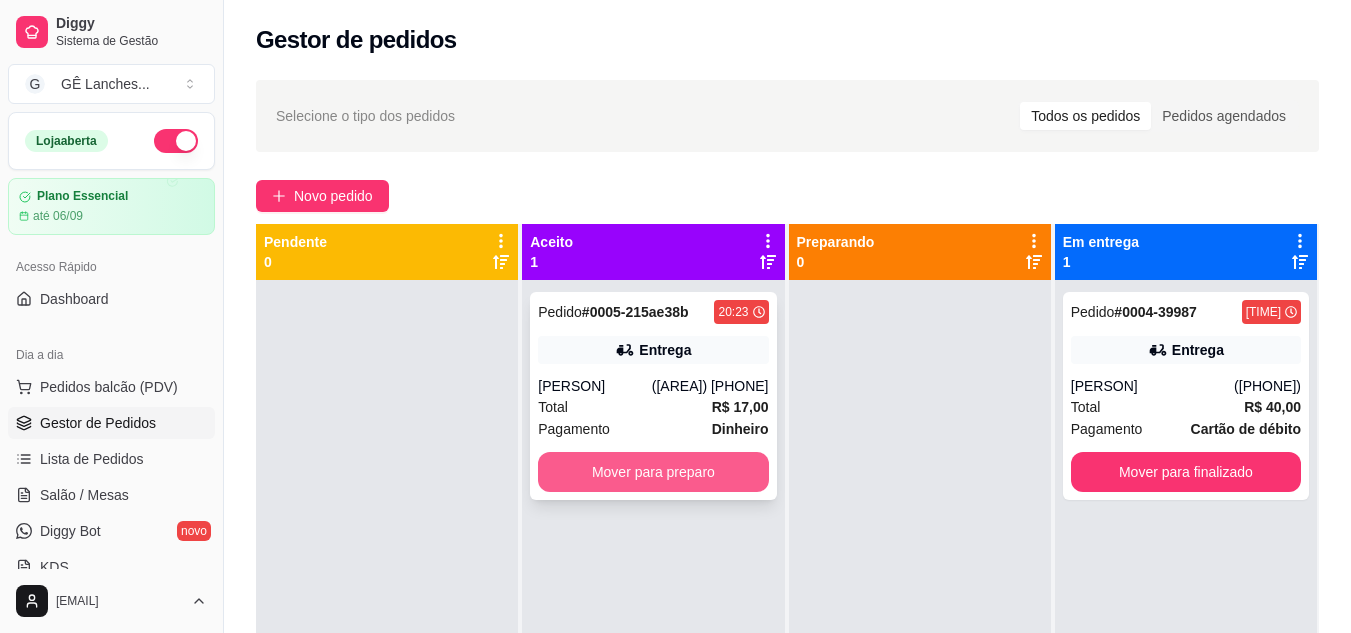 click on "Mover para preparo" at bounding box center [653, 472] 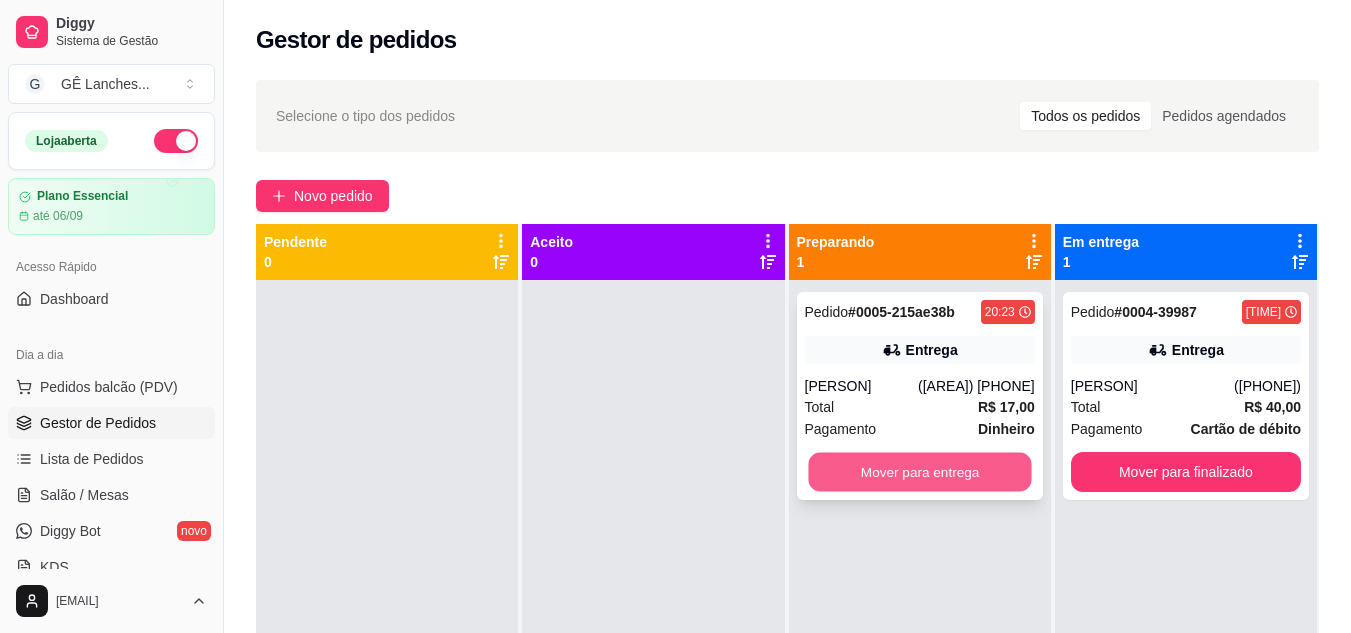 click on "Mover para entrega" at bounding box center (919, 472) 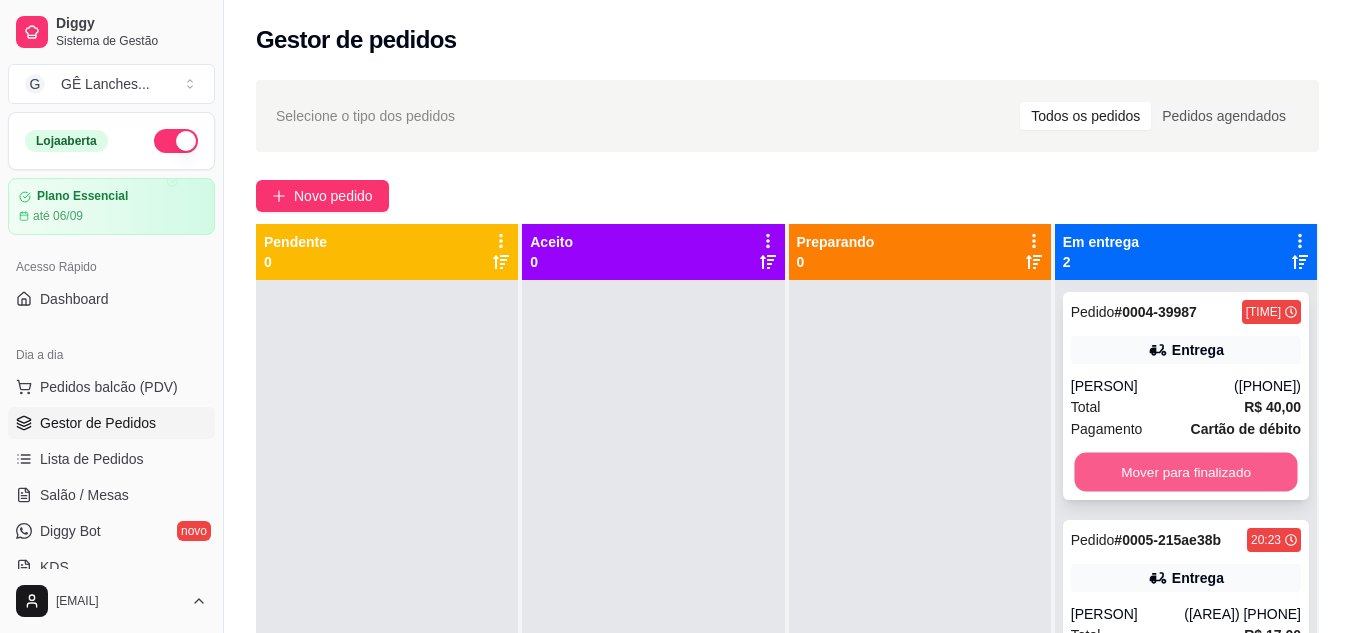 click on "Mover para finalizado" at bounding box center [1185, 472] 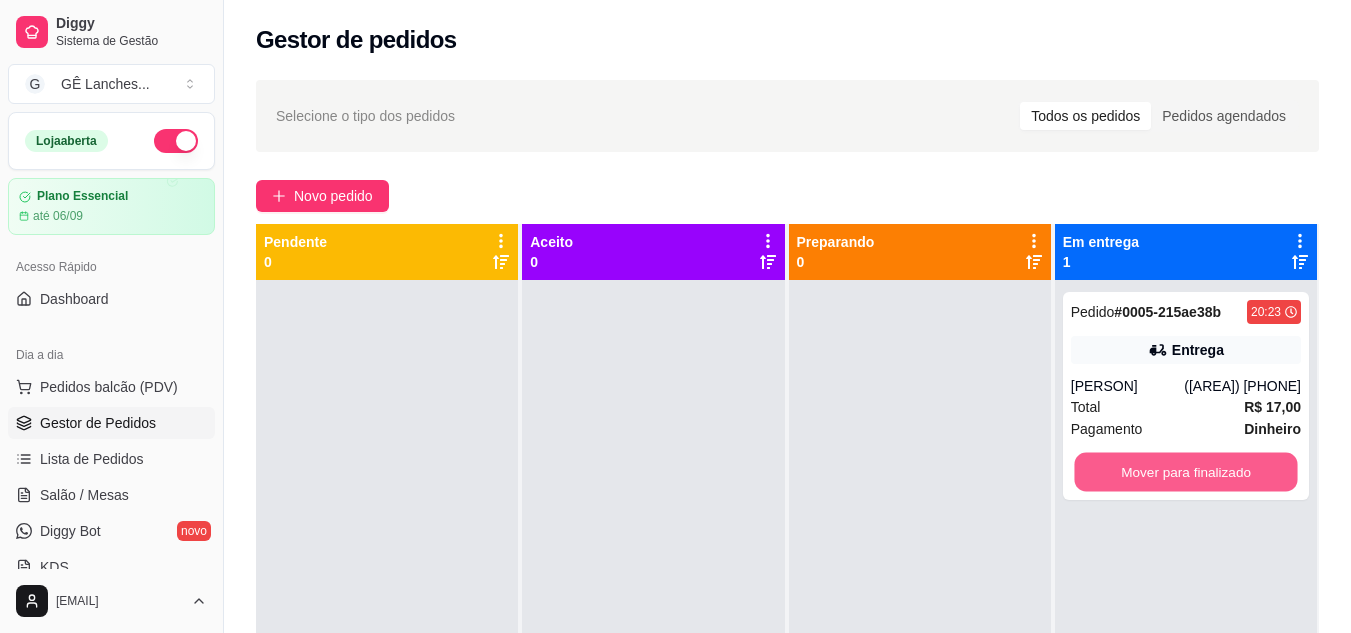click on "Mover para finalizado" at bounding box center (1185, 472) 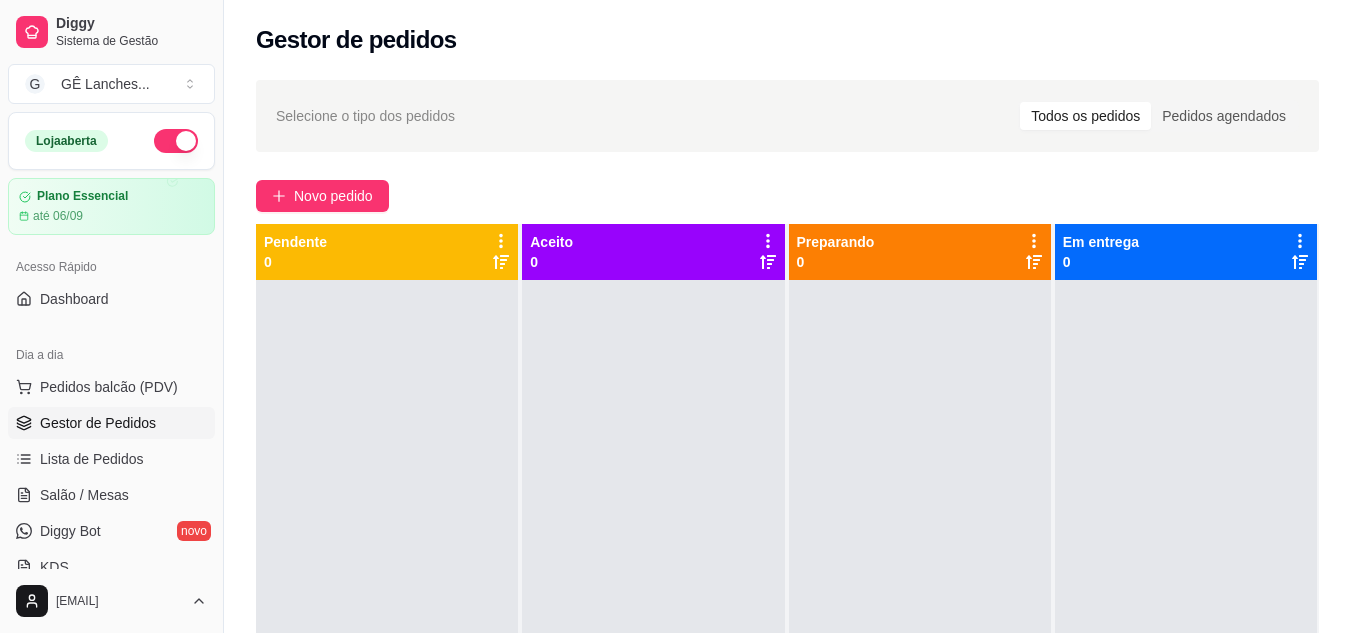 click at bounding box center (920, 596) 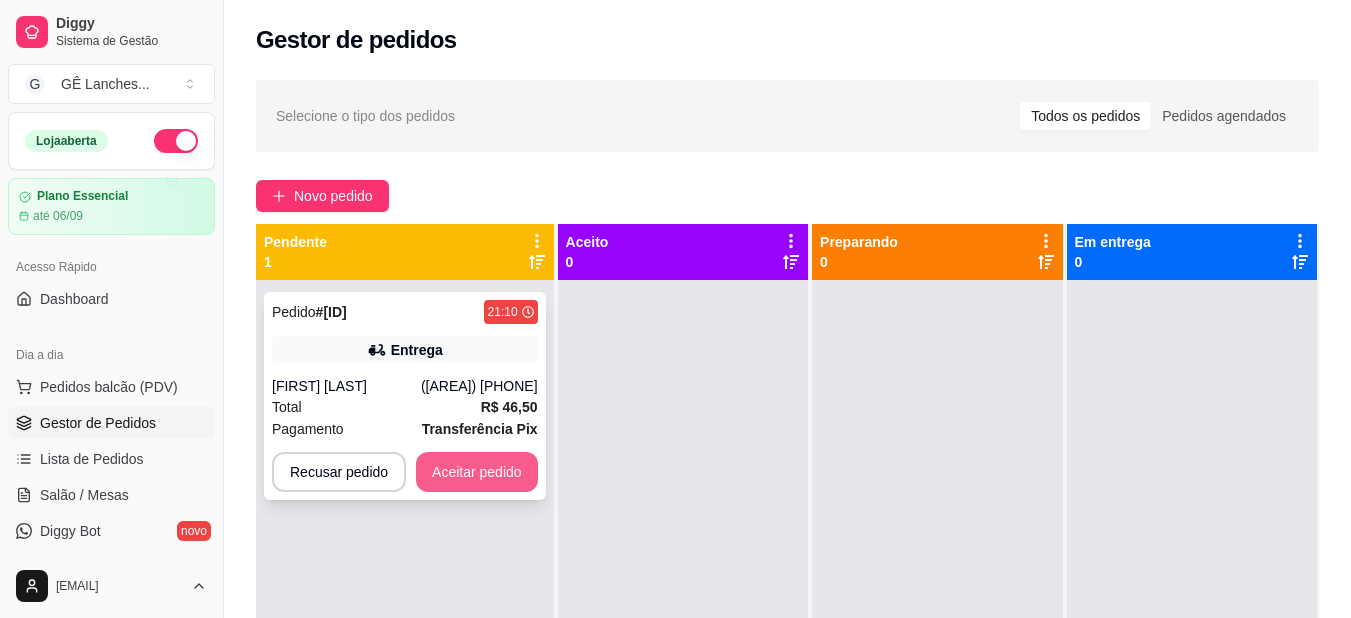 click on "Aceitar pedido" at bounding box center [477, 472] 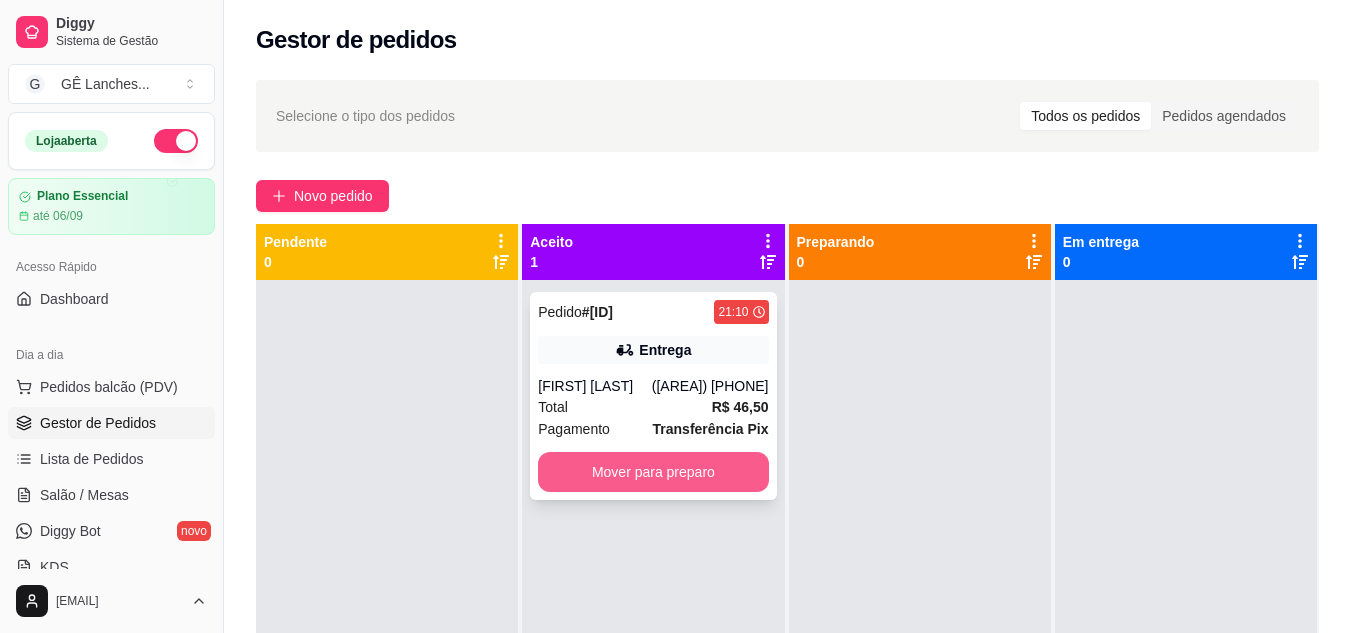 click on "Mover para preparo" at bounding box center (653, 472) 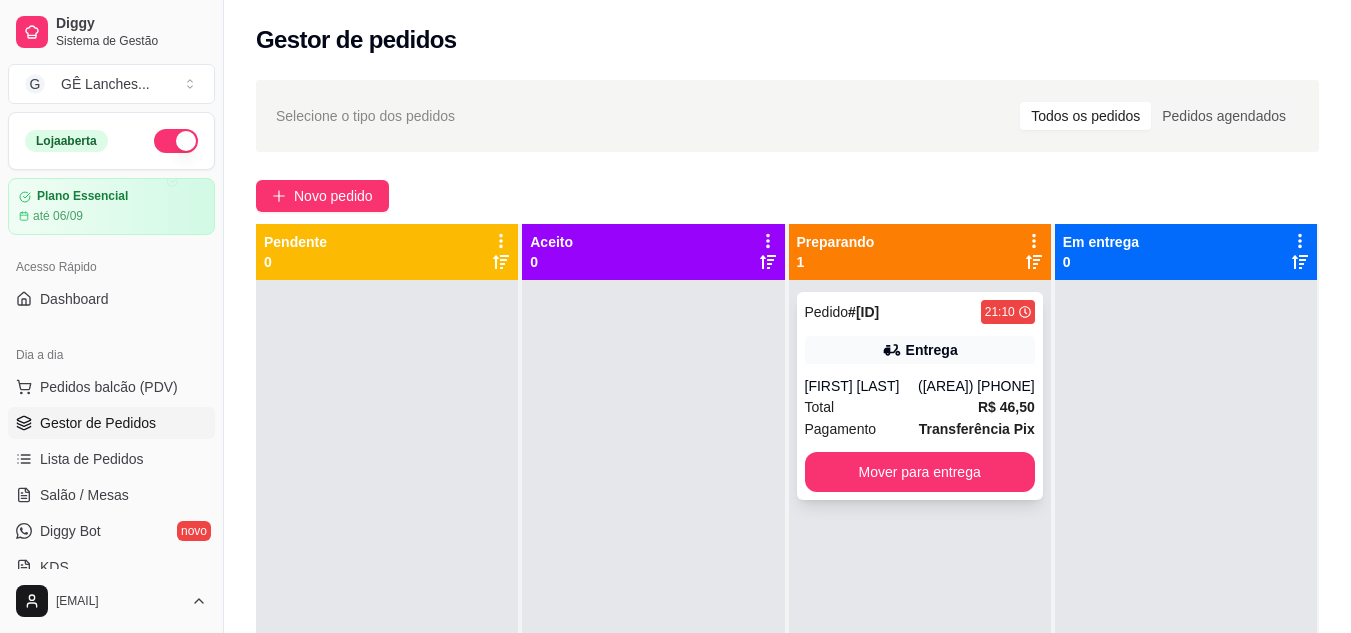 click on "Total R$ 46,50" at bounding box center [920, 407] 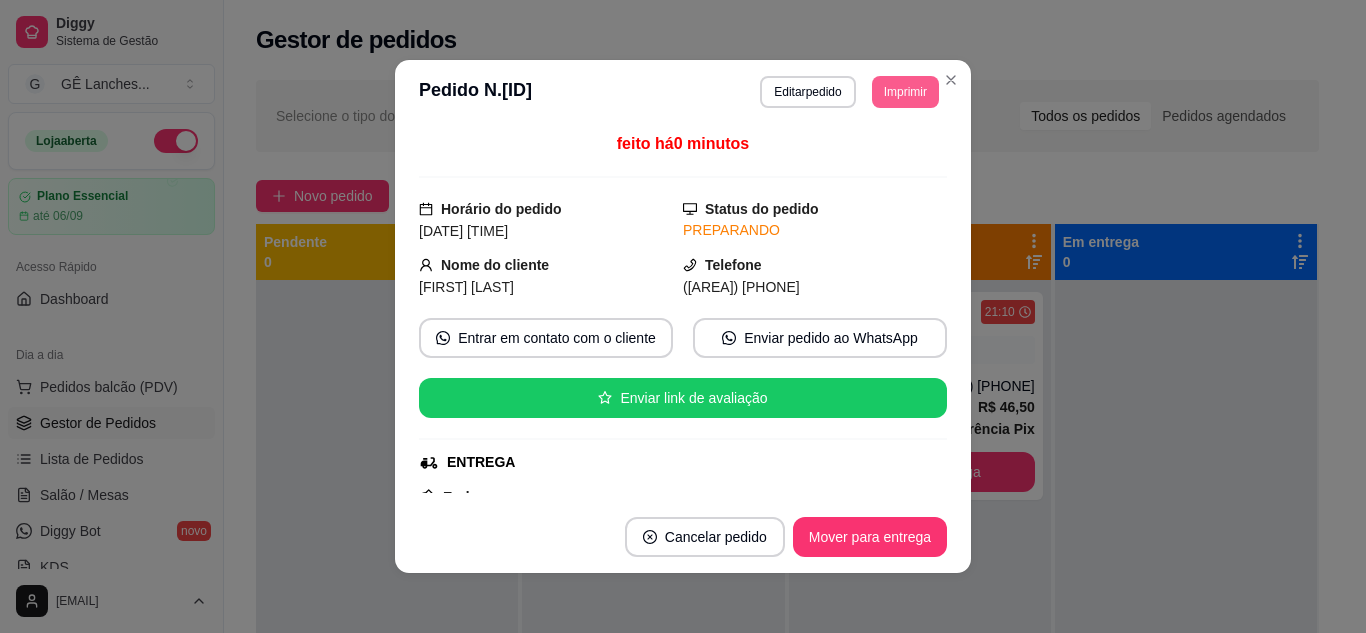 click on "Imprimir" at bounding box center (905, 92) 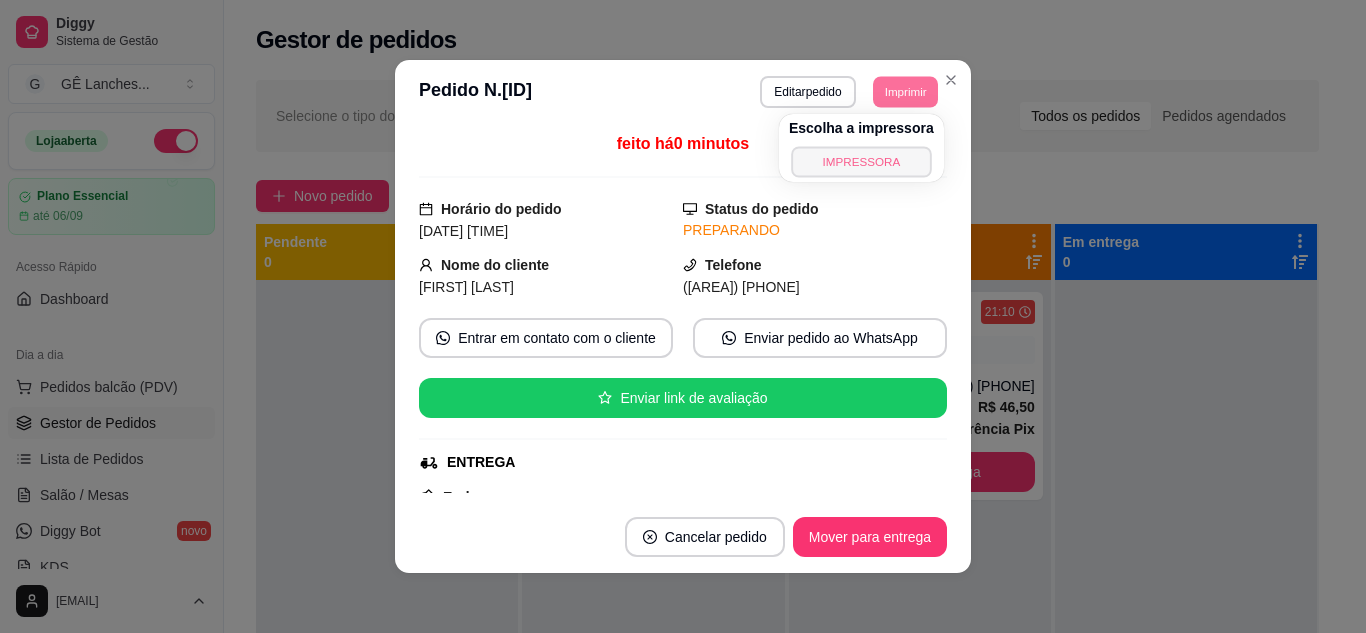 click on "IMPRESSORA" at bounding box center (861, 161) 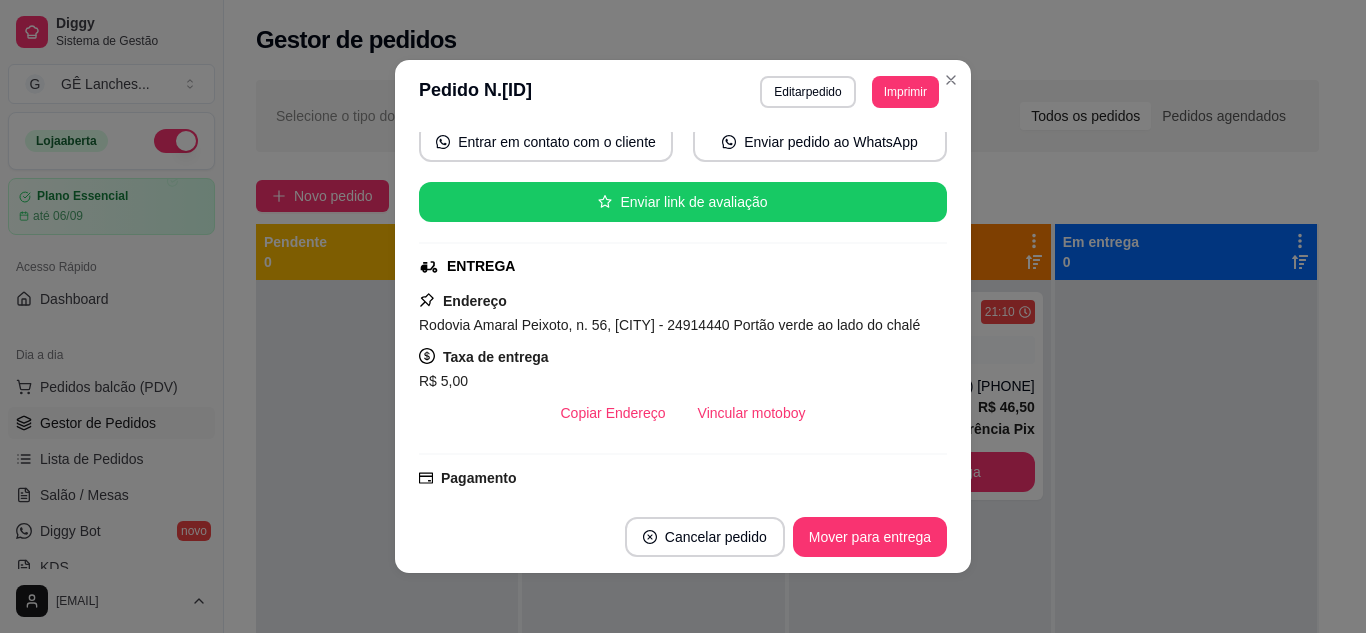 scroll, scrollTop: 200, scrollLeft: 0, axis: vertical 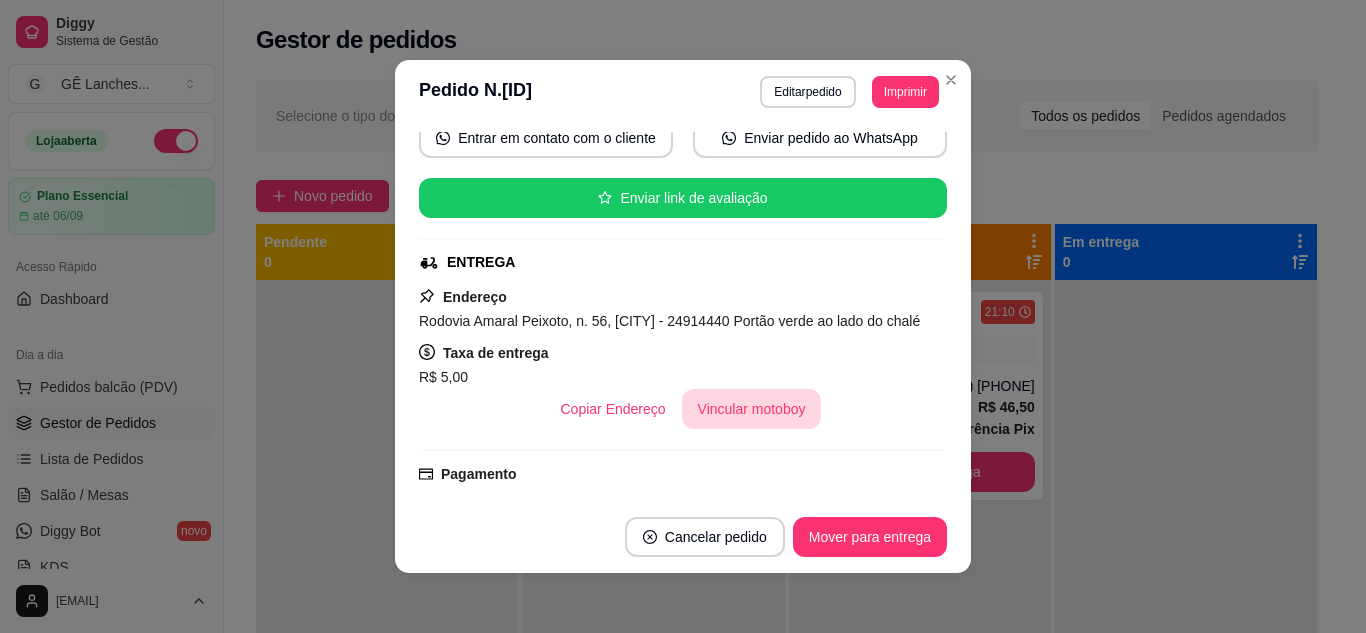 click on "Vincular motoboy" at bounding box center [752, 409] 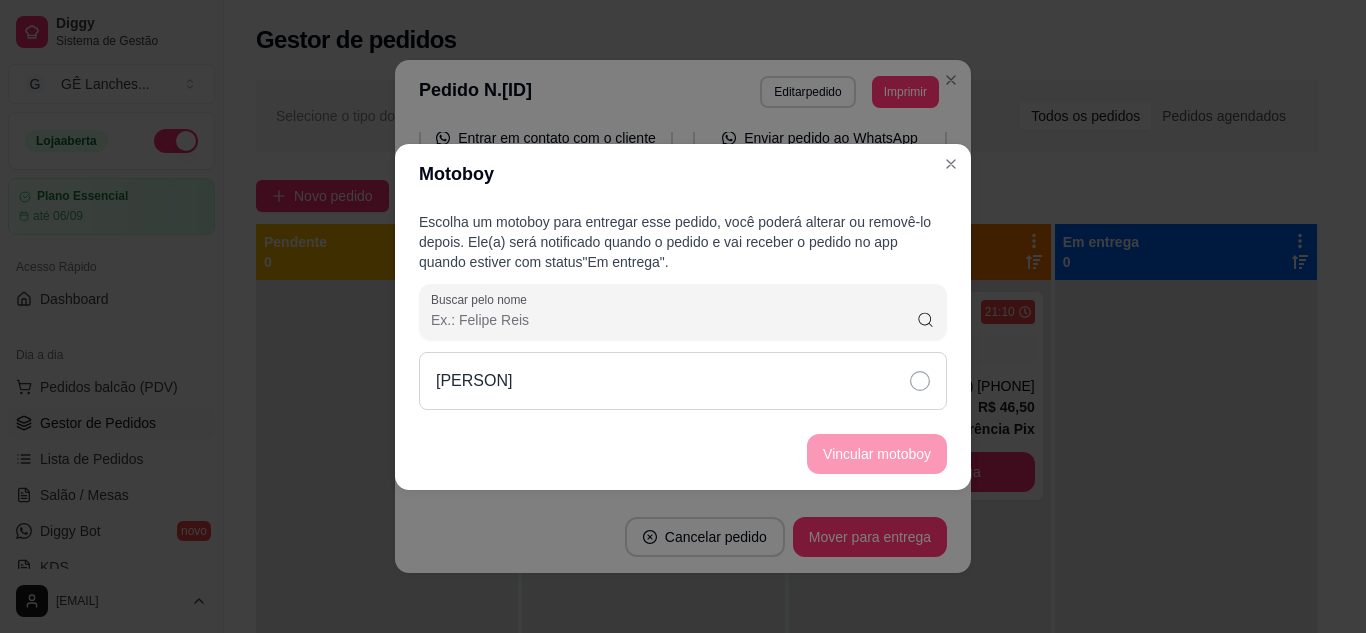 click 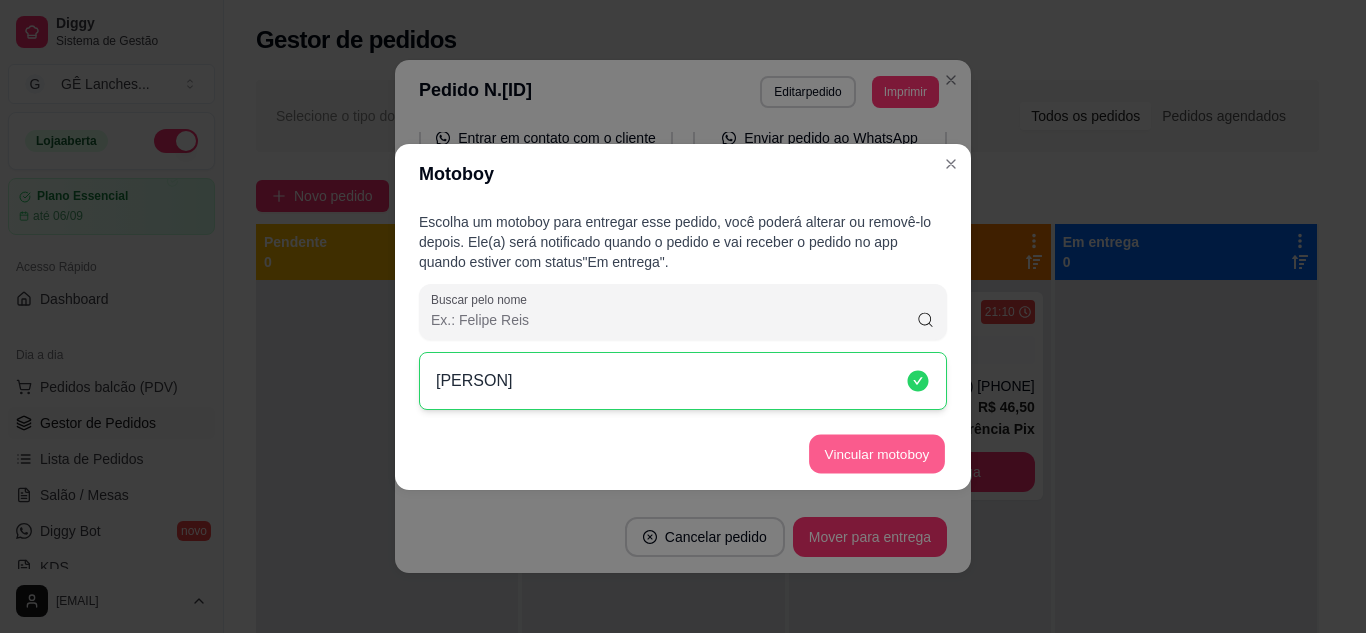 click on "Vincular motoboy" at bounding box center (877, 453) 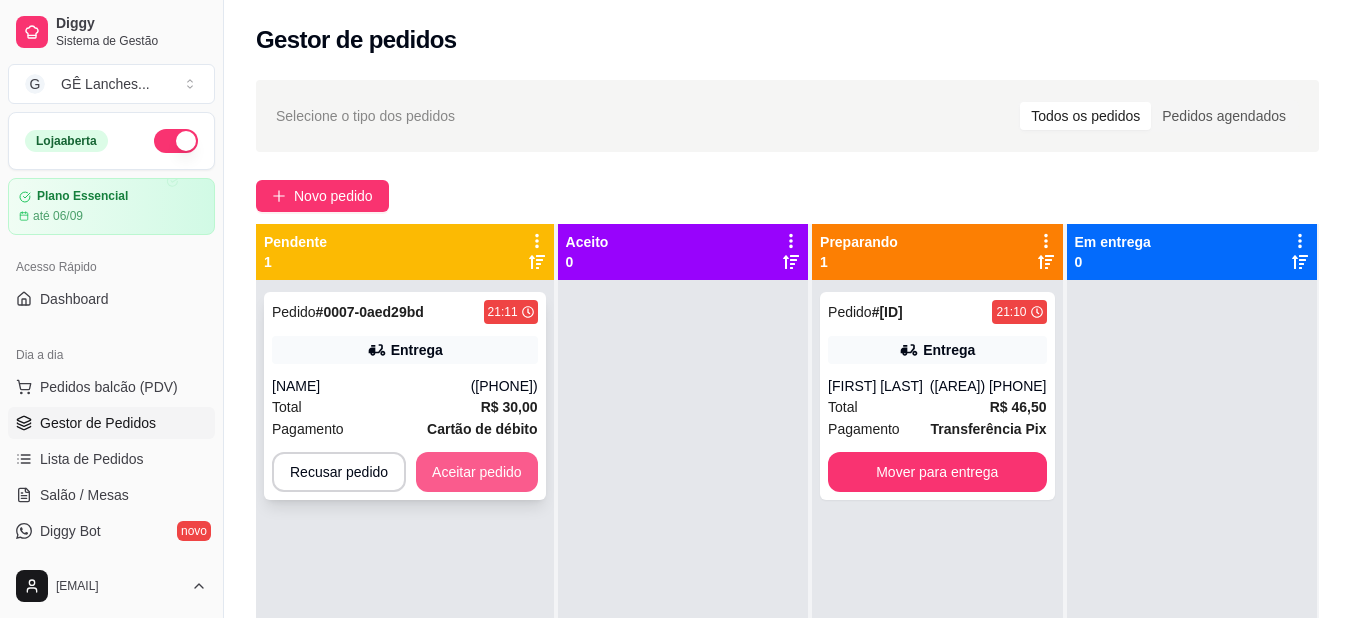 click on "Aceitar pedido" at bounding box center (477, 472) 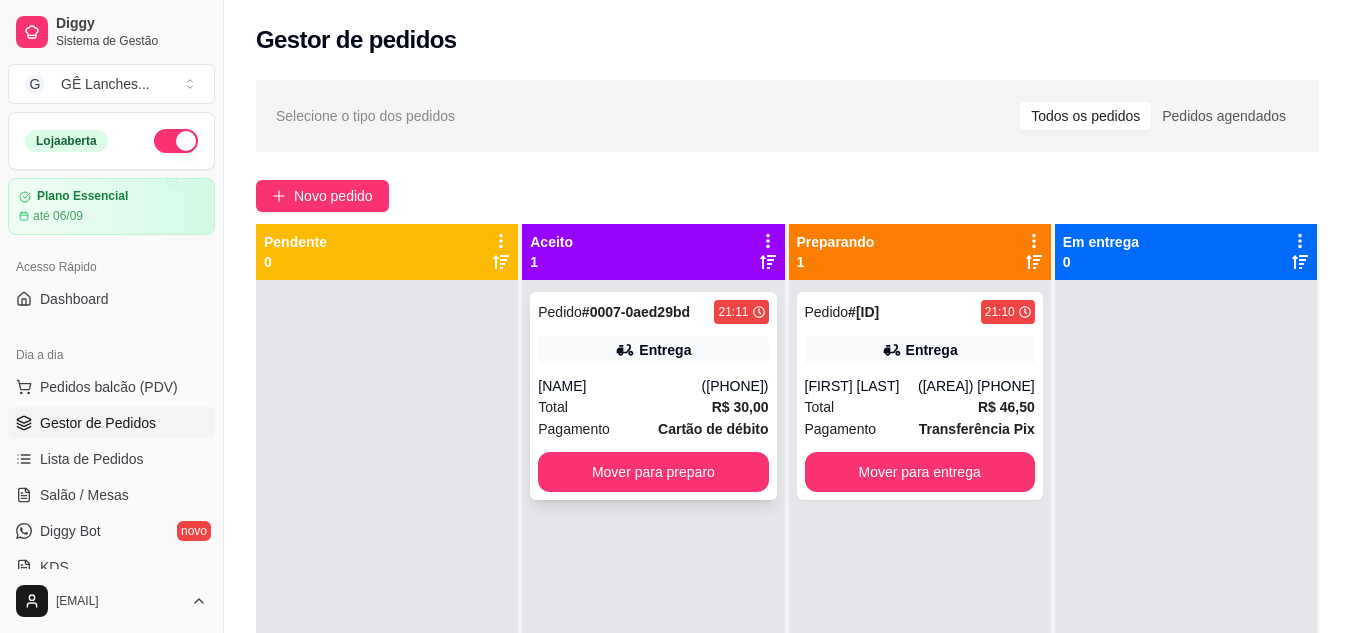 click on "Total R$ 30,00" at bounding box center (653, 407) 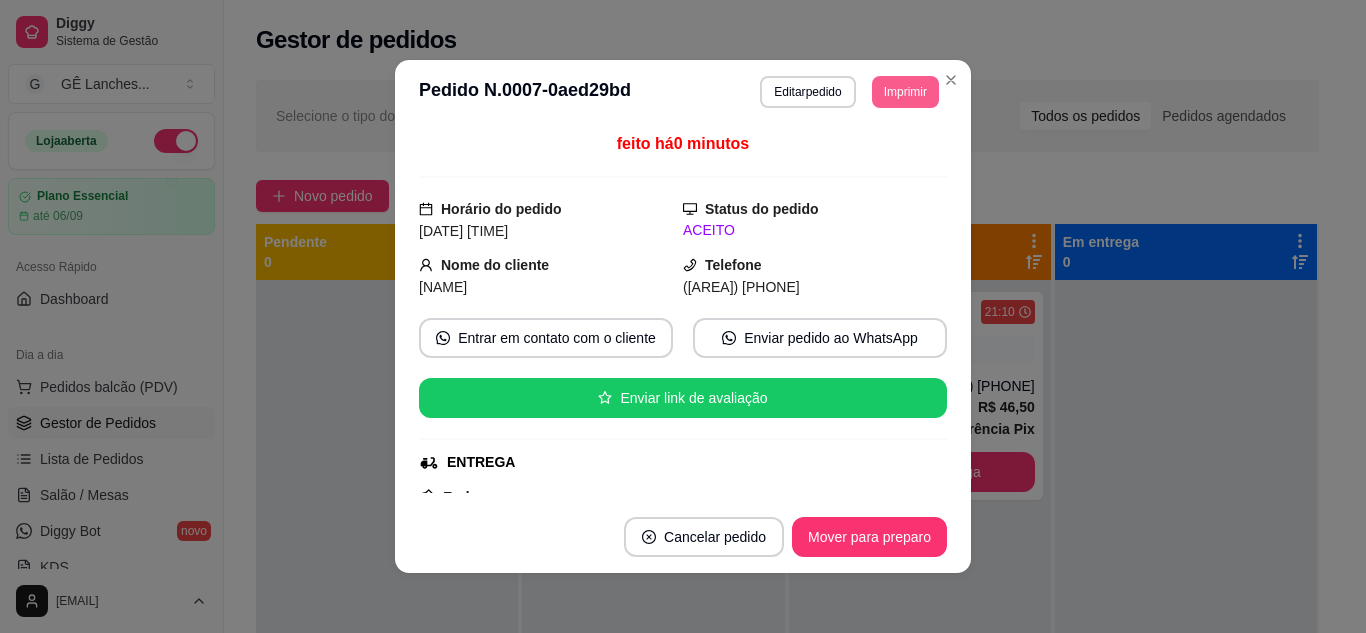 click on "Imprimir" at bounding box center [905, 92] 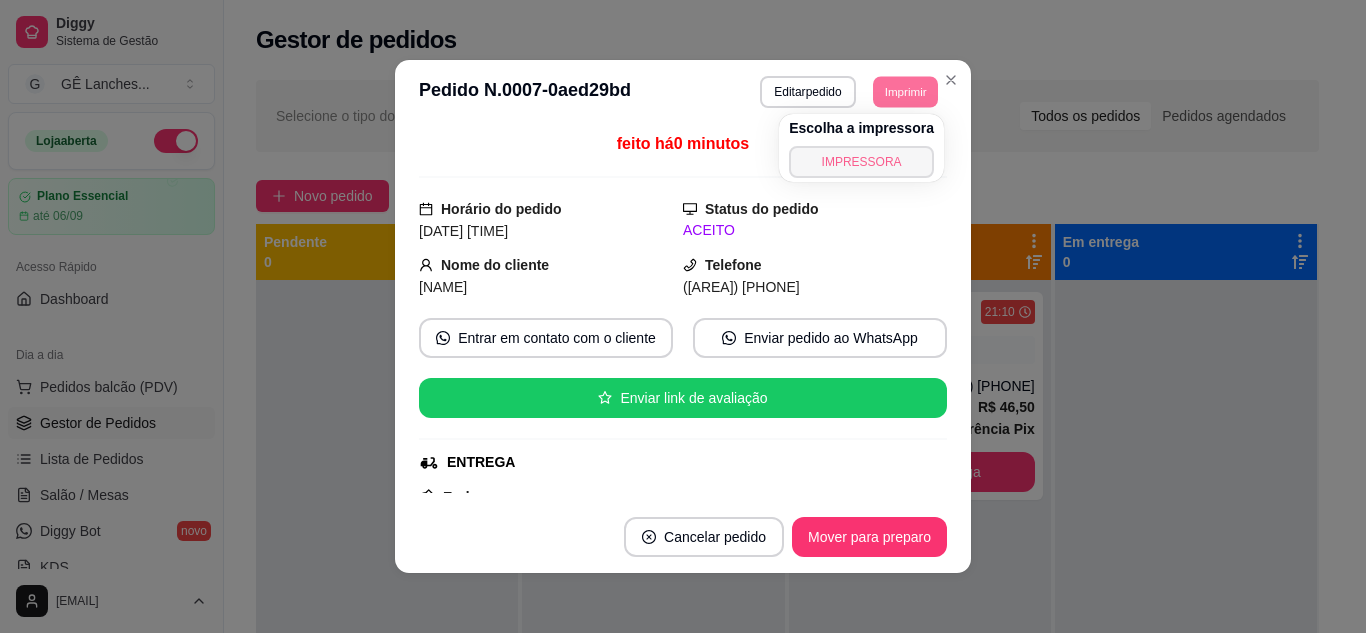 click on "IMPRESSORA" at bounding box center (861, 162) 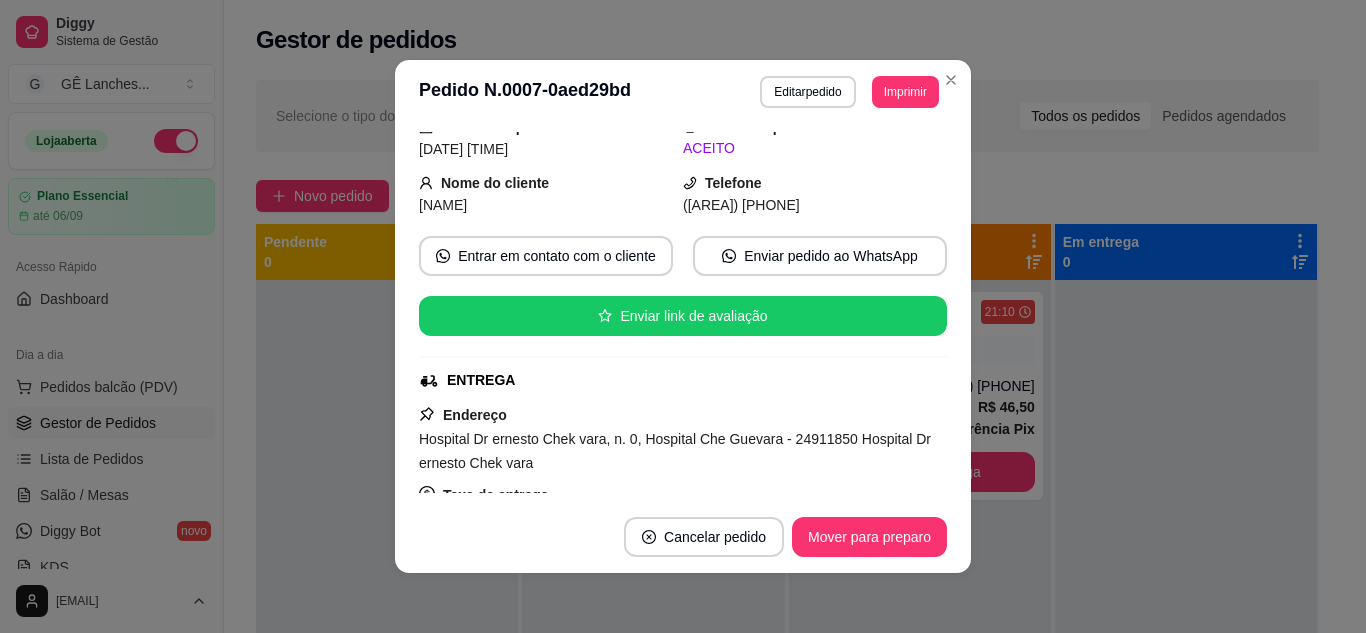 scroll, scrollTop: 300, scrollLeft: 0, axis: vertical 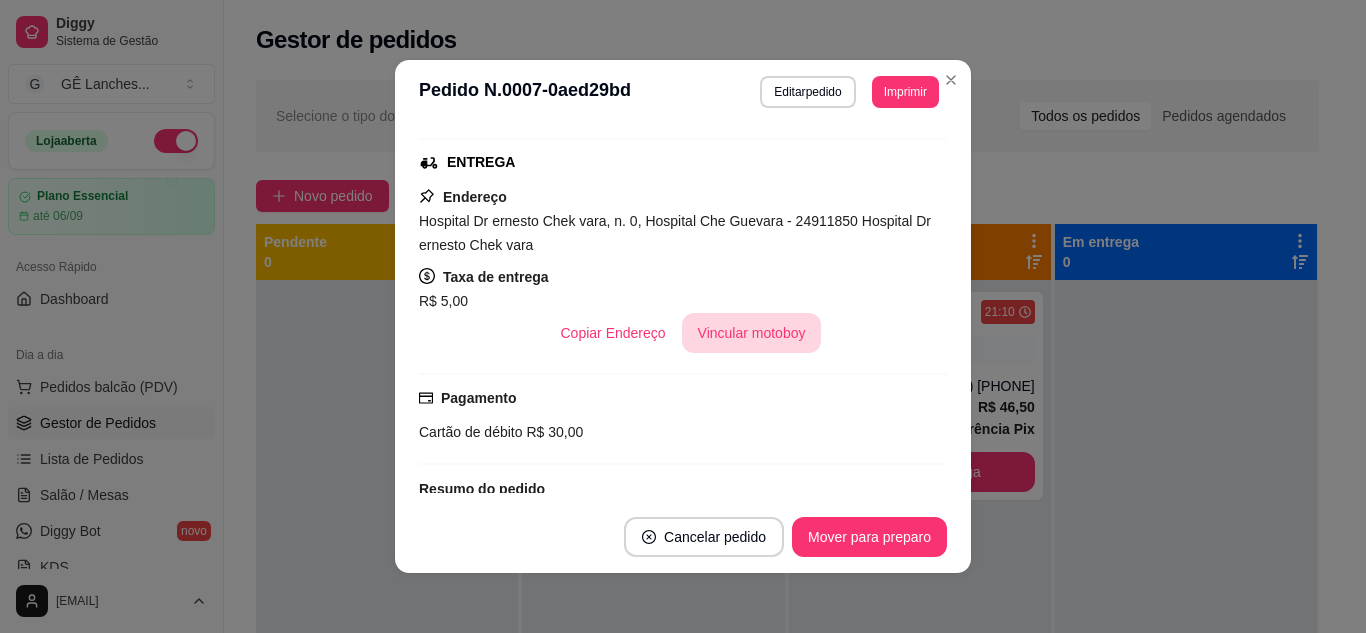 click on "Vincular motoboy" at bounding box center [752, 333] 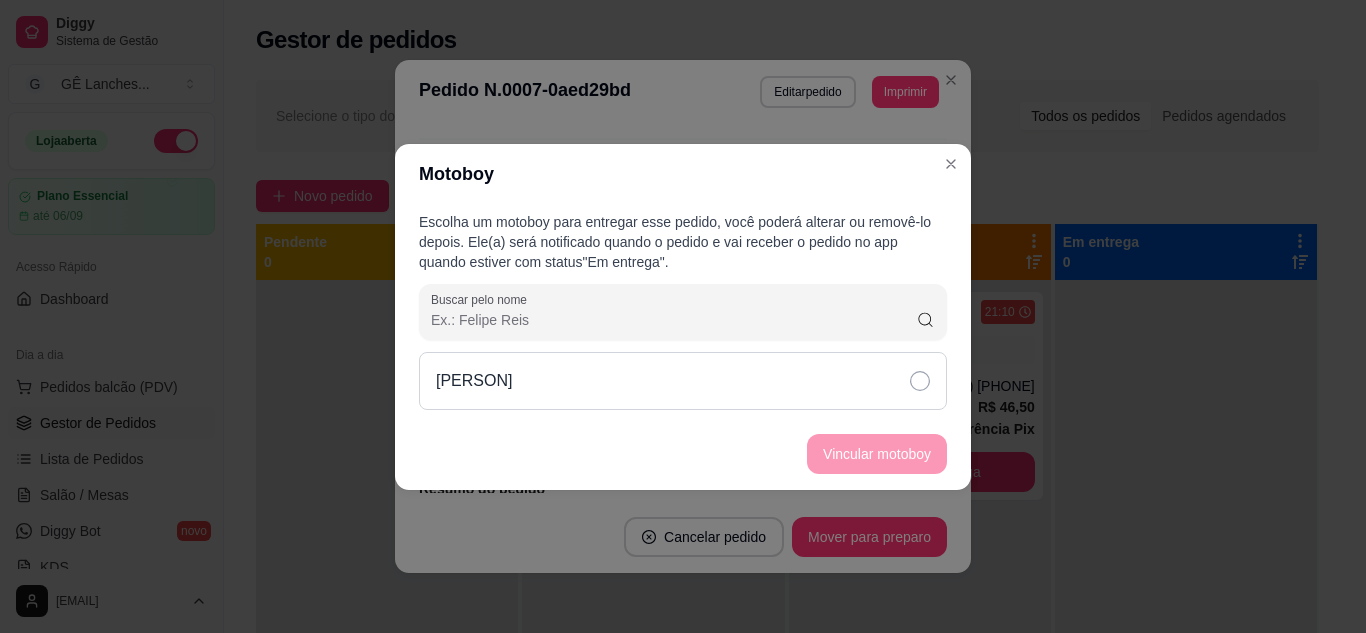 click 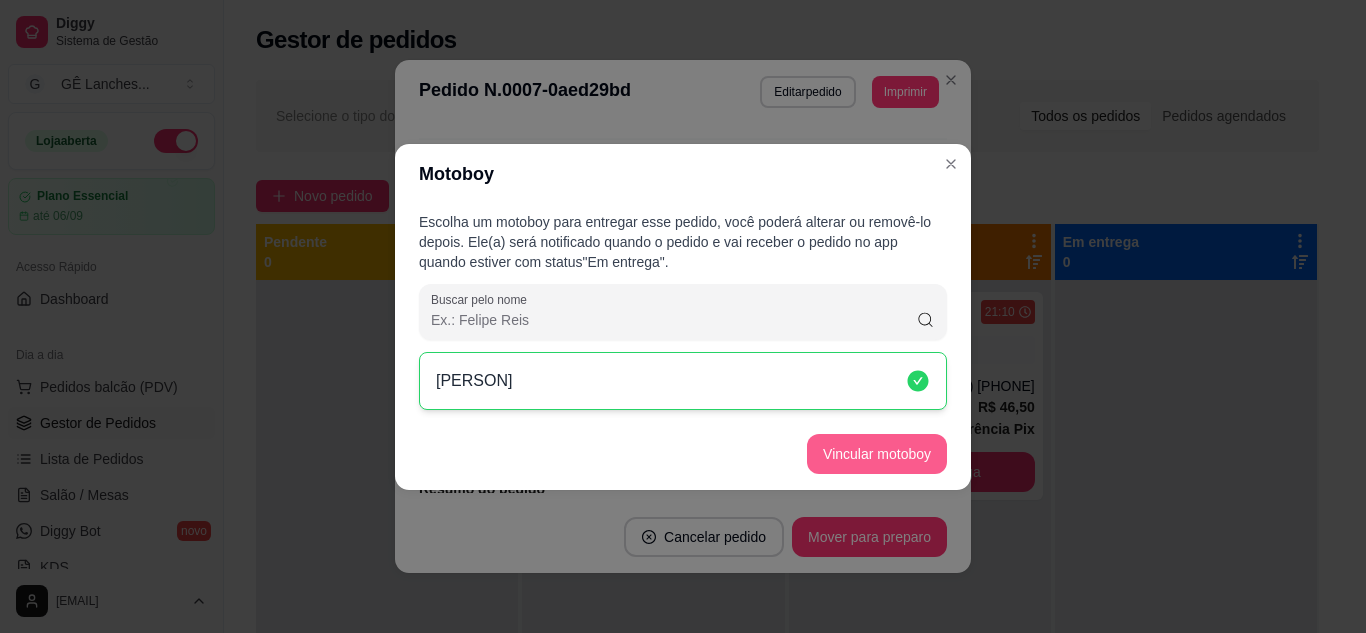 click on "Vincular motoboy" at bounding box center (877, 454) 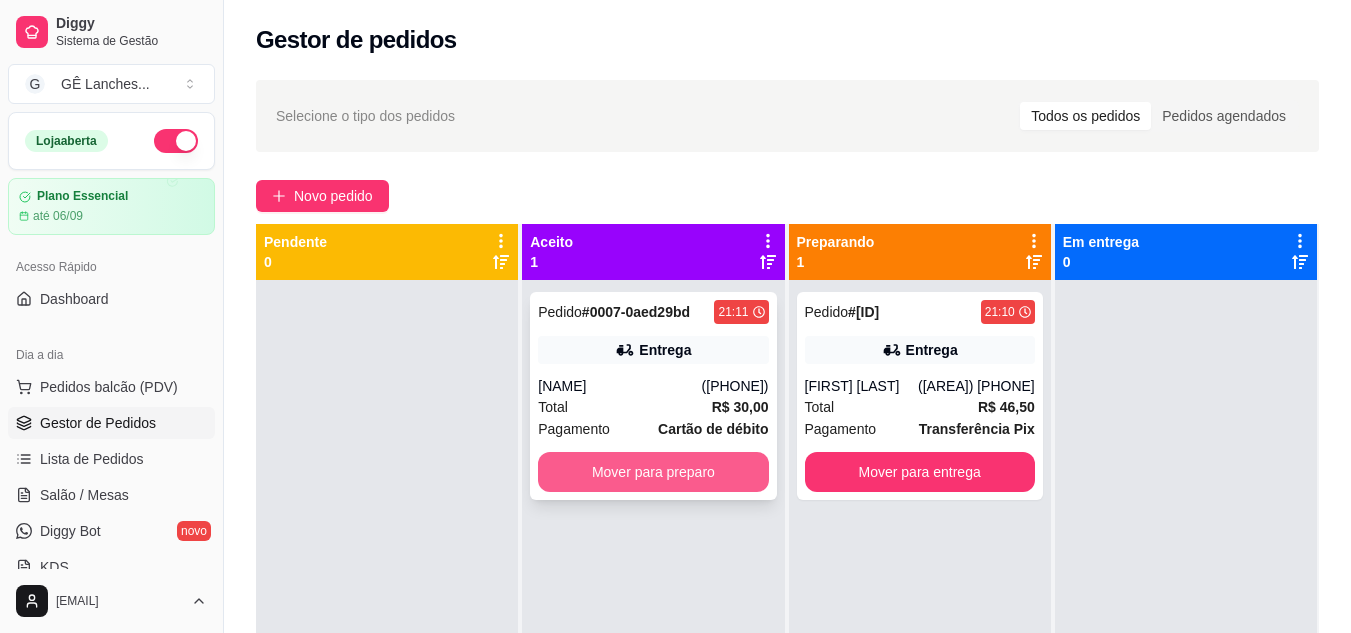 click on "Mover para preparo" at bounding box center [653, 472] 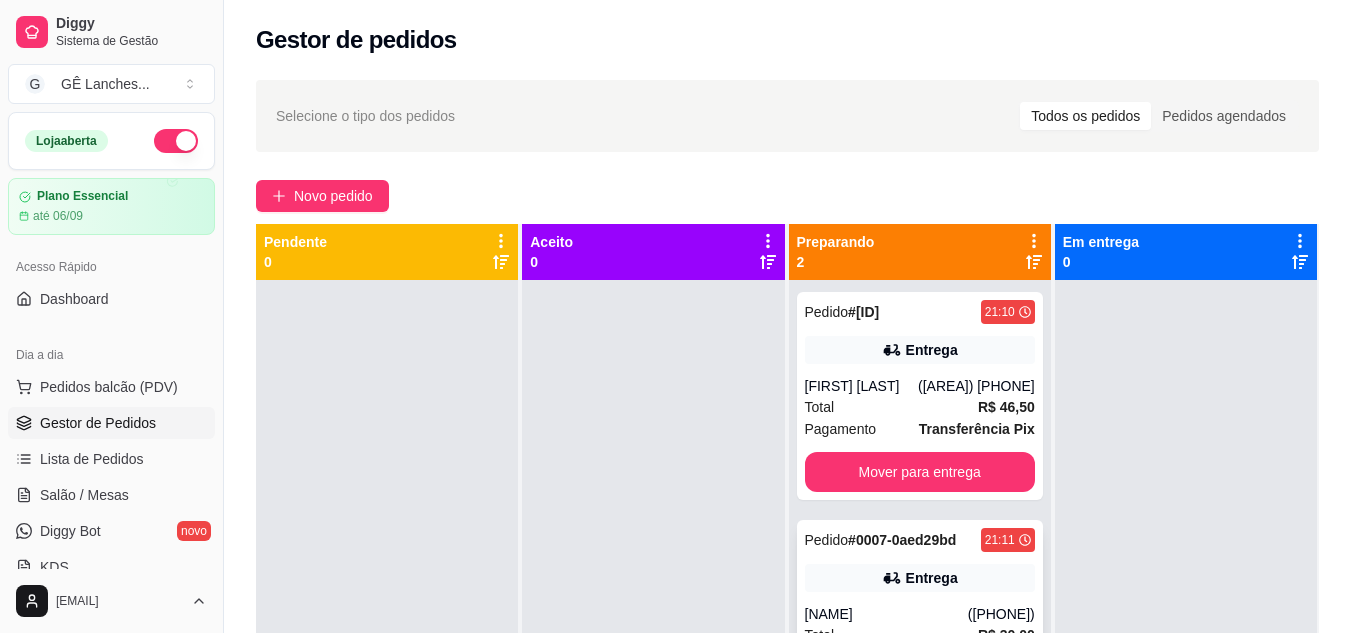 click on "Entrega" at bounding box center [920, 578] 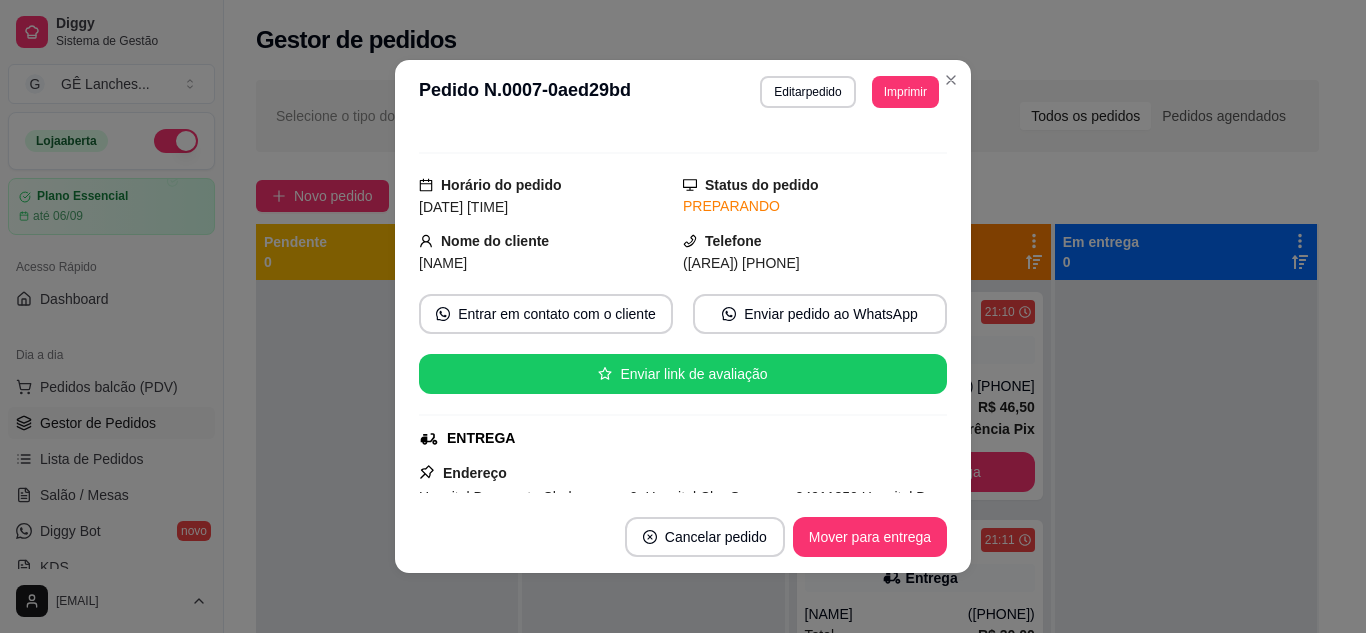 scroll, scrollTop: 0, scrollLeft: 0, axis: both 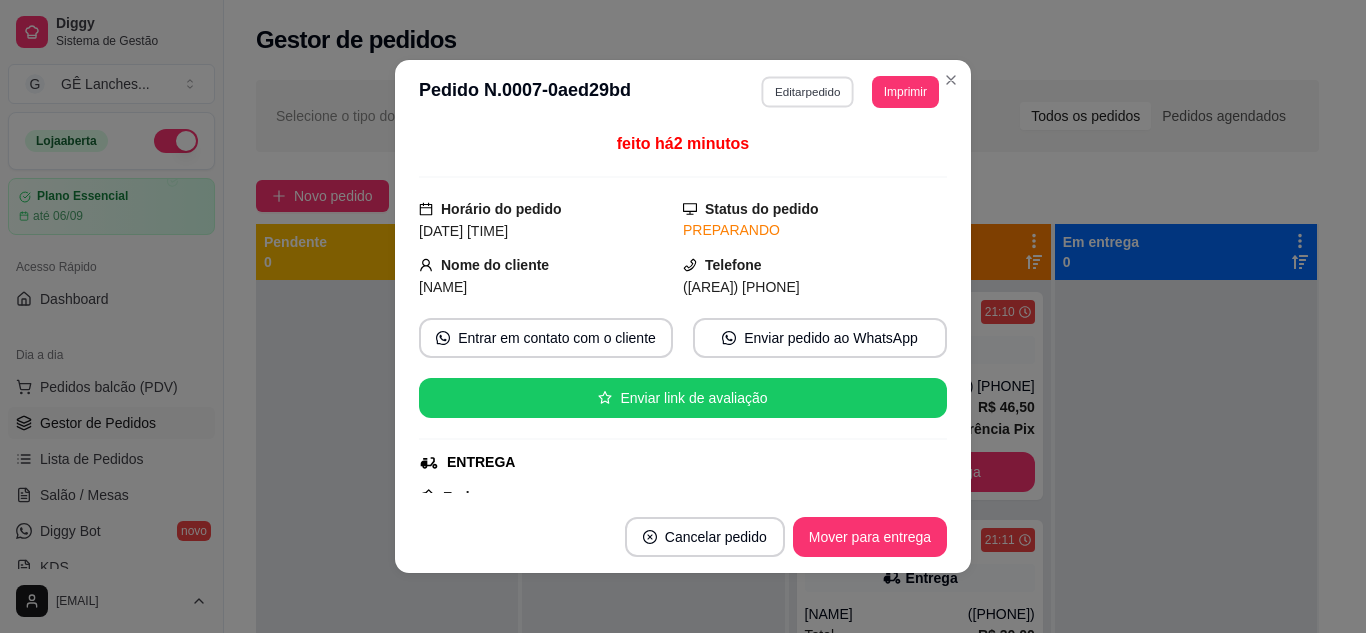 click on "Editar  pedido" at bounding box center (808, 91) 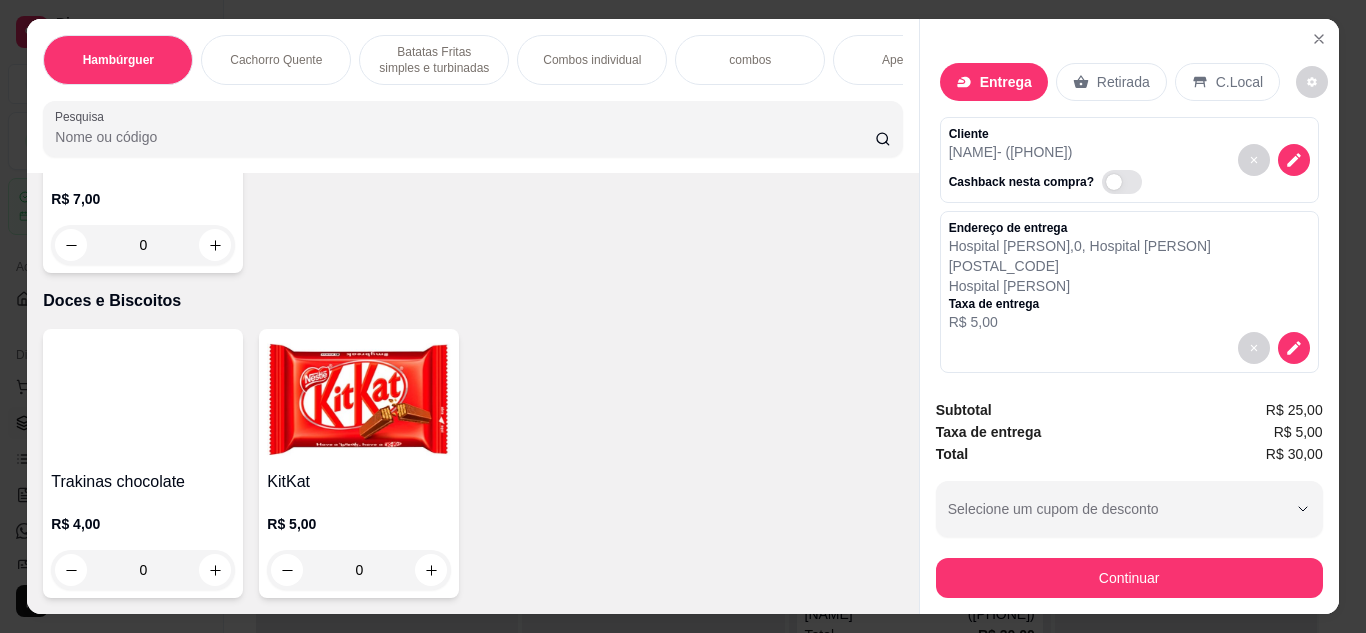 scroll, scrollTop: 7000, scrollLeft: 0, axis: vertical 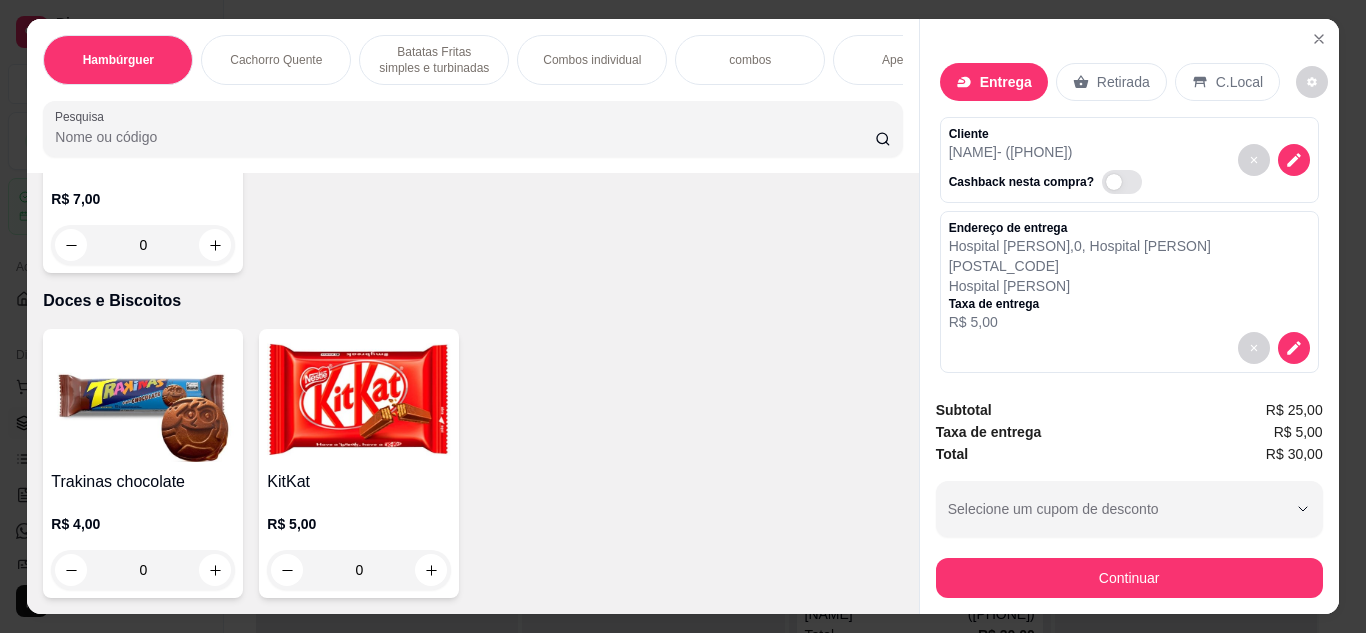click 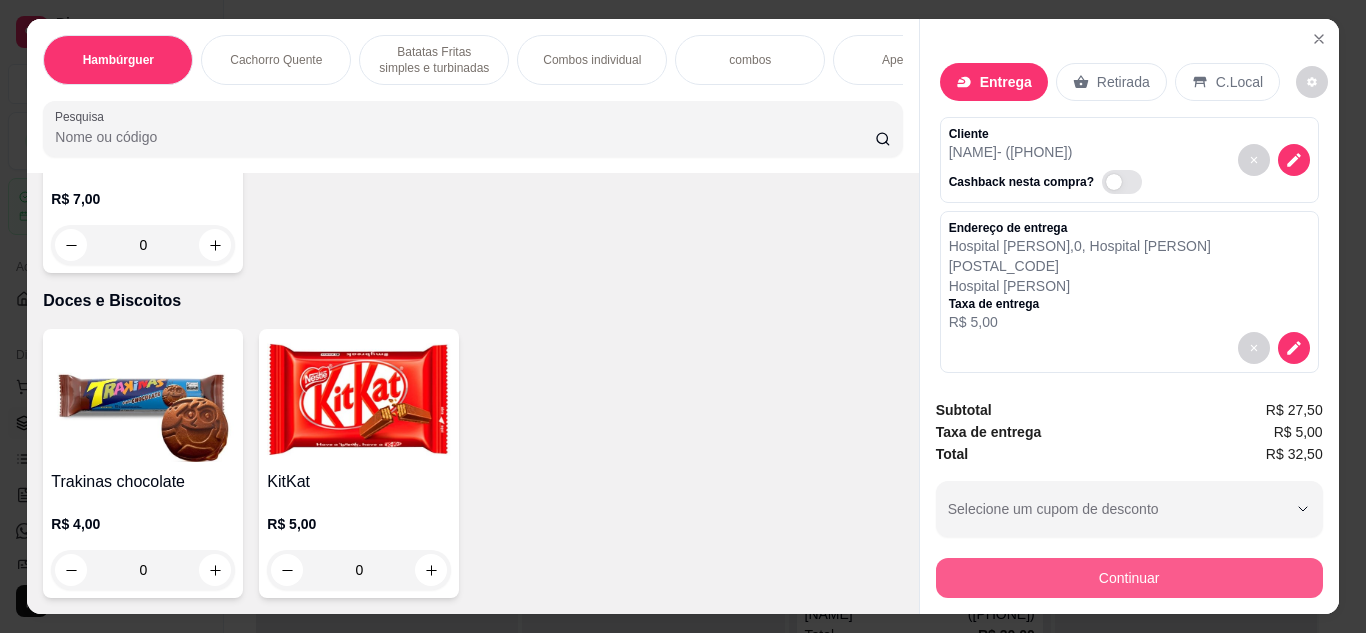 click on "Continuar" at bounding box center (1129, 578) 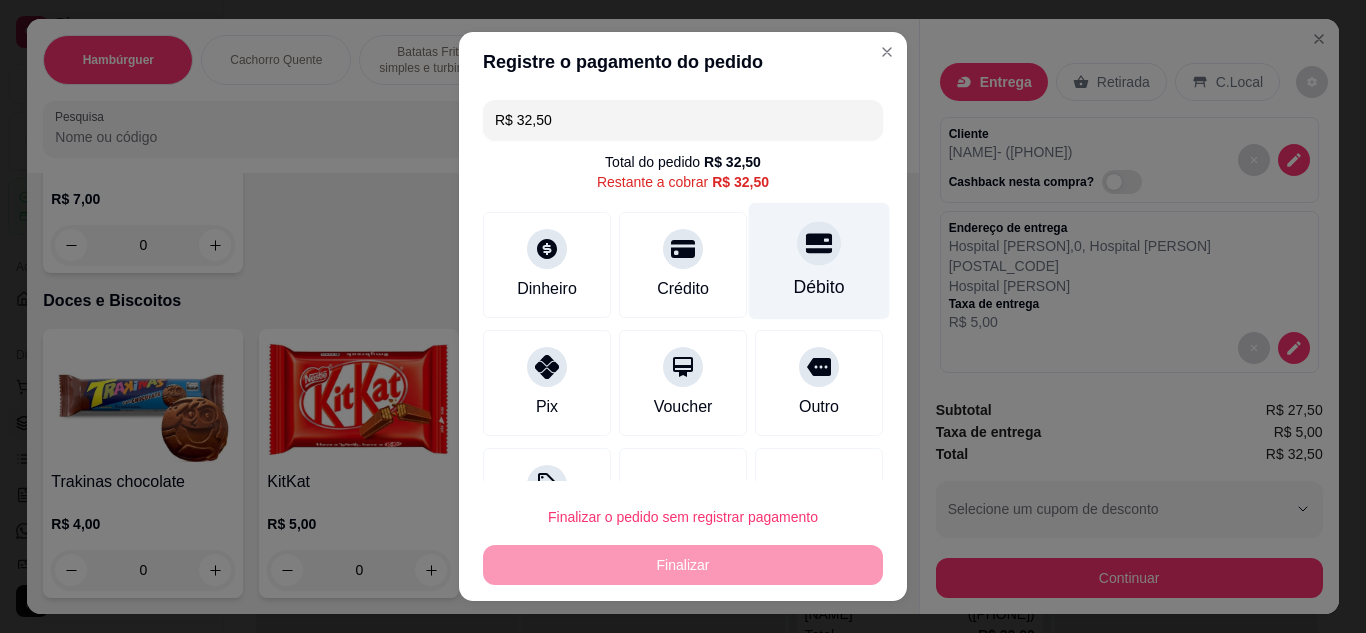 click at bounding box center (819, 243) 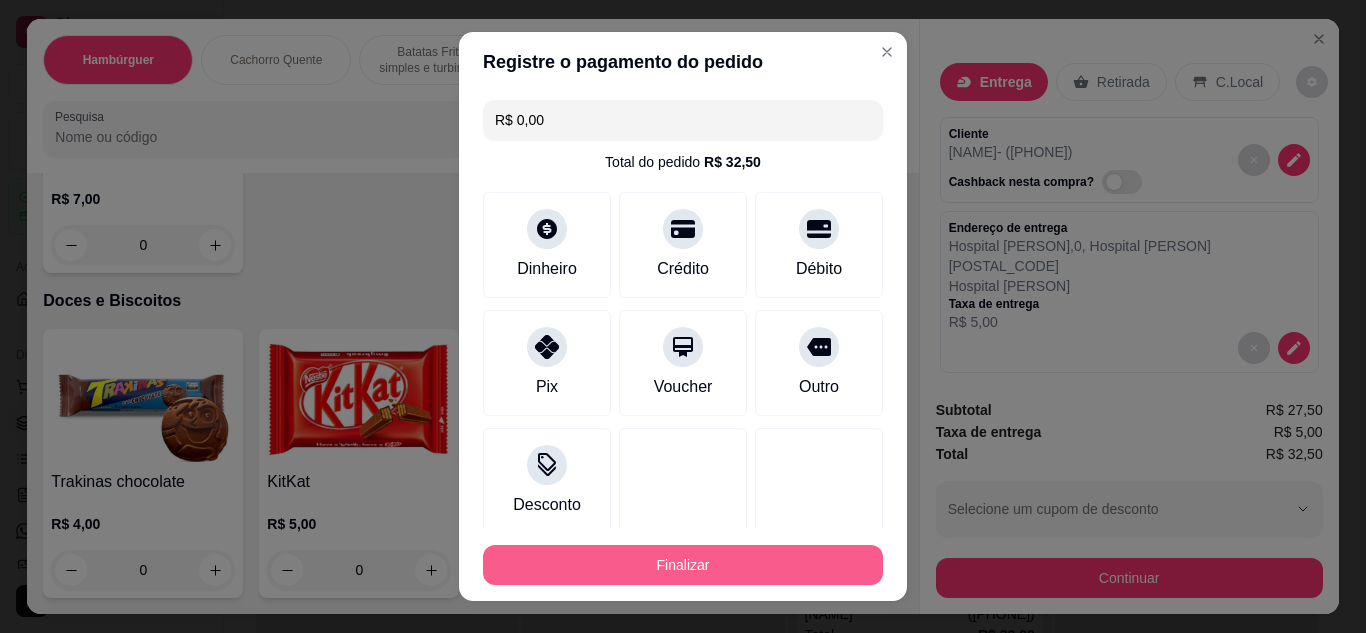 click on "Finalizar" at bounding box center [683, 565] 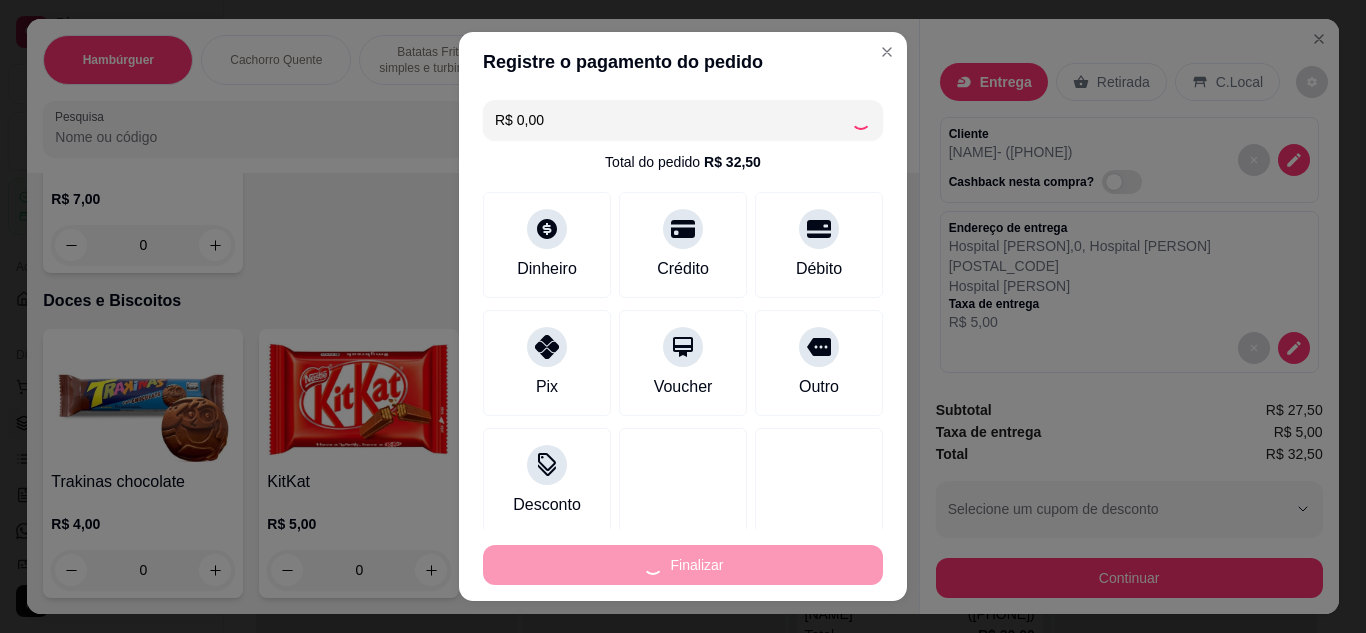 type on "0" 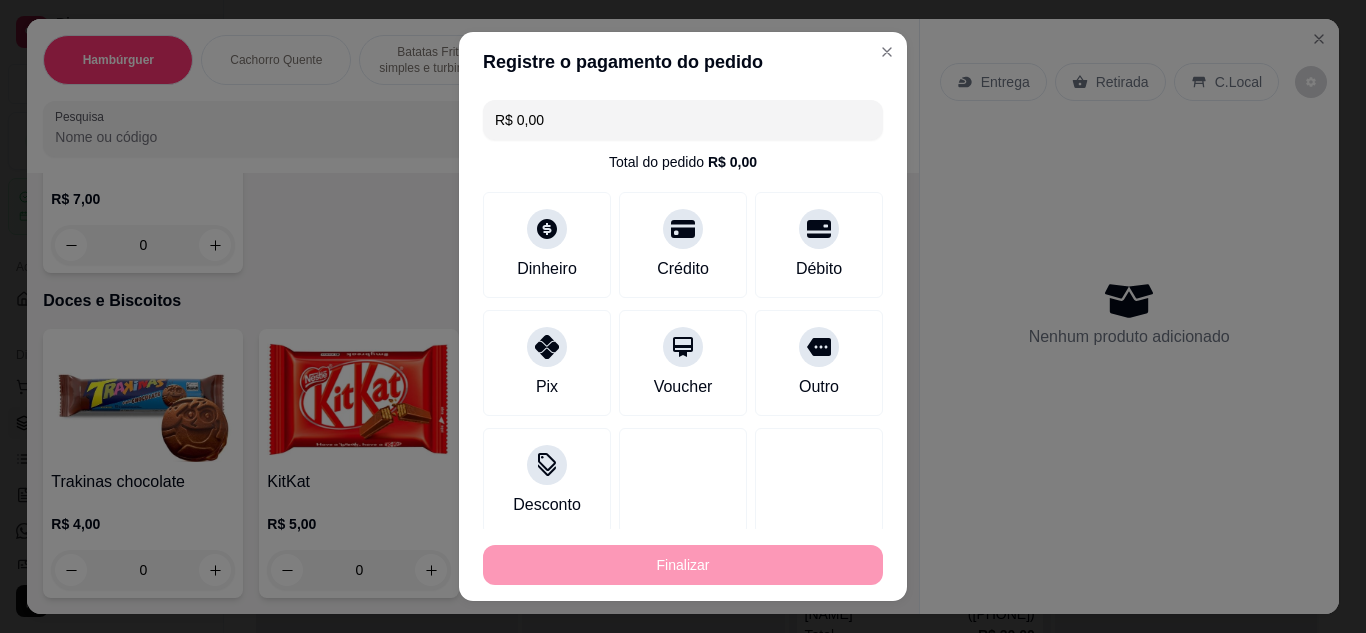 type on "-R$ 32,50" 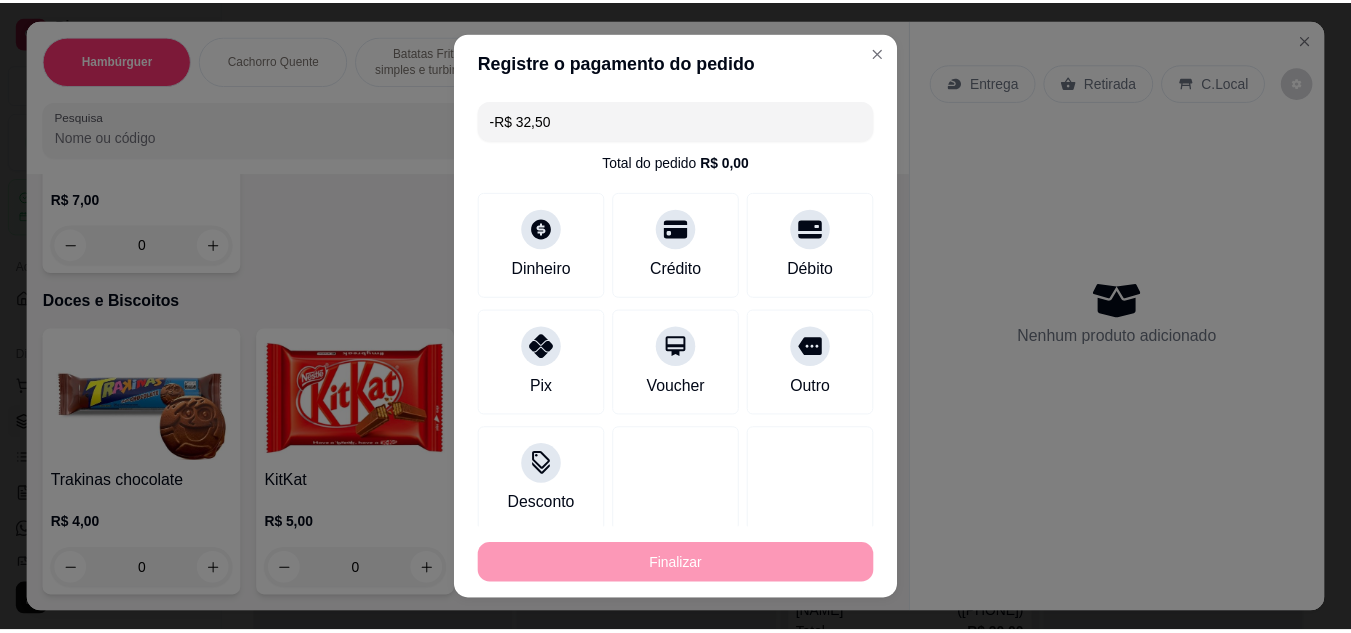 scroll, scrollTop: 6998, scrollLeft: 0, axis: vertical 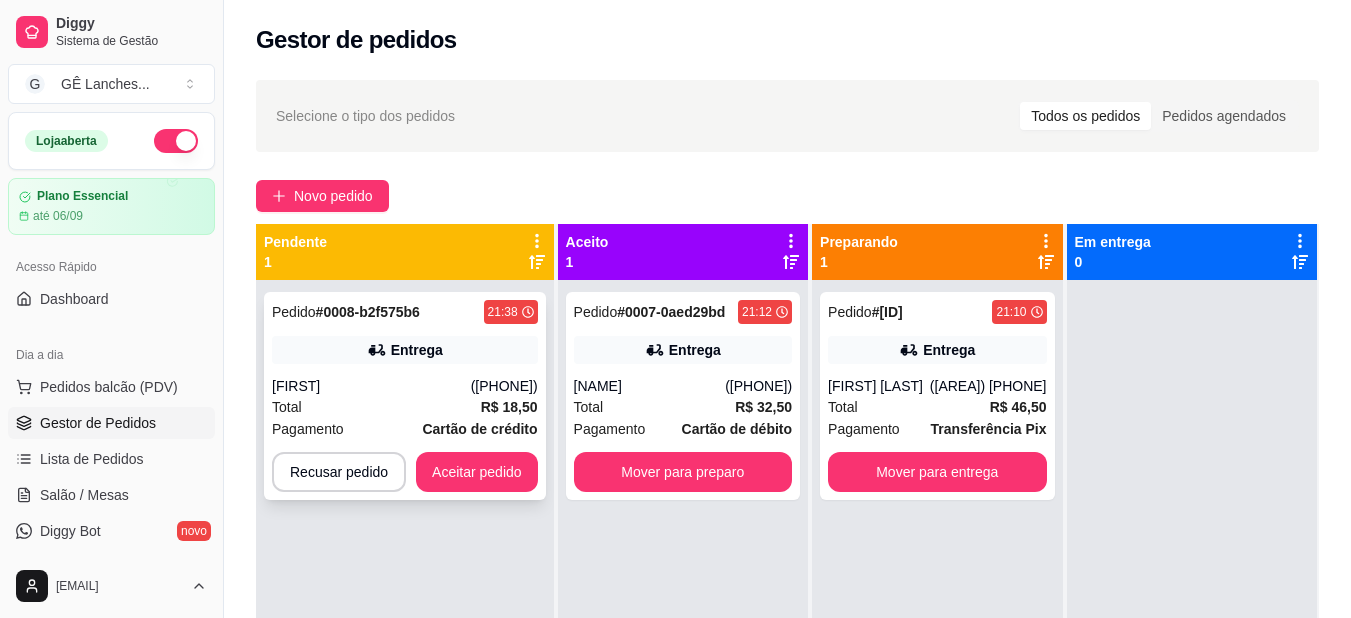 click on "Entrega" at bounding box center [405, 350] 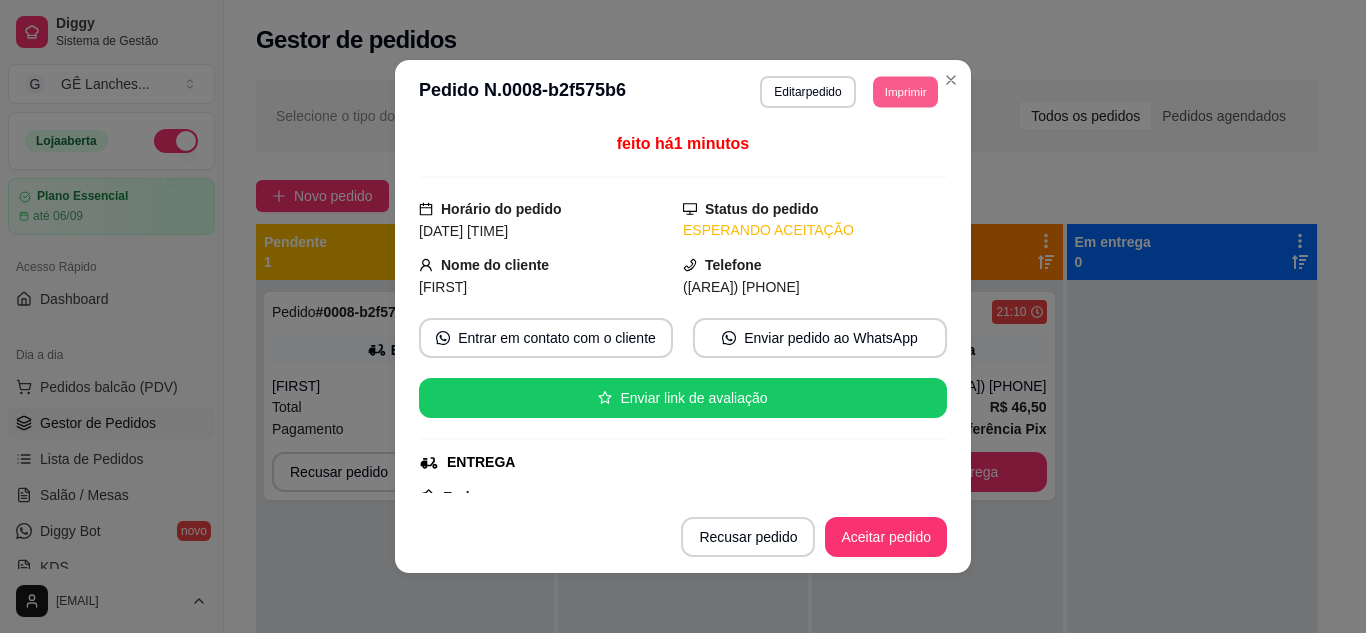 click on "Imprimir" at bounding box center [905, 91] 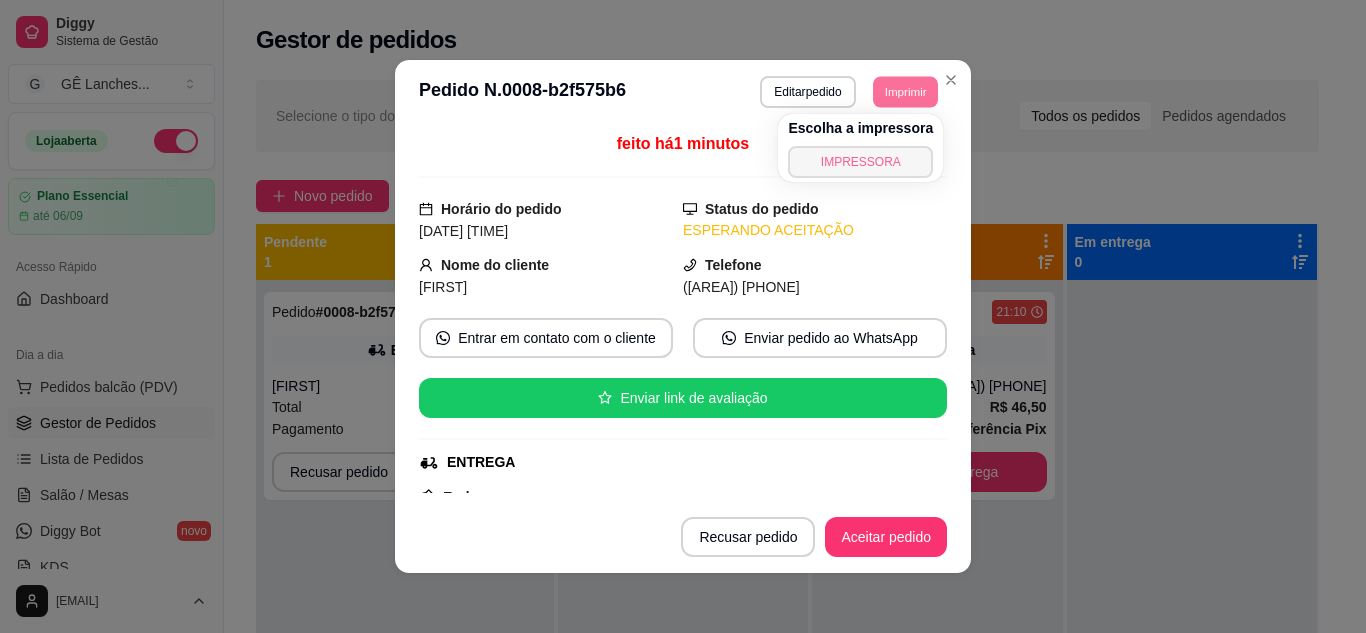 click on "IMPRESSORA" at bounding box center (860, 162) 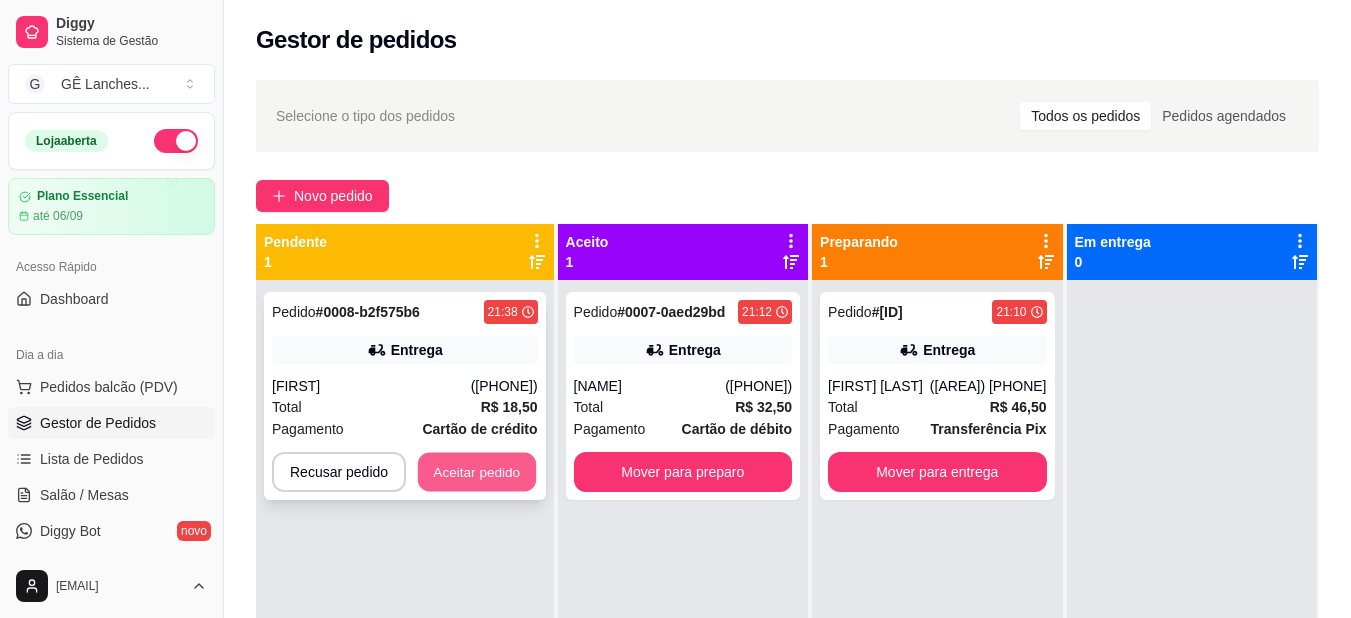 click on "Aceitar pedido" at bounding box center [477, 472] 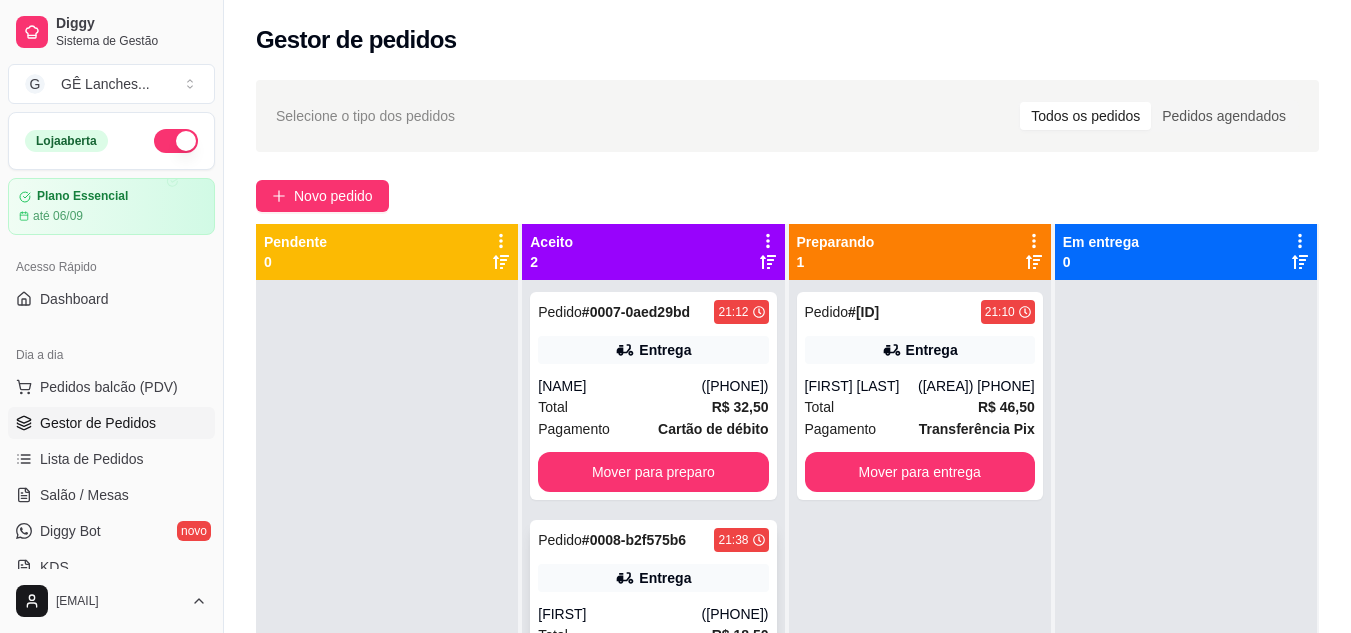 scroll, scrollTop: 56, scrollLeft: 0, axis: vertical 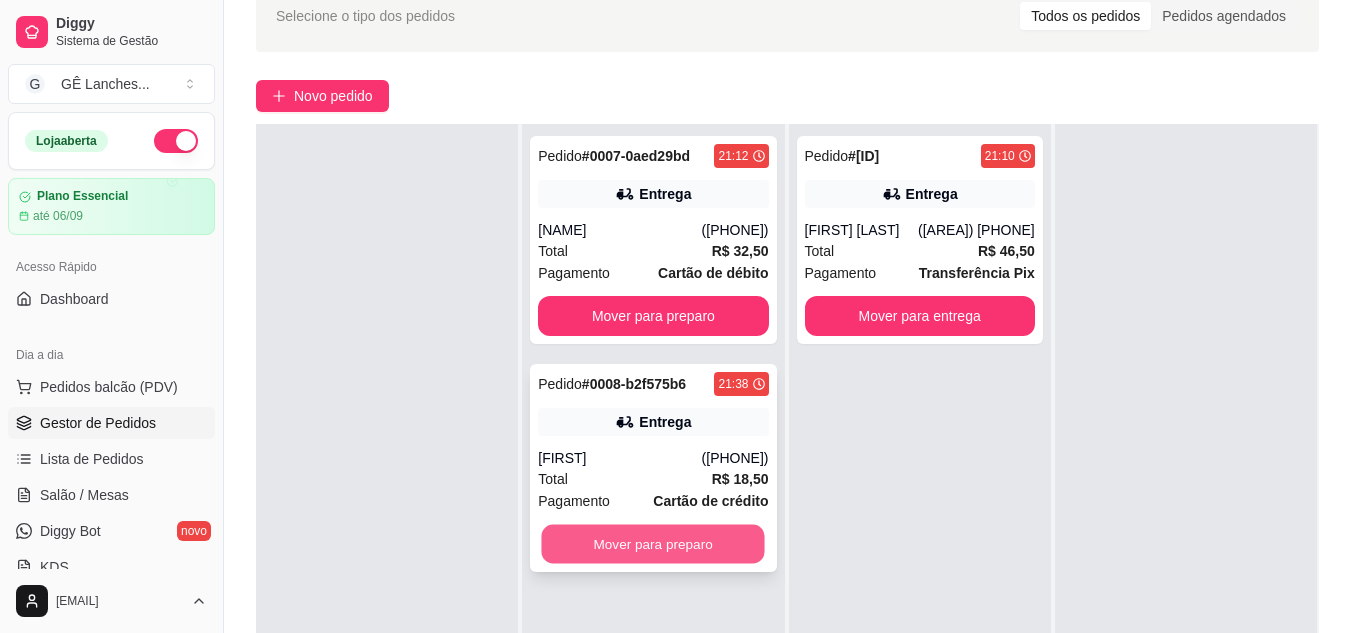 click on "Mover para preparo" at bounding box center (653, 544) 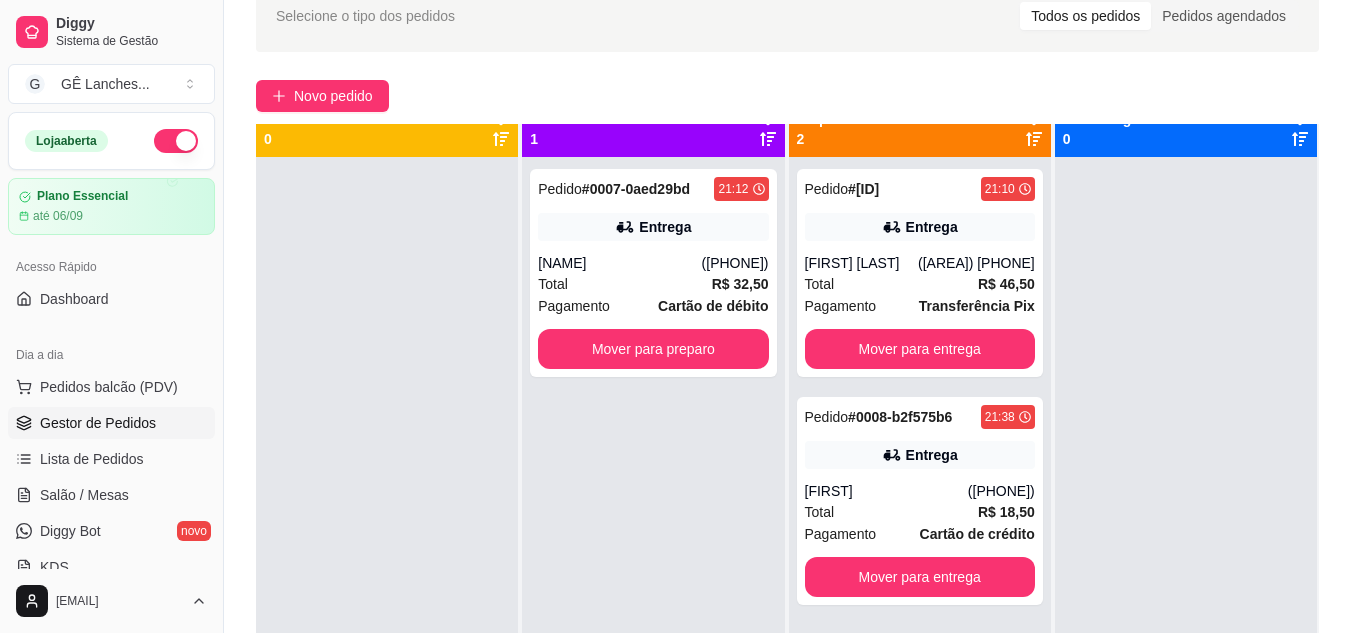 scroll, scrollTop: 0, scrollLeft: 0, axis: both 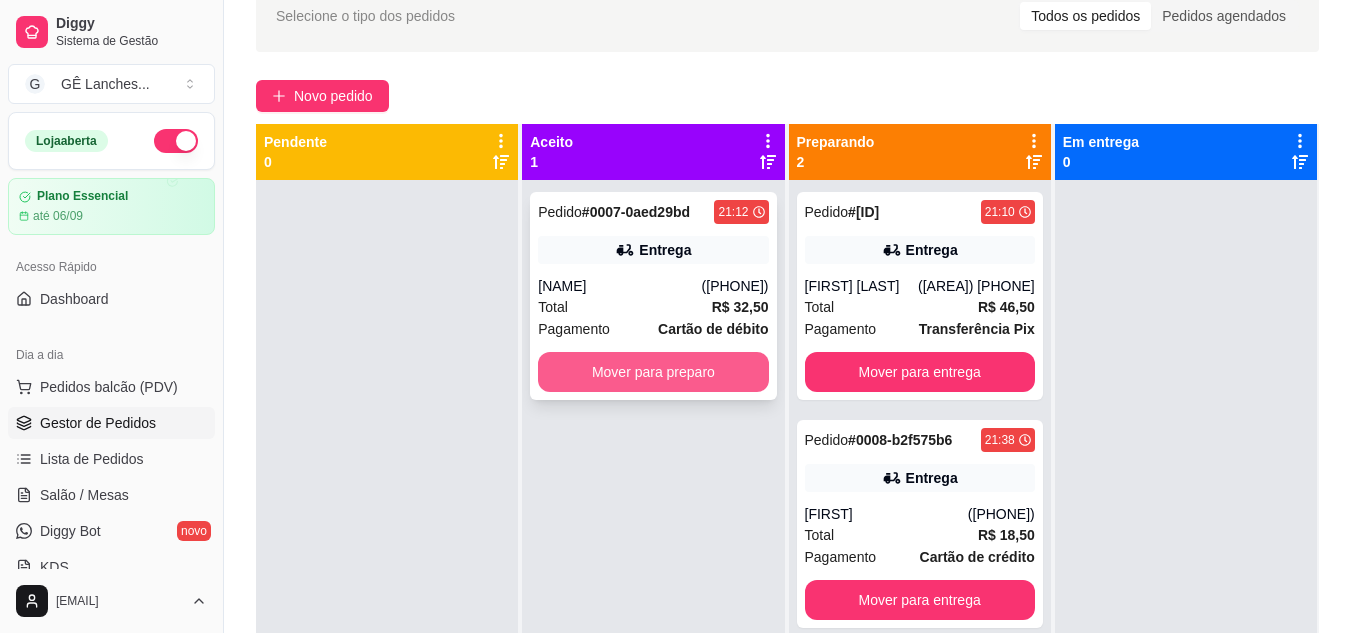 click on "Mover para preparo" at bounding box center [653, 372] 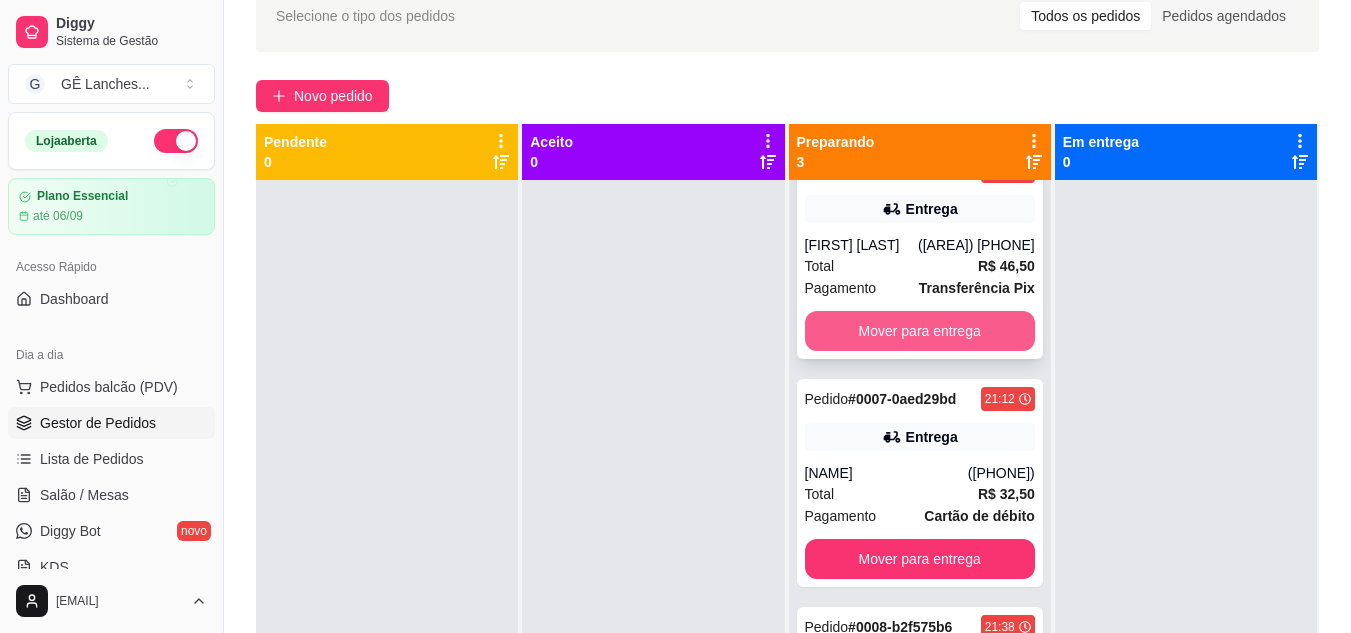 scroll, scrollTop: 71, scrollLeft: 0, axis: vertical 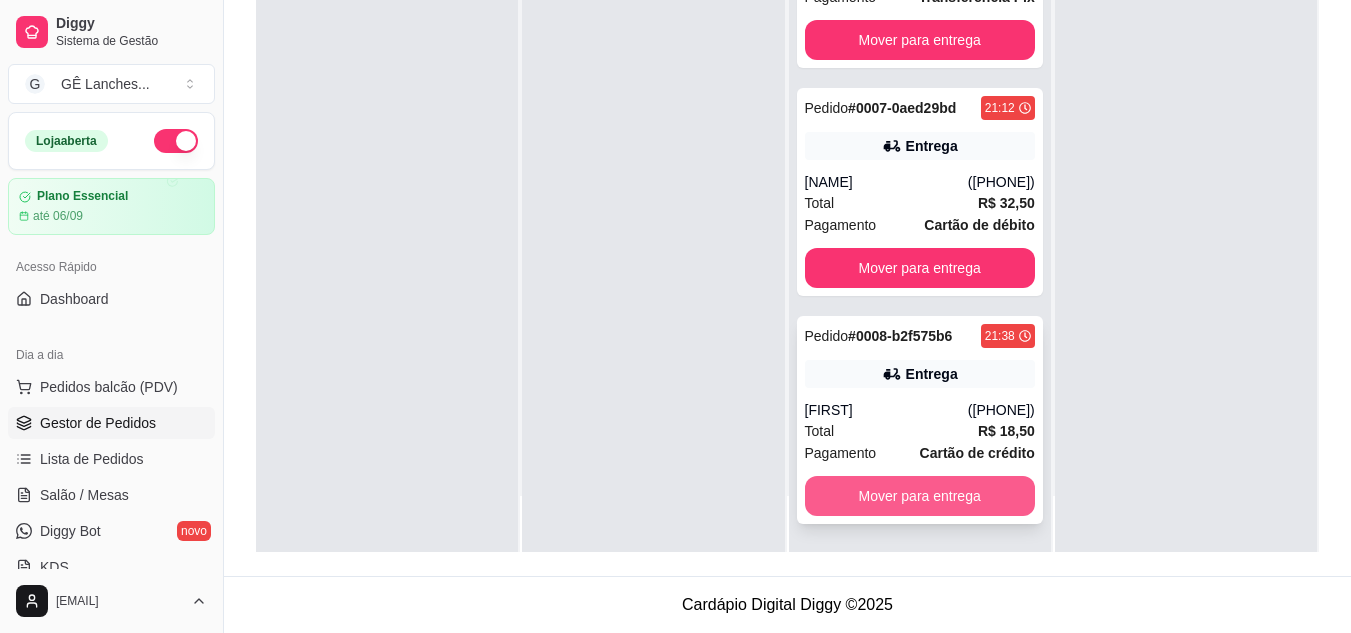 click on "Mover para entrega" at bounding box center [920, 496] 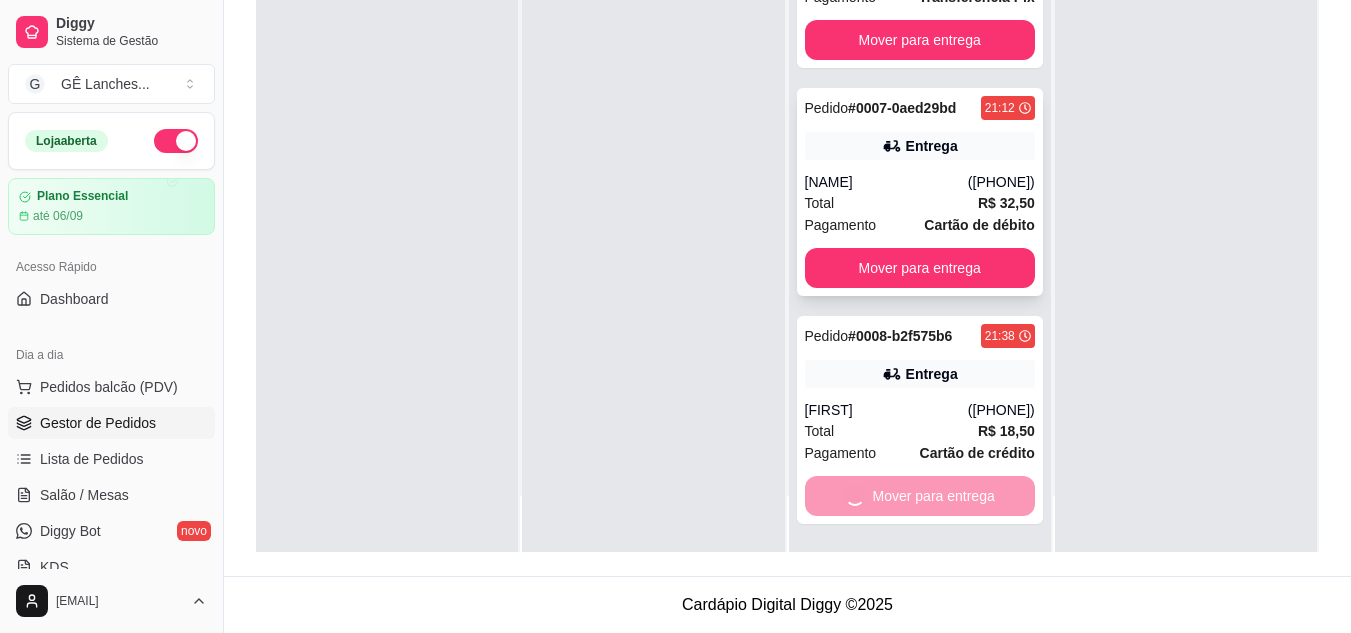 scroll, scrollTop: 0, scrollLeft: 0, axis: both 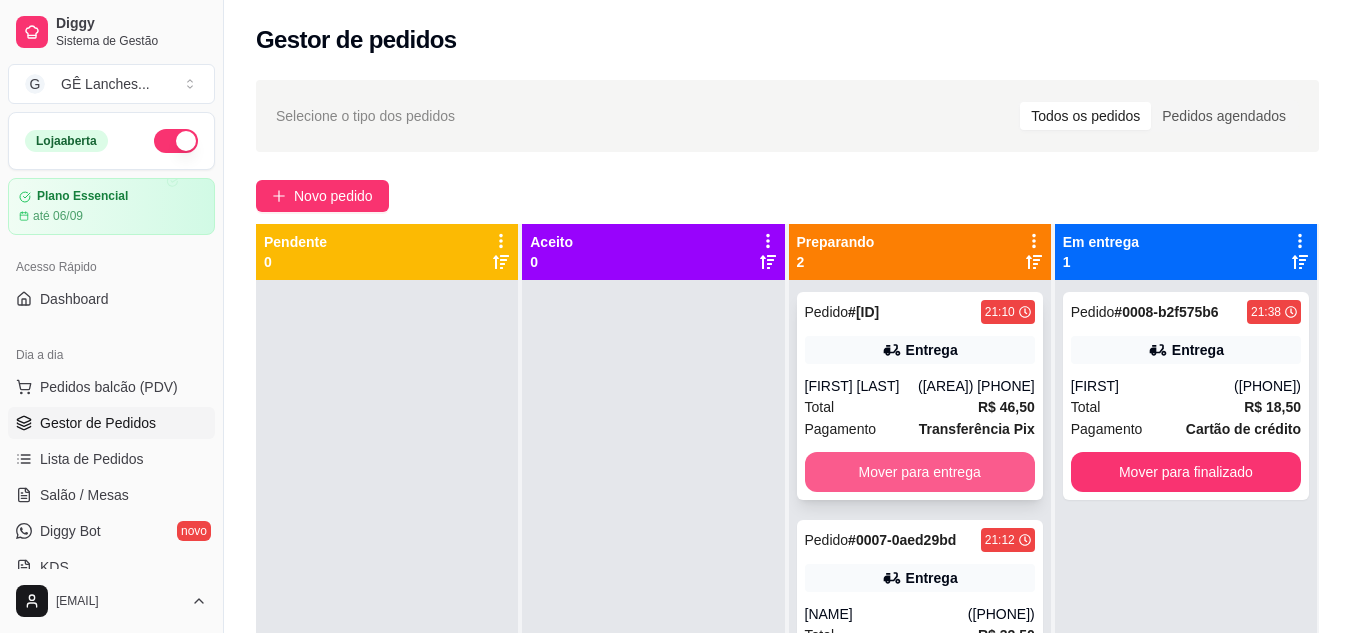 click on "Mover para entrega" at bounding box center (920, 472) 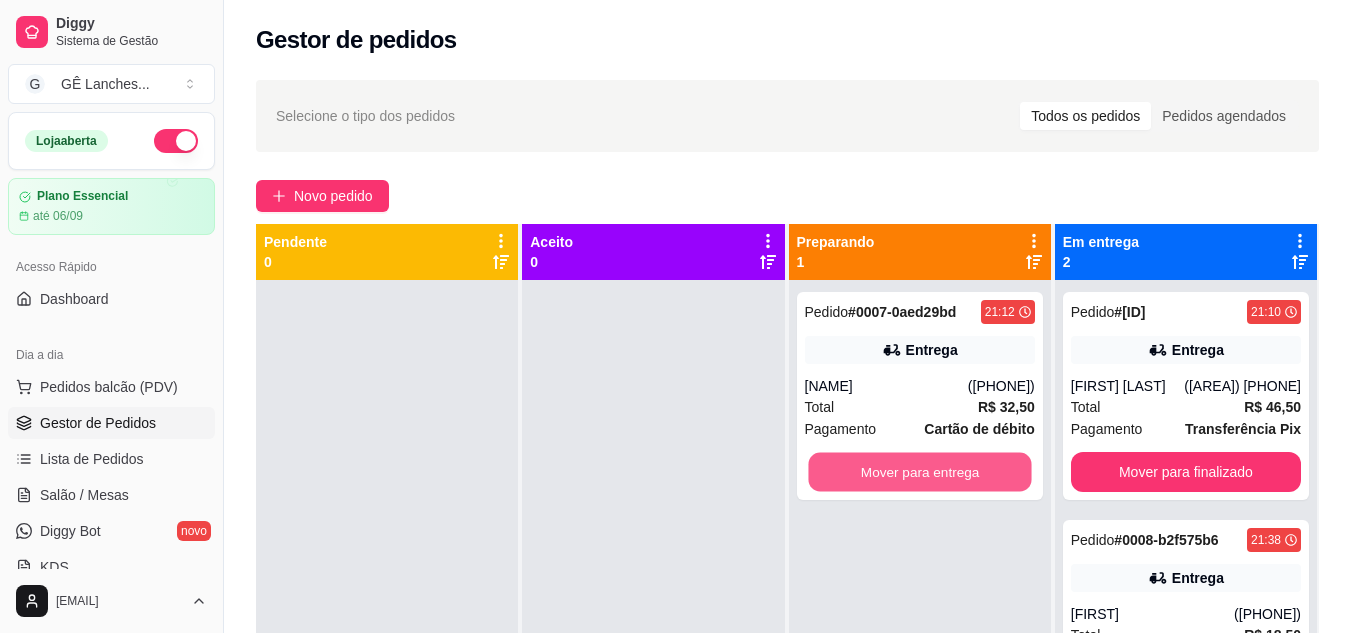 click on "Mover para entrega" at bounding box center [919, 472] 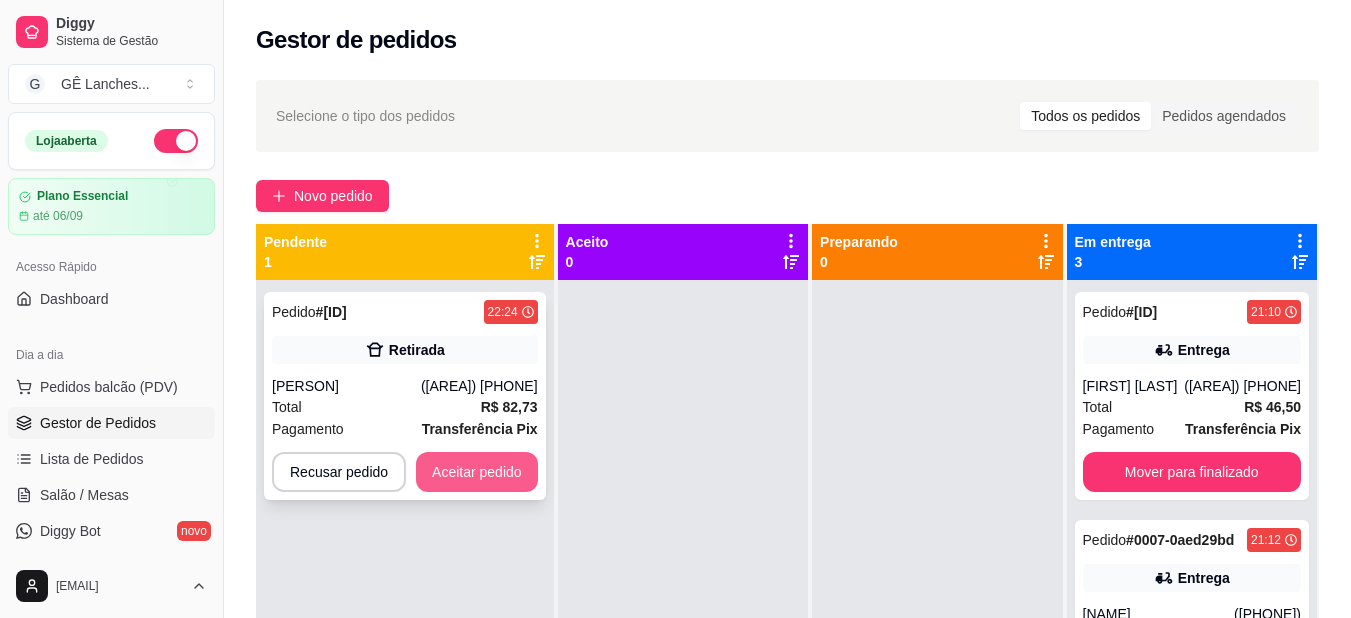 click on "Aceitar pedido" at bounding box center [477, 472] 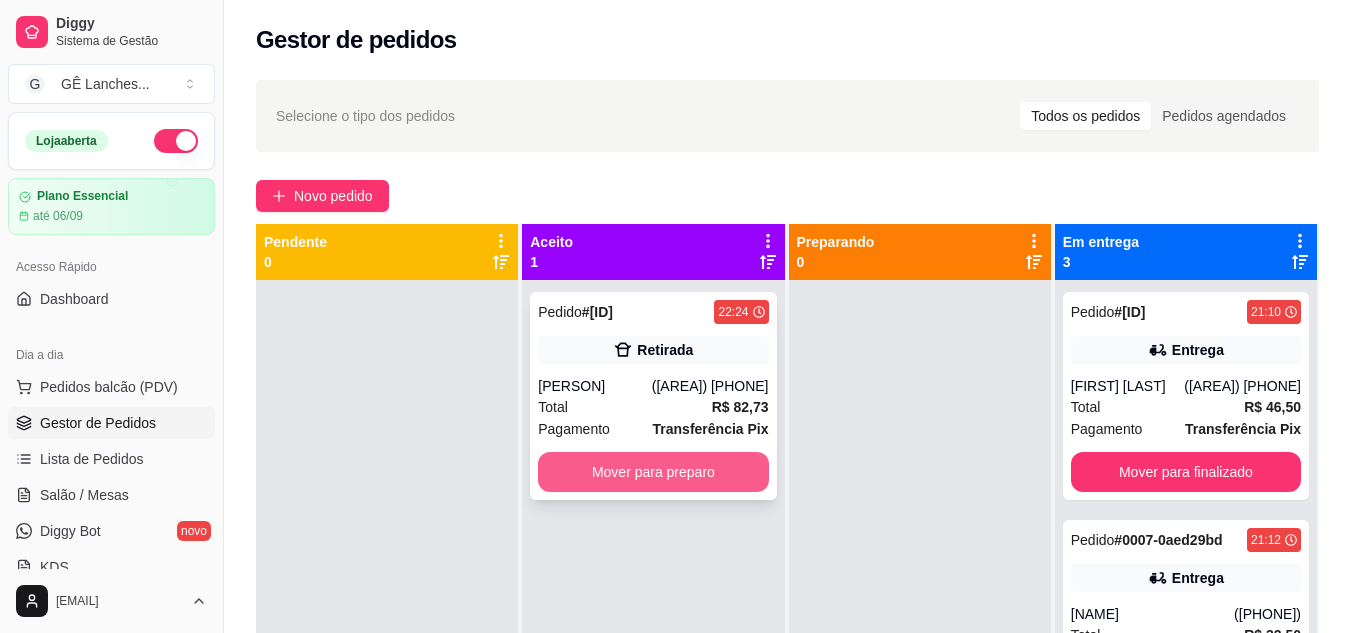 click on "Mover para preparo" at bounding box center (653, 472) 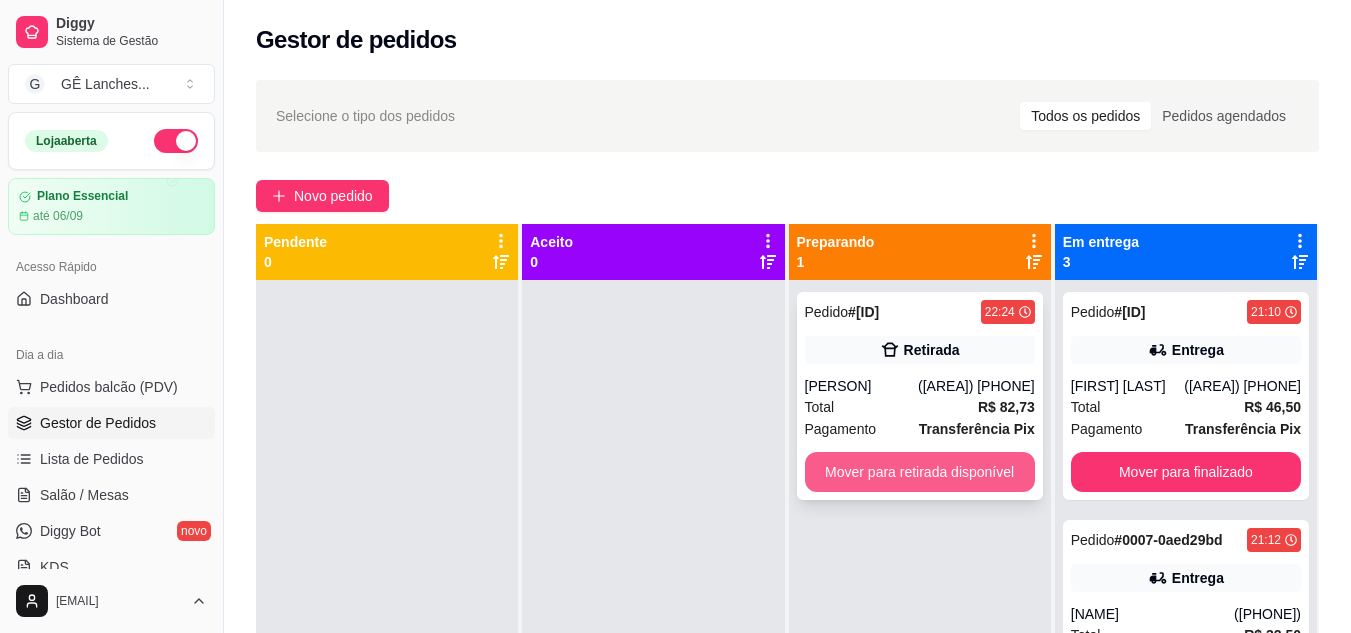 click on "Mover para retirada disponível" at bounding box center [920, 472] 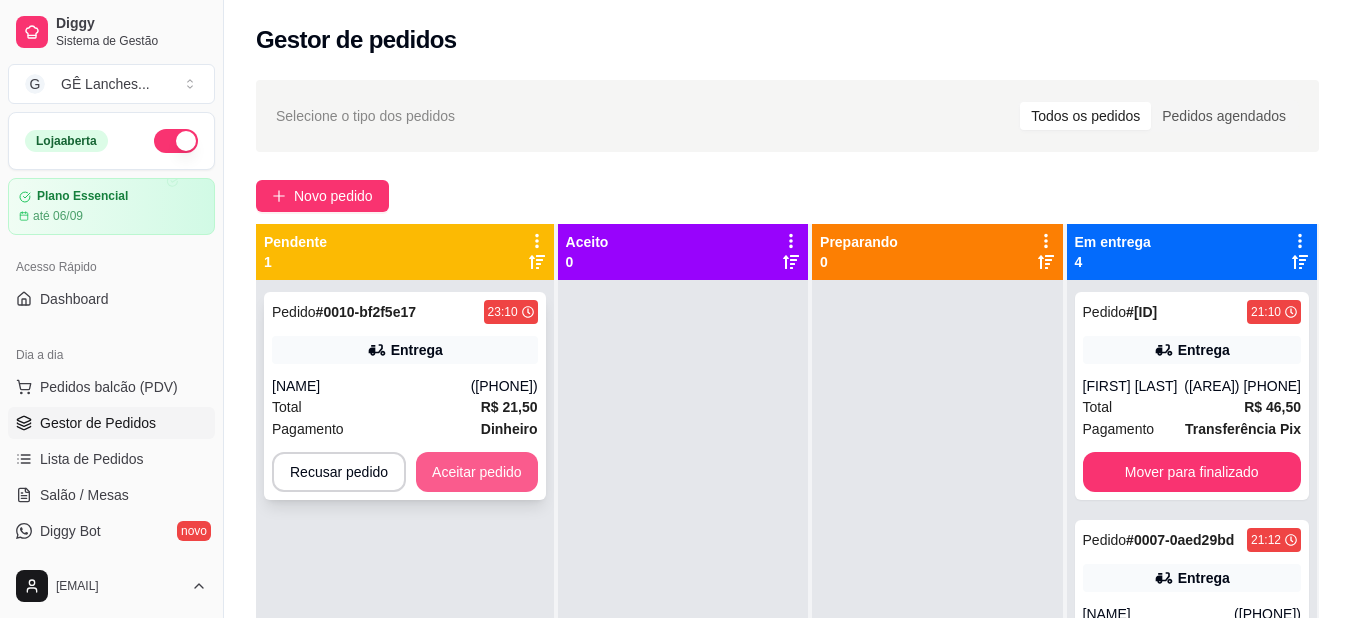 click on "Aceitar pedido" at bounding box center (477, 472) 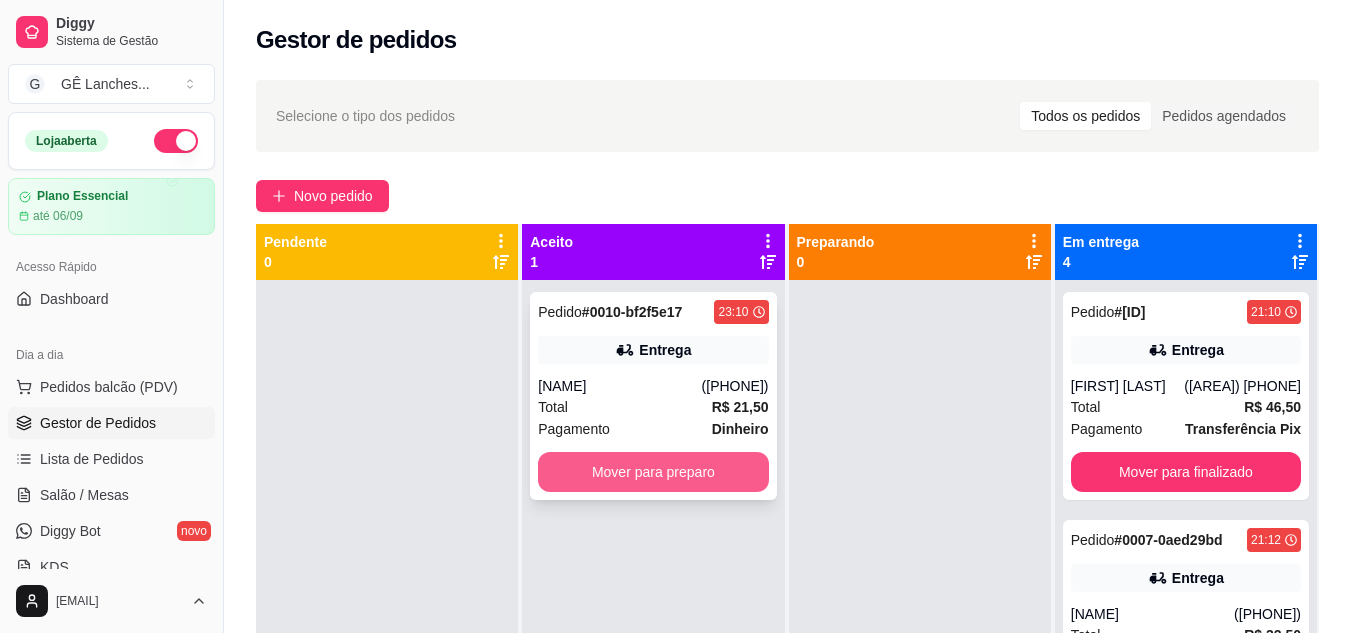 click on "Mover para preparo" at bounding box center (653, 472) 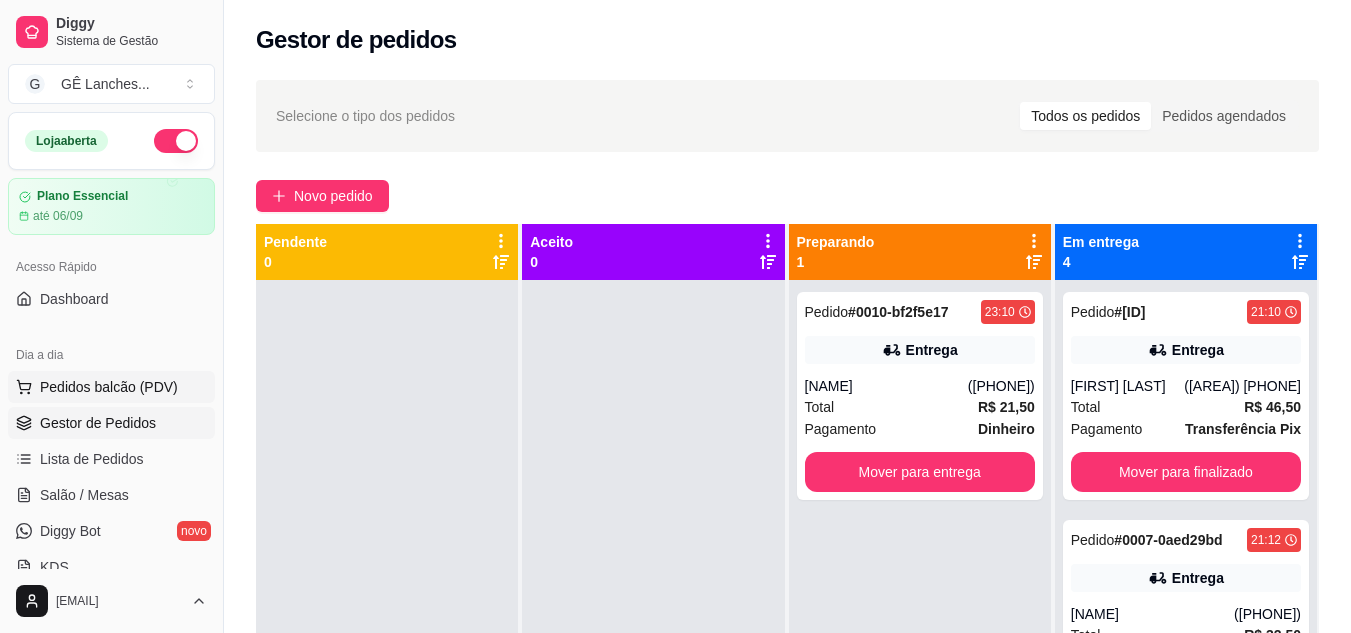 click on "Pedidos balcão (PDV)" at bounding box center [109, 387] 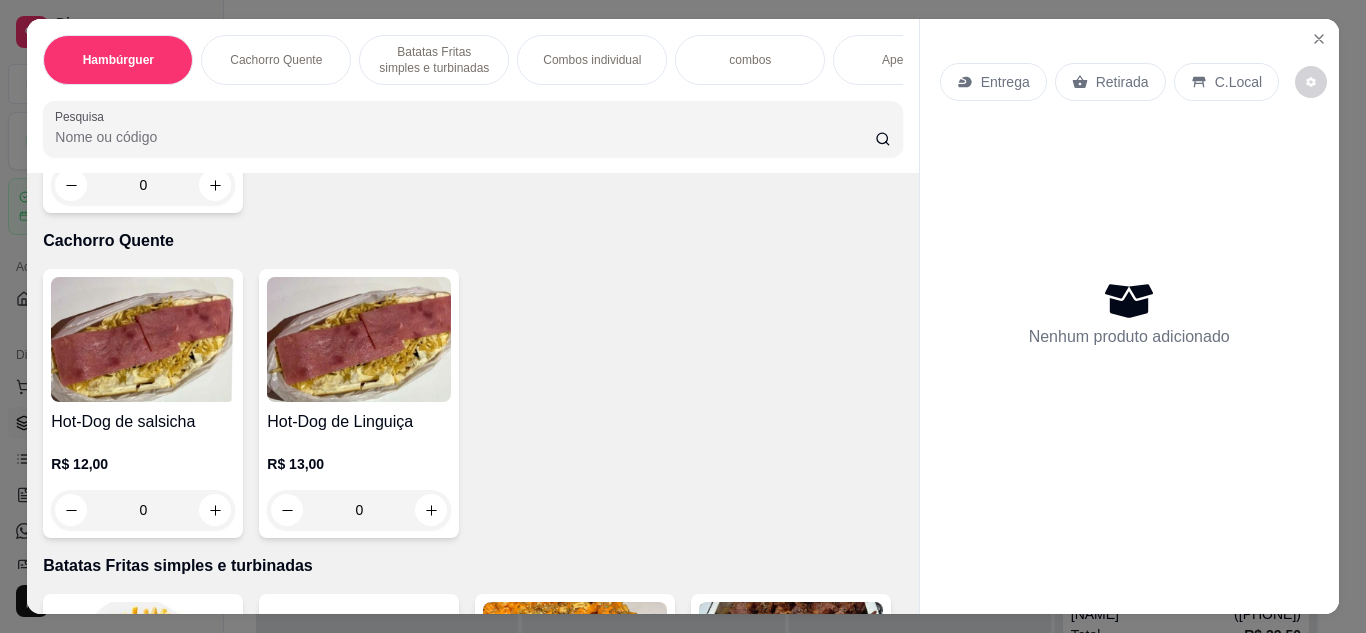 scroll, scrollTop: 1500, scrollLeft: 0, axis: vertical 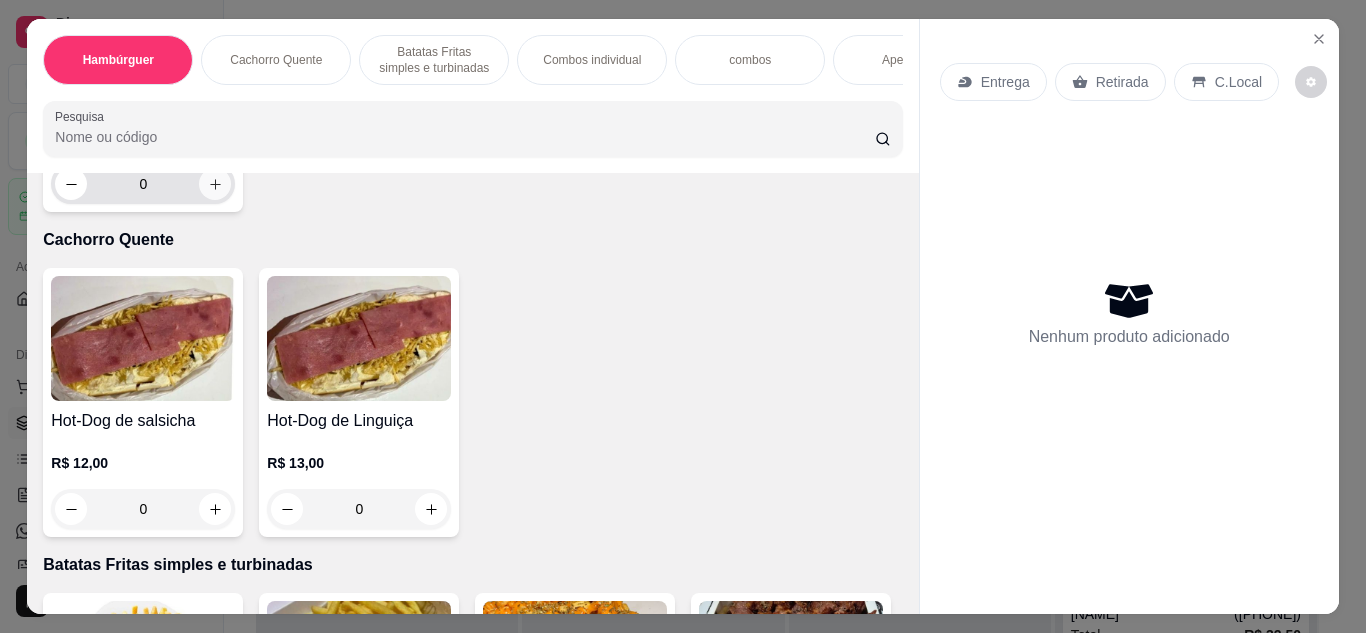click 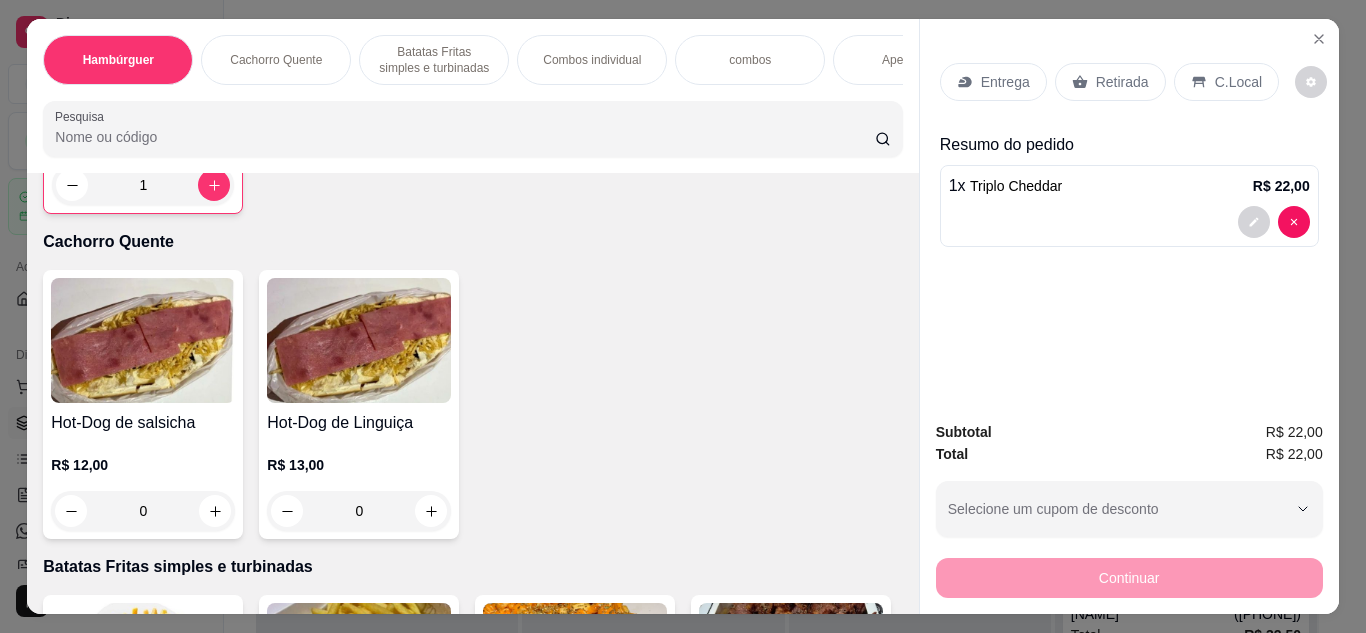 click on "Entrega" at bounding box center [1005, 82] 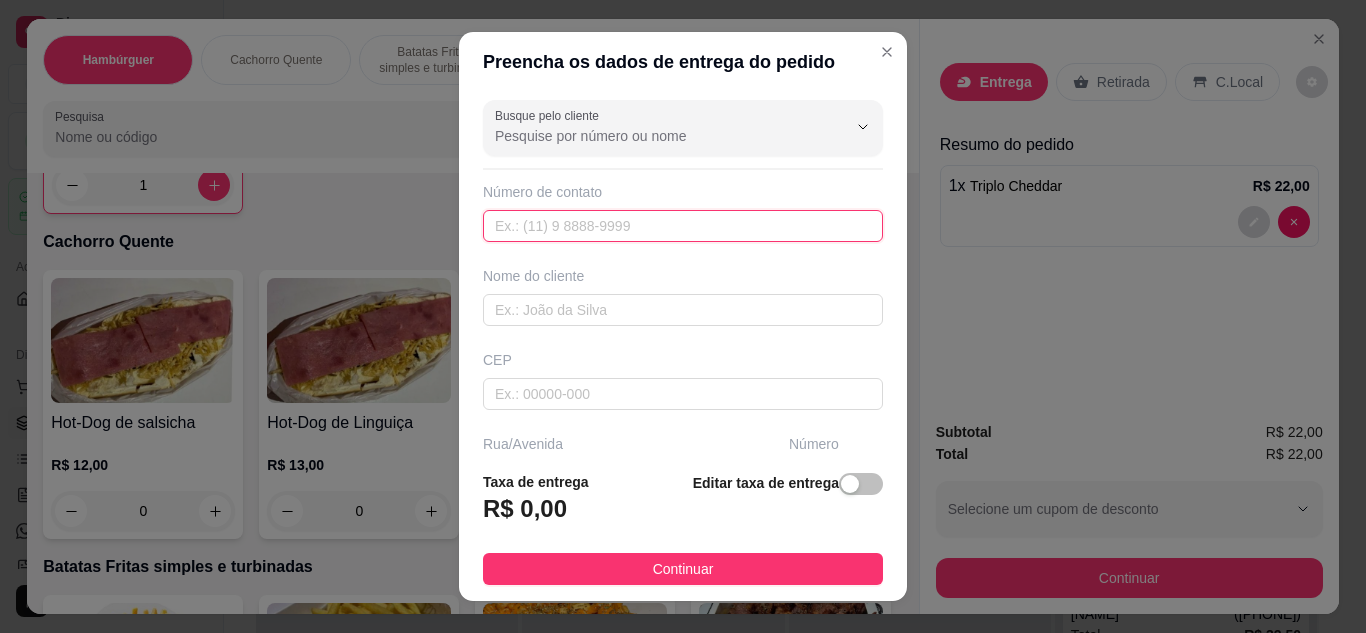 click at bounding box center [683, 226] 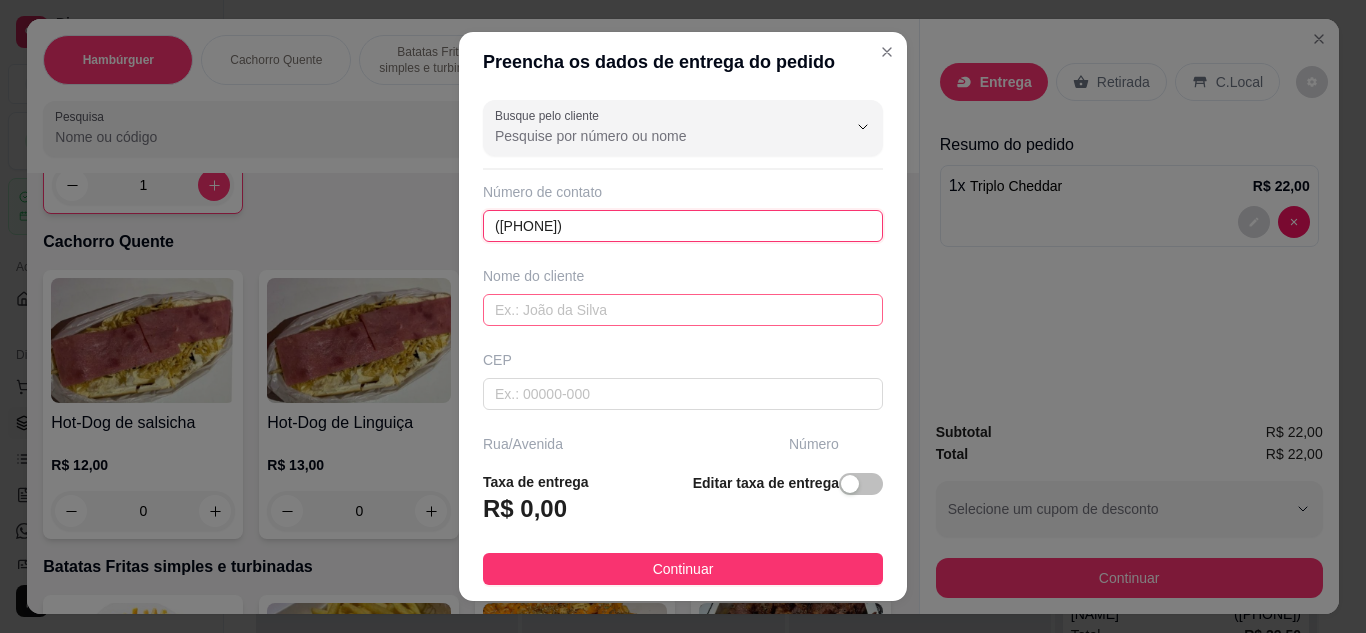 type on "([PHONE])" 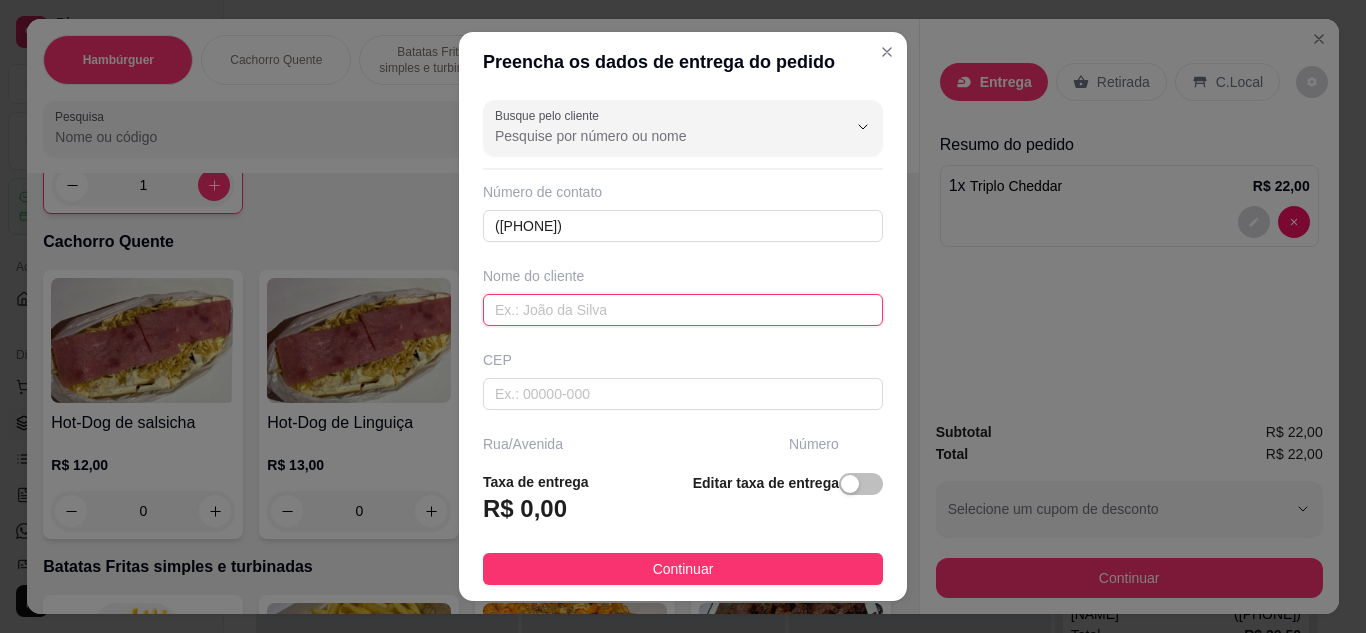 click at bounding box center (683, 310) 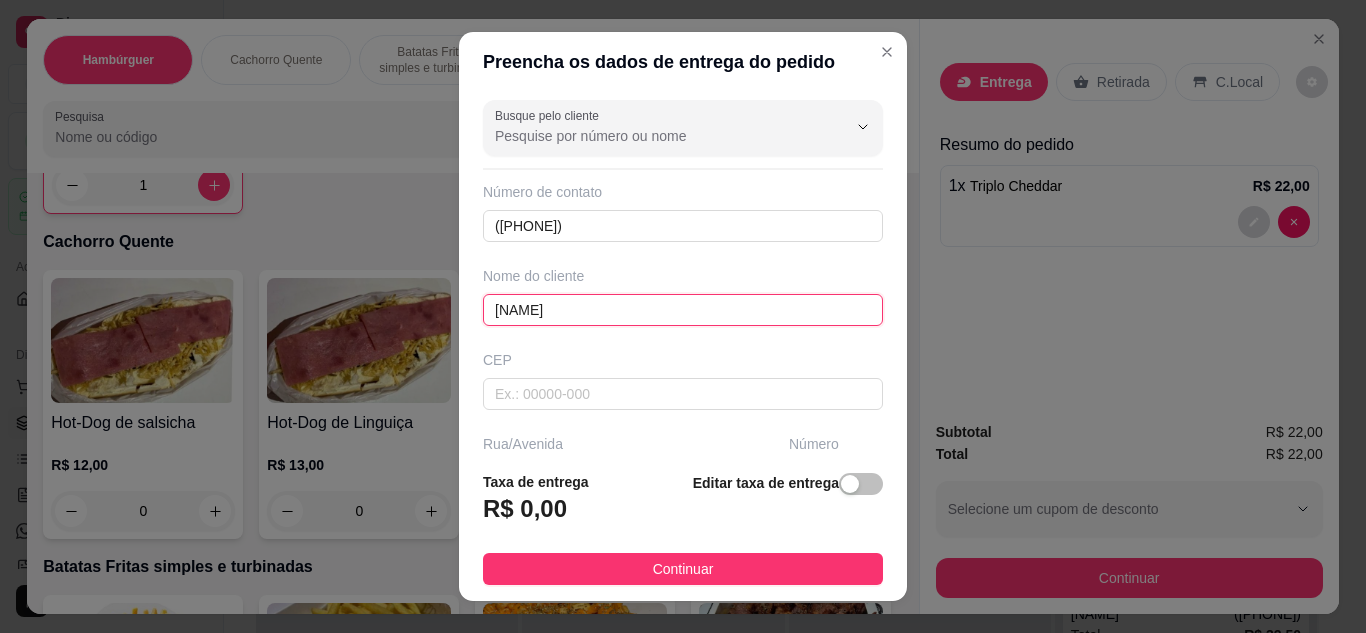 click on "[NAME]" at bounding box center (683, 310) 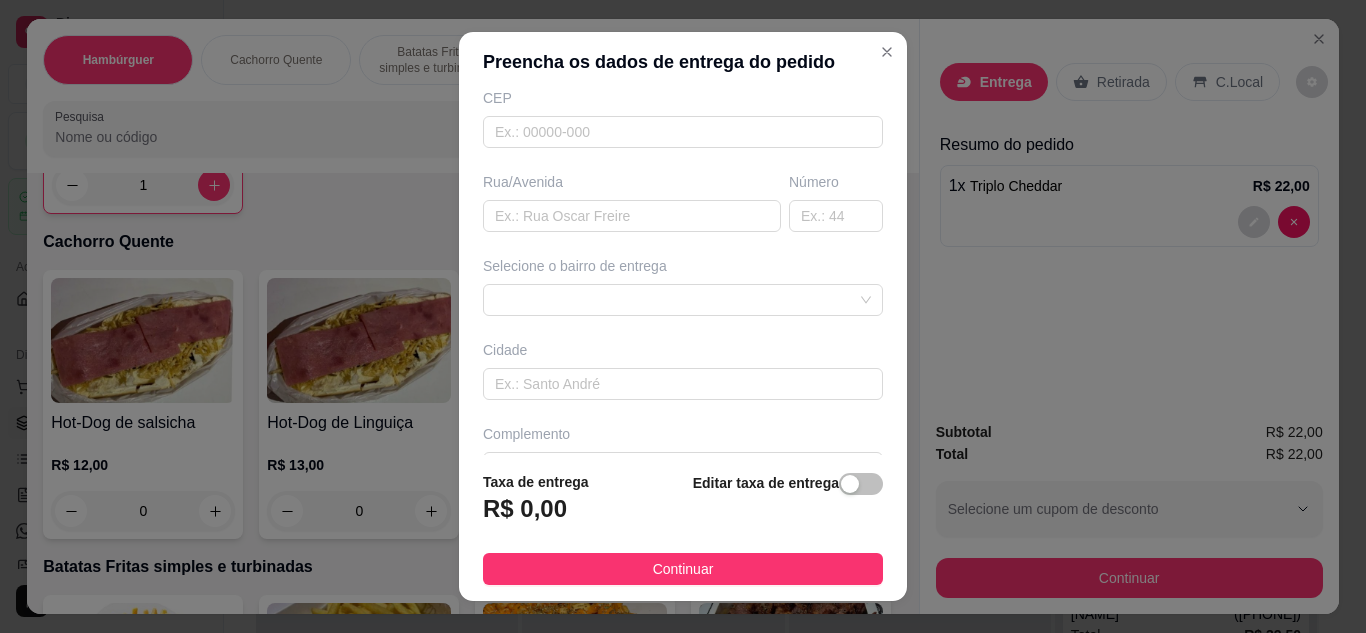 scroll, scrollTop: 300, scrollLeft: 0, axis: vertical 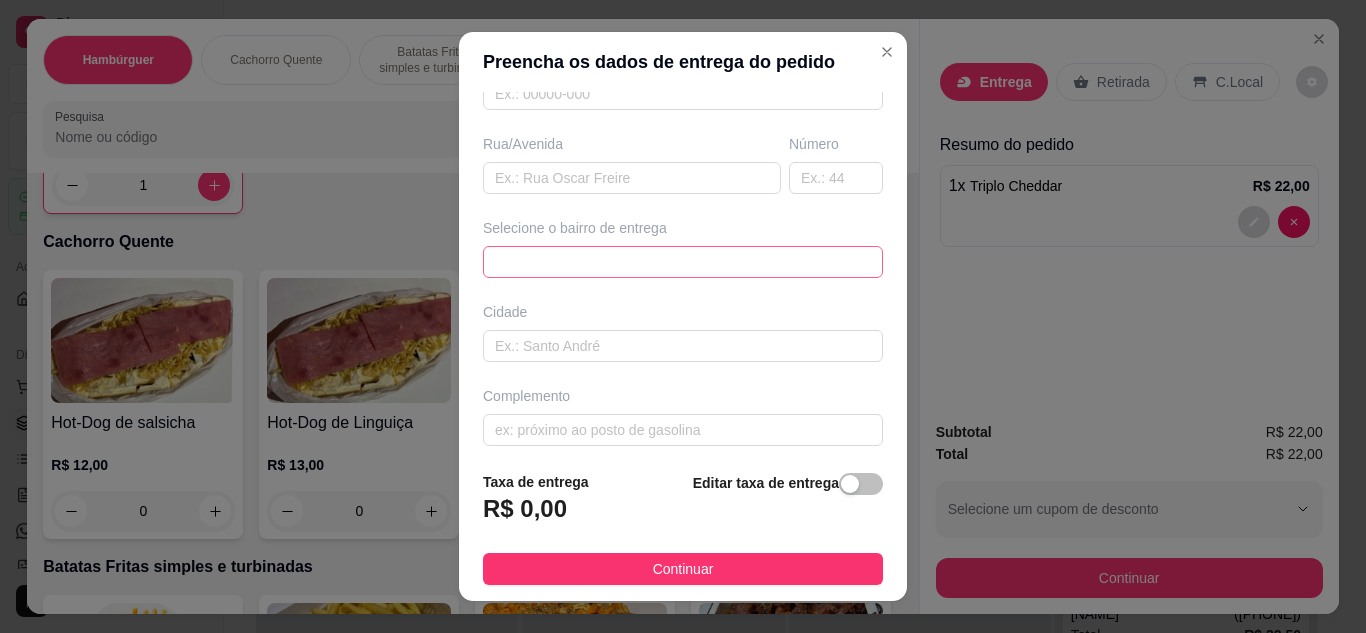 click on "Loteamento Raphaville - [CITY] - R$ 3,00 Retiro - [CITY] - R$ 4,00 Loteamento Dom Felipe - [CITY] - R$ 4,00 Itapeba - [CITY] - R$ 5,00 São José de Imbassai - [CITY] - R$ 10,00 Parque Nanci - [CITY] - R$ 5,00 Flamengo - [CITY] - R$ 10,00 Condado de Maricá - [CITY] - R$ 10,00 Centro - [CITY] - R$ 12,00 Mumbuca - [CITY] - R$ 8,00" at bounding box center [683, 262] 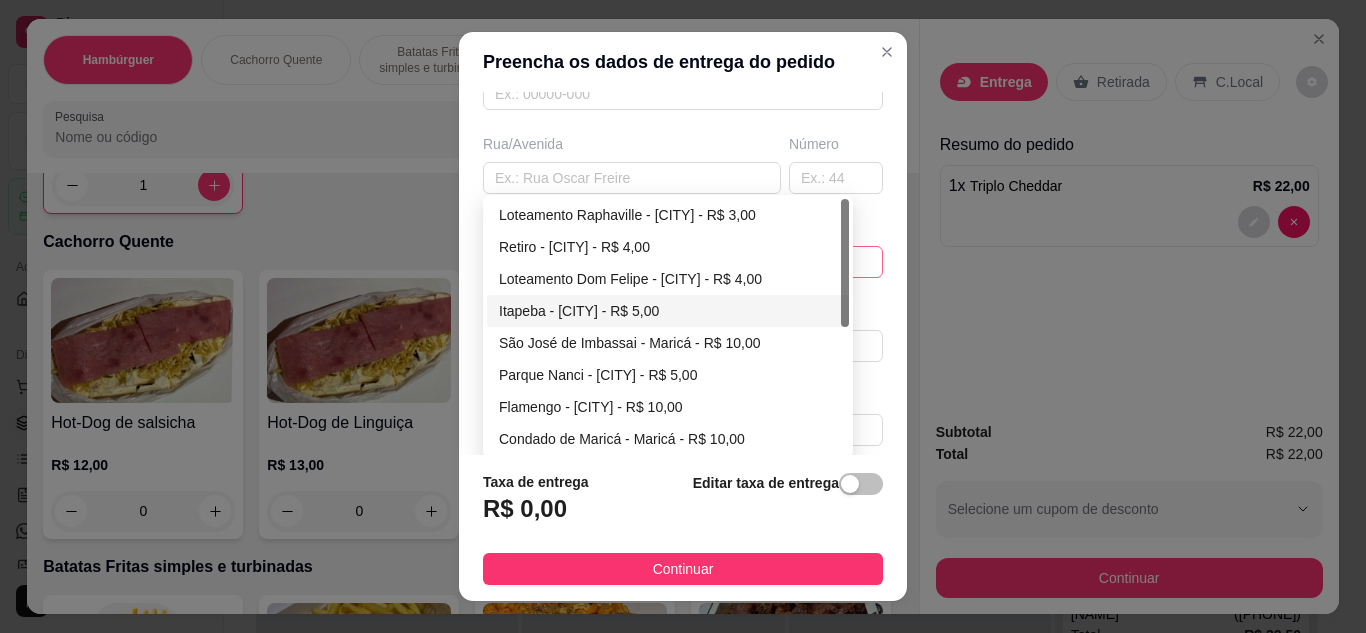 type on "[NAME]" 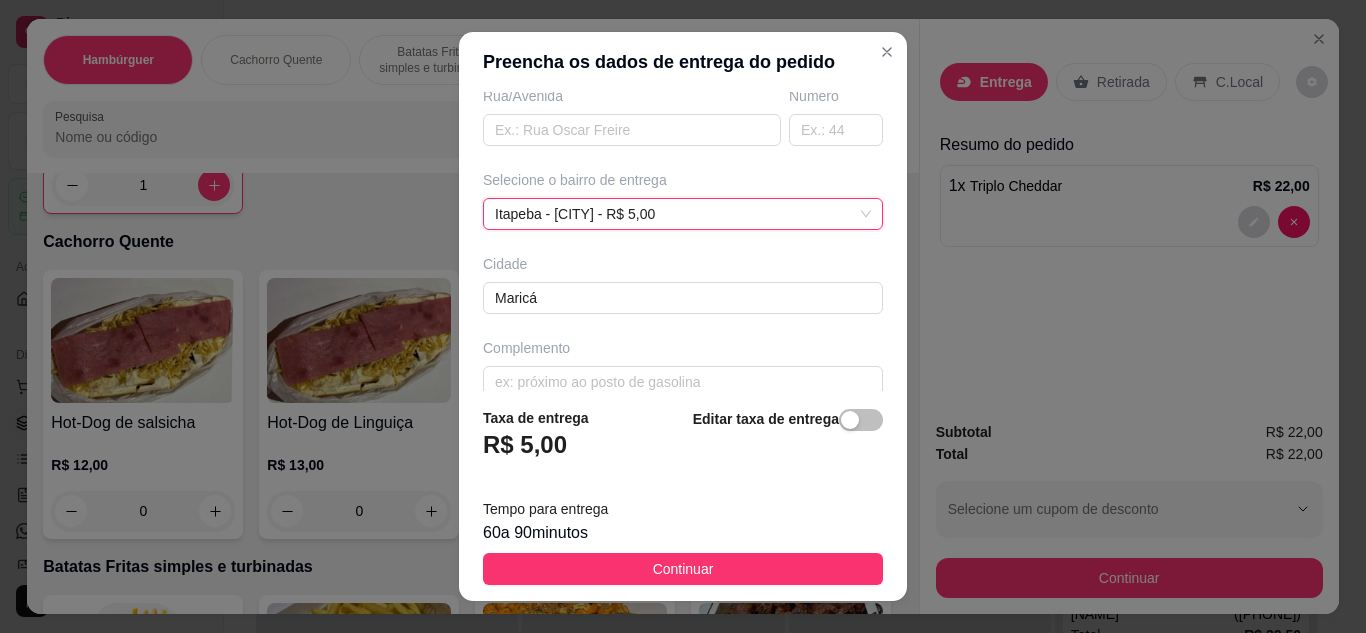 scroll, scrollTop: 374, scrollLeft: 0, axis: vertical 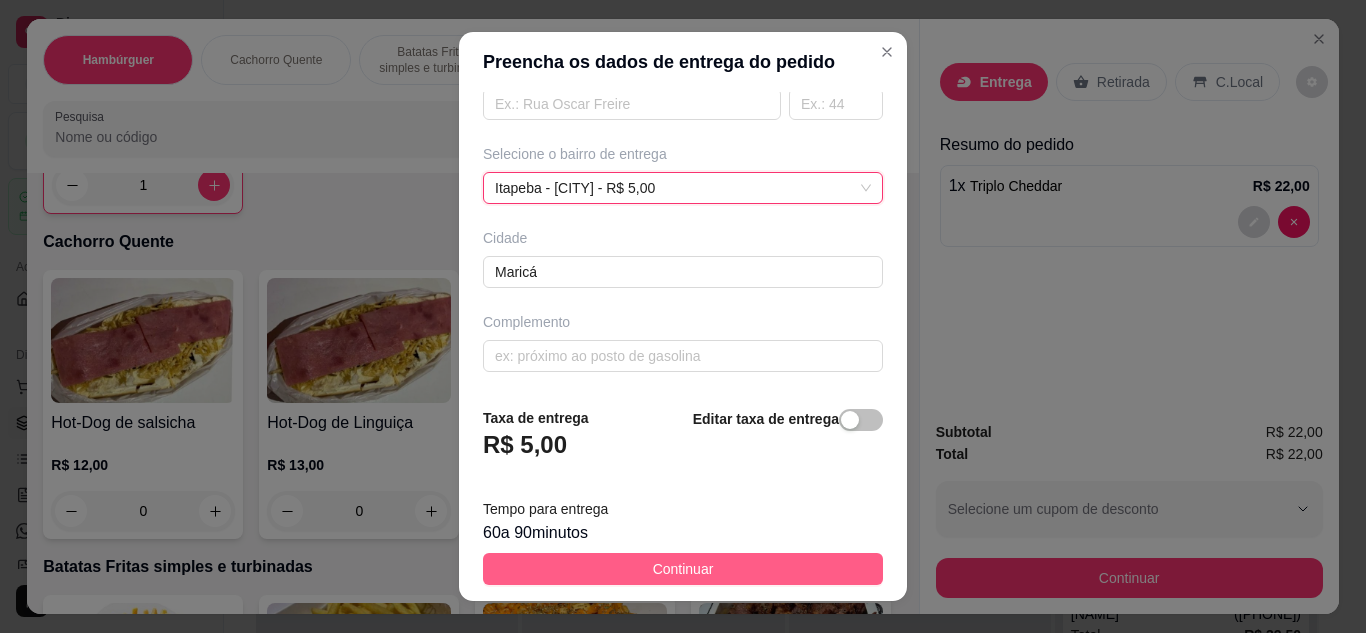 click on "Continuar" at bounding box center (683, 569) 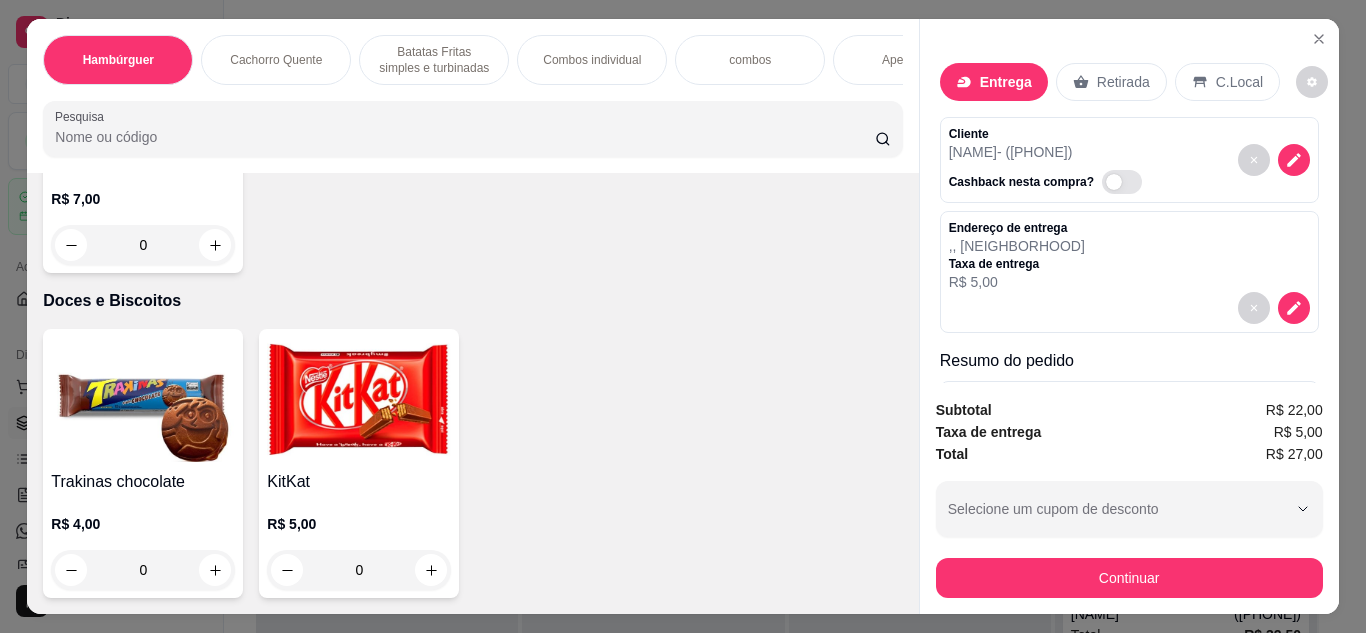 scroll, scrollTop: 6900, scrollLeft: 0, axis: vertical 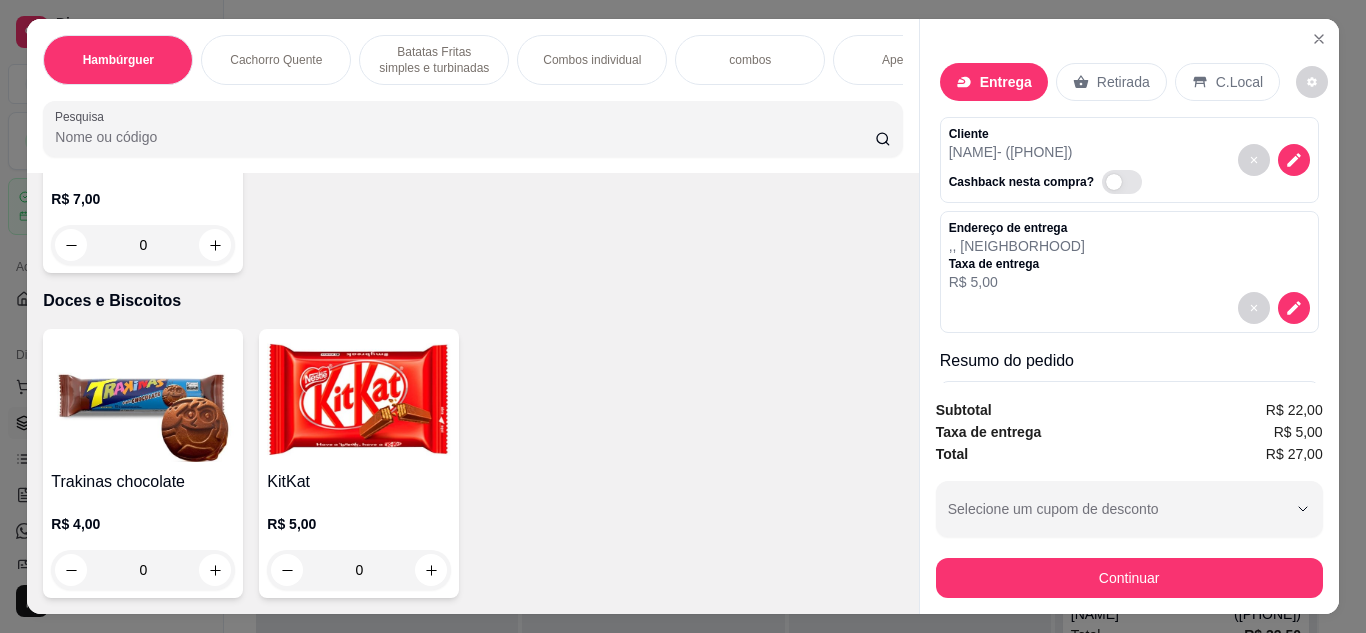 click 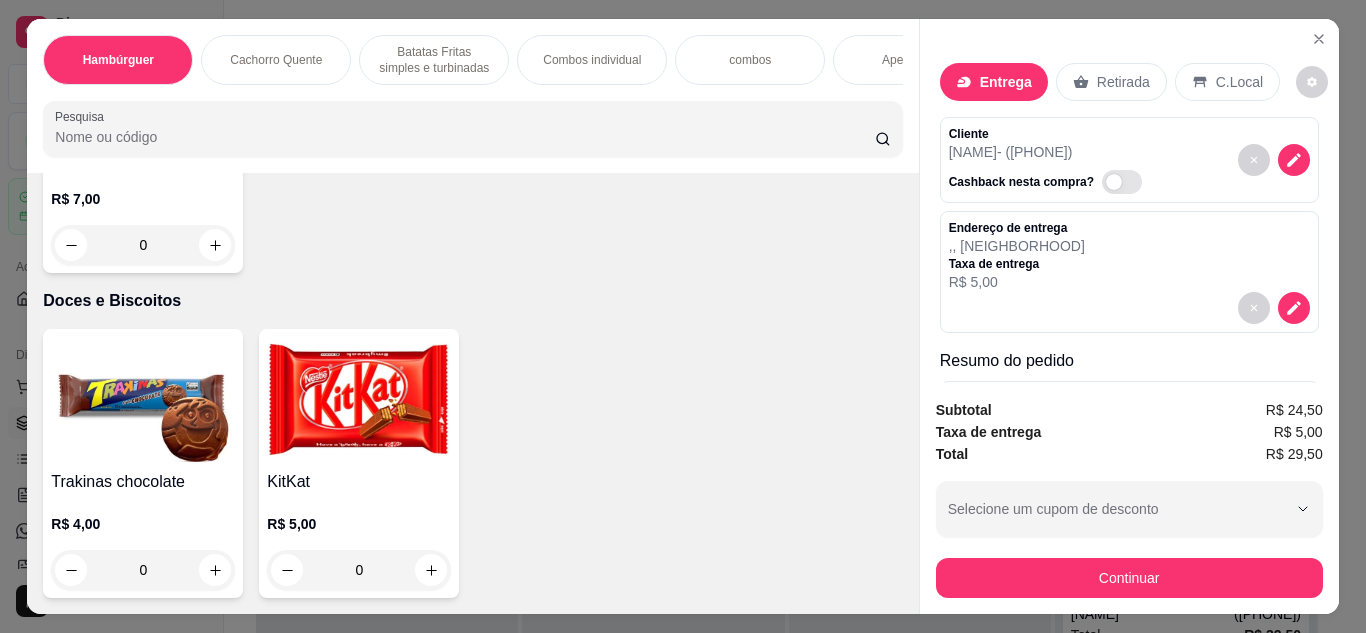 type on "1" 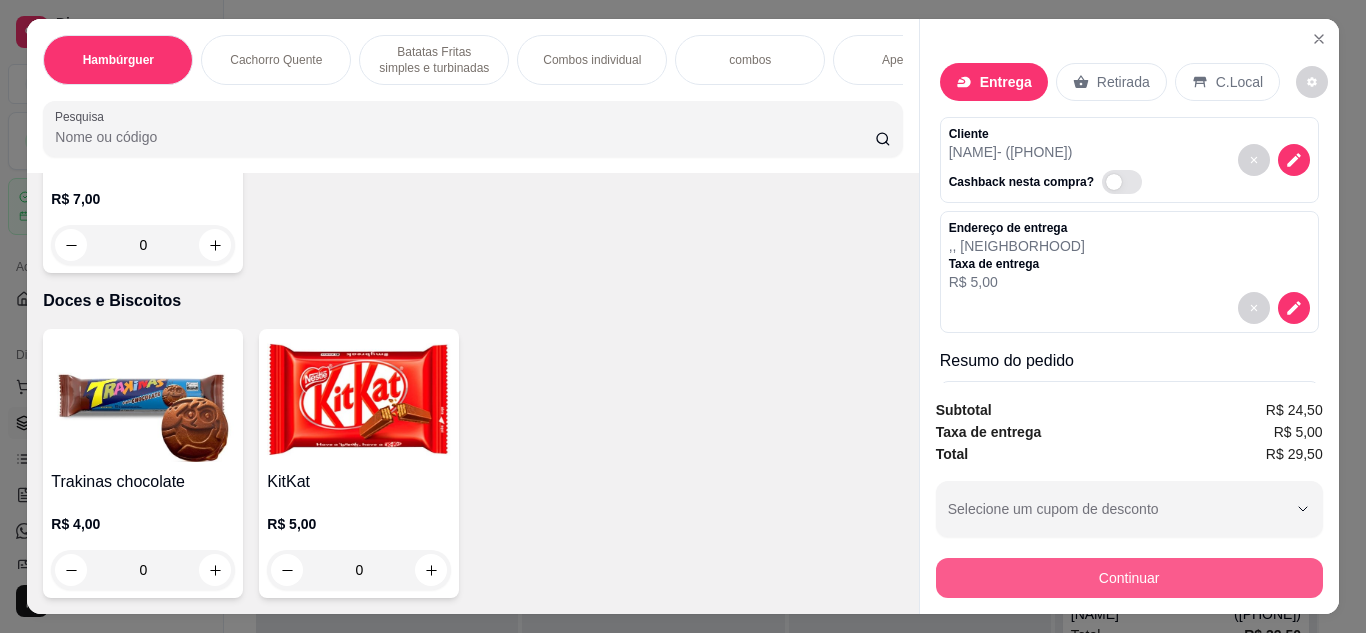 click on "Continuar" at bounding box center [1129, 578] 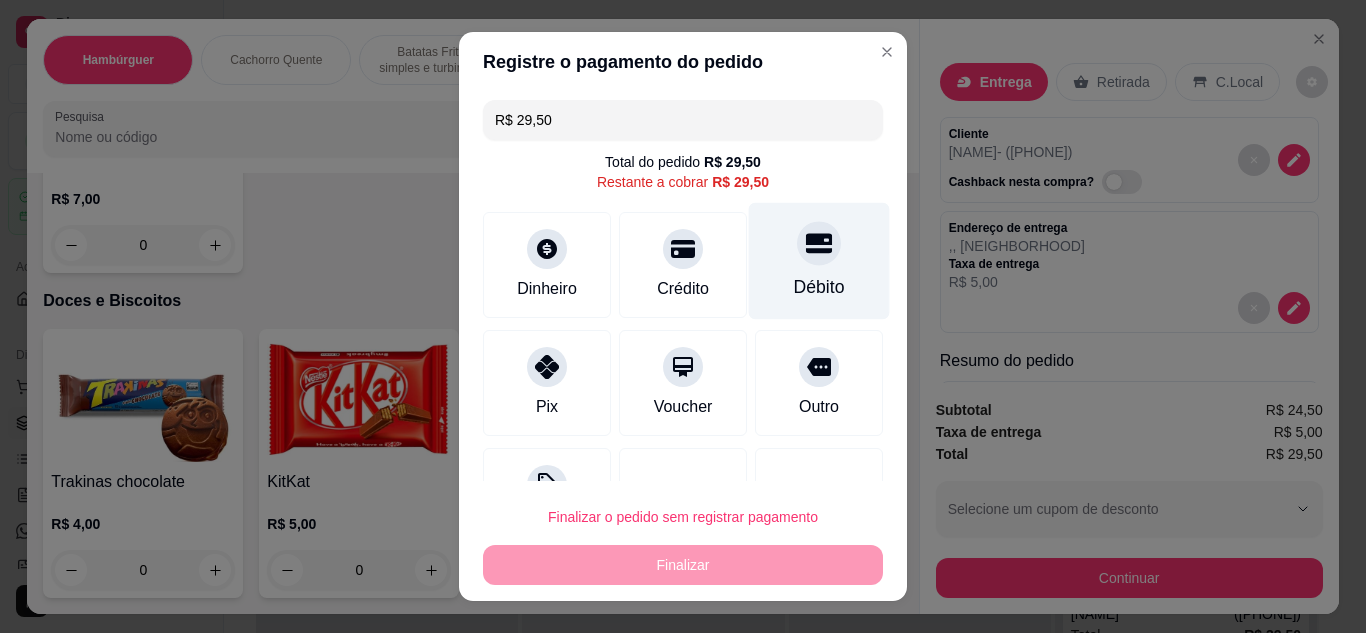 click at bounding box center (819, 243) 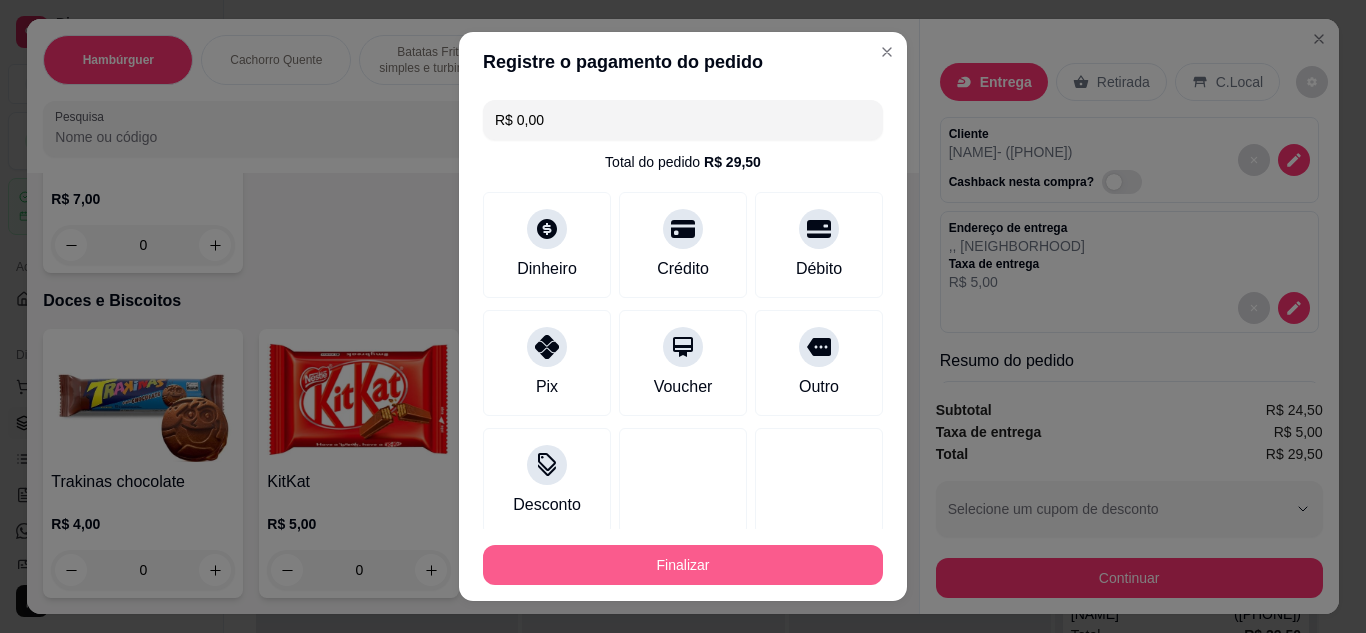 click on "Finalizar" at bounding box center [683, 565] 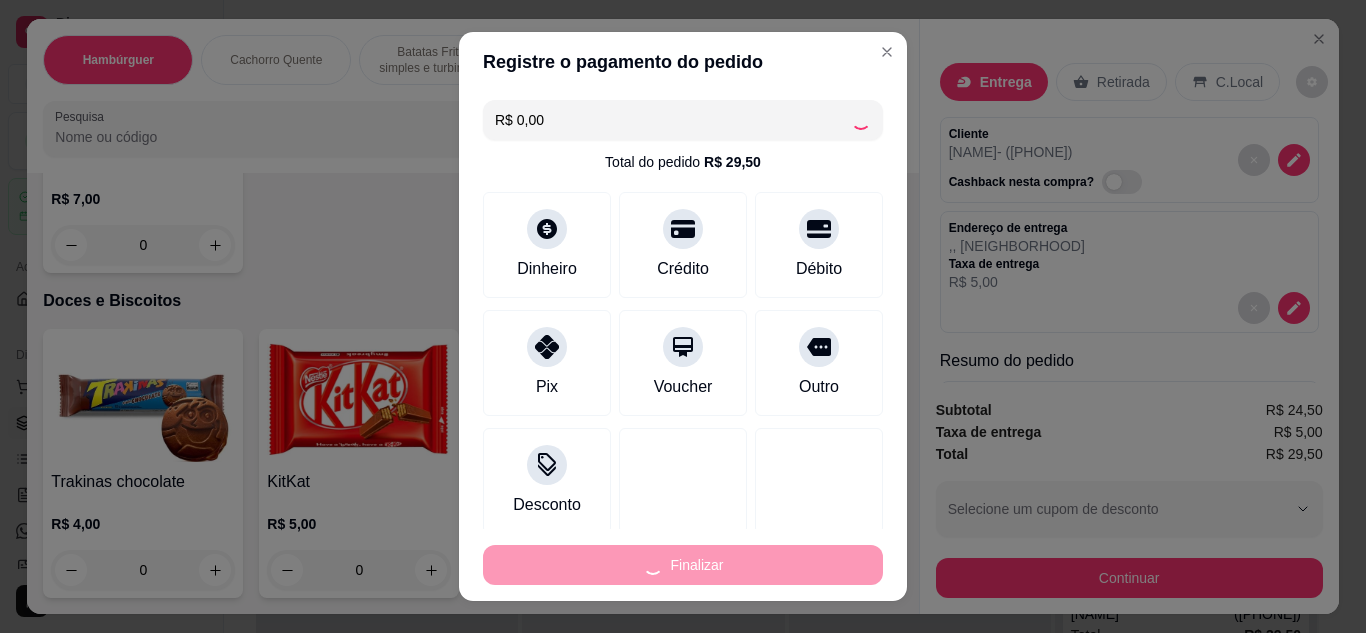 type on "0" 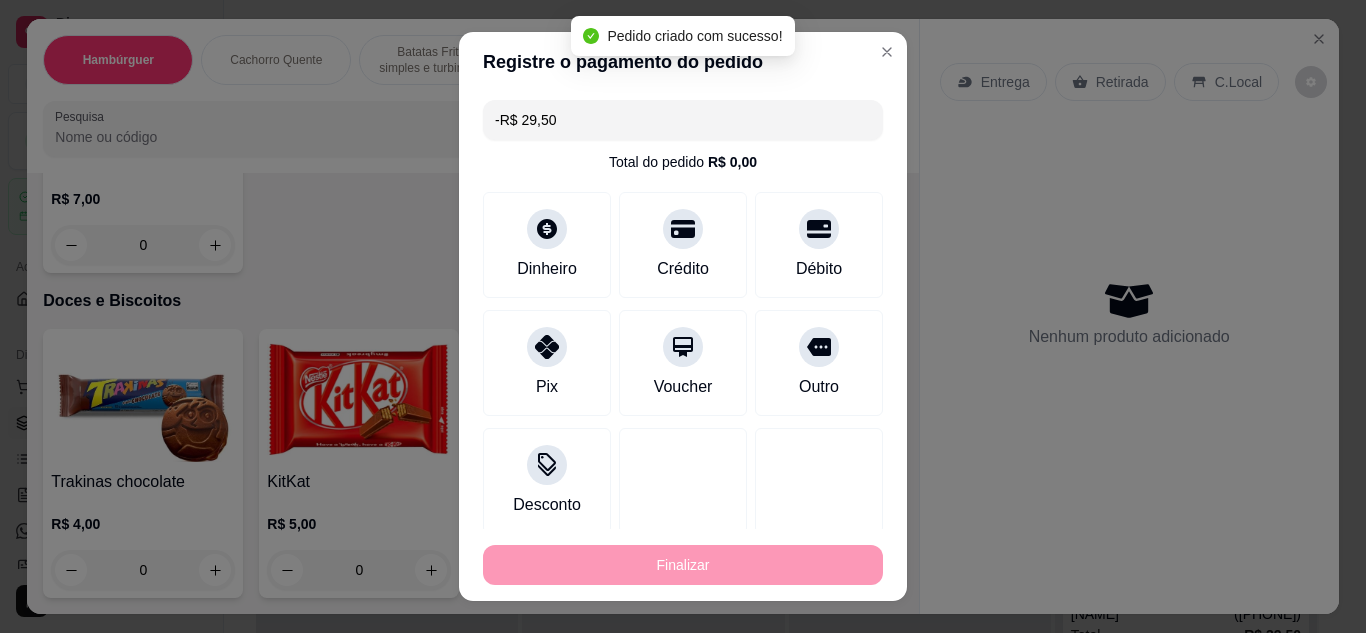 scroll, scrollTop: 6898, scrollLeft: 0, axis: vertical 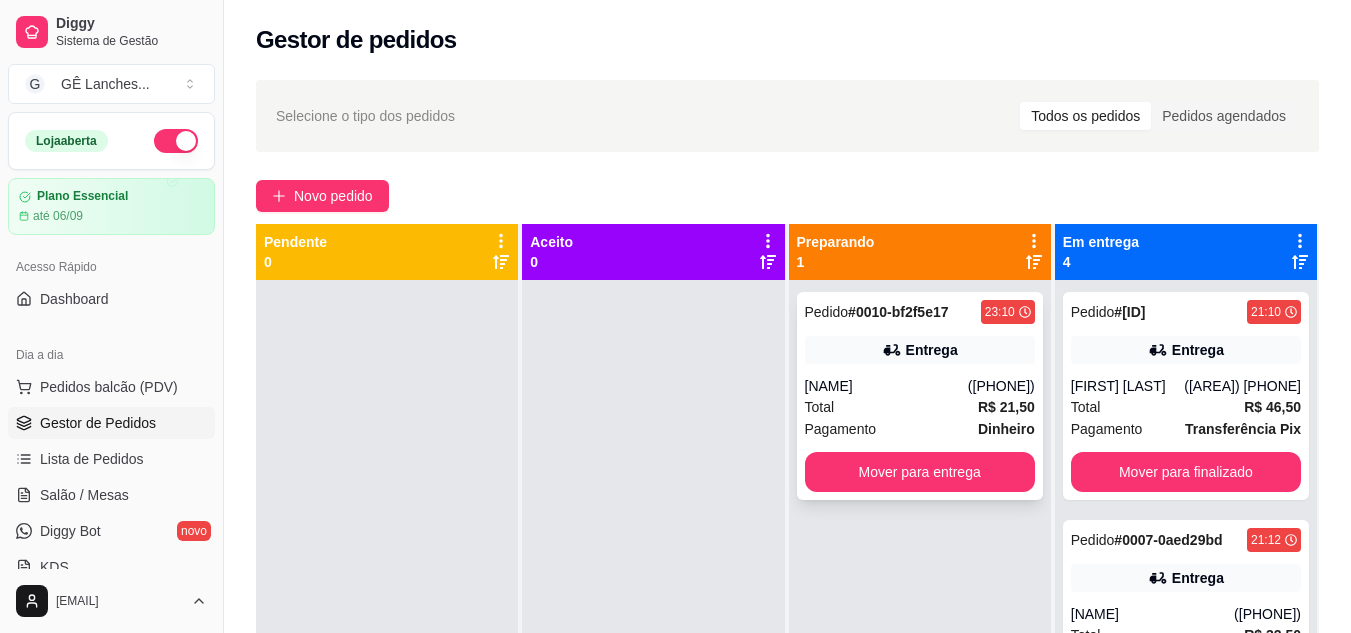click on "[NAME]" at bounding box center [886, 386] 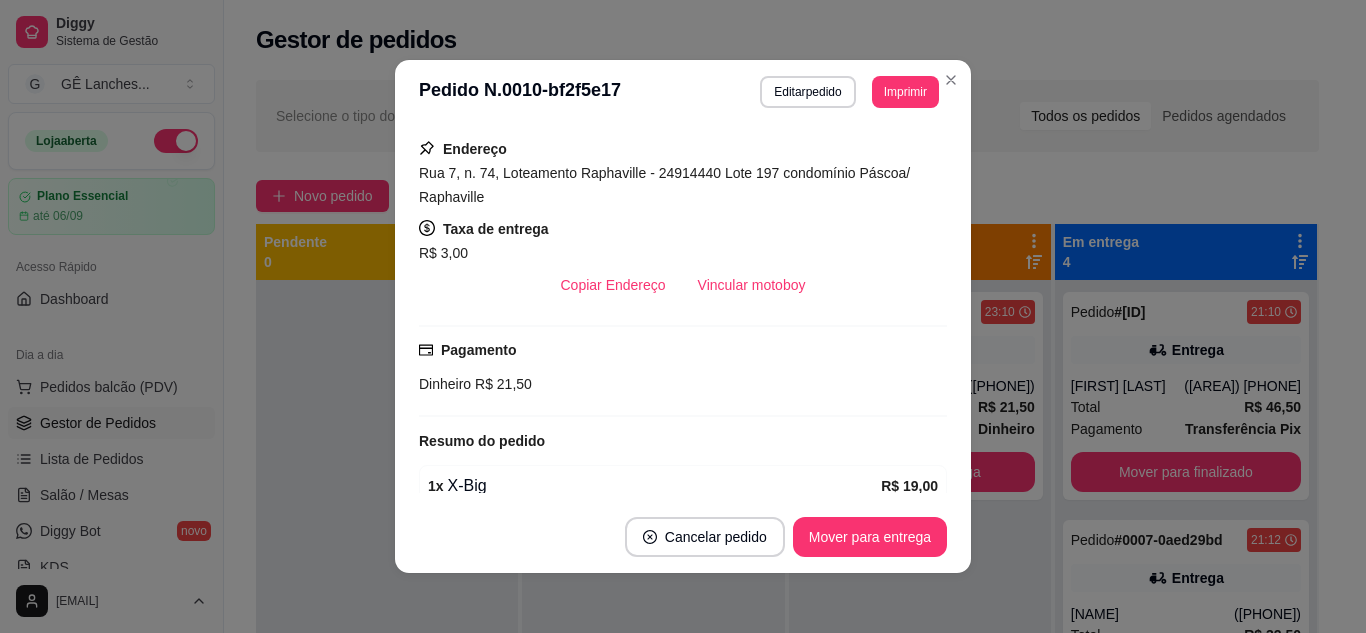 scroll, scrollTop: 400, scrollLeft: 0, axis: vertical 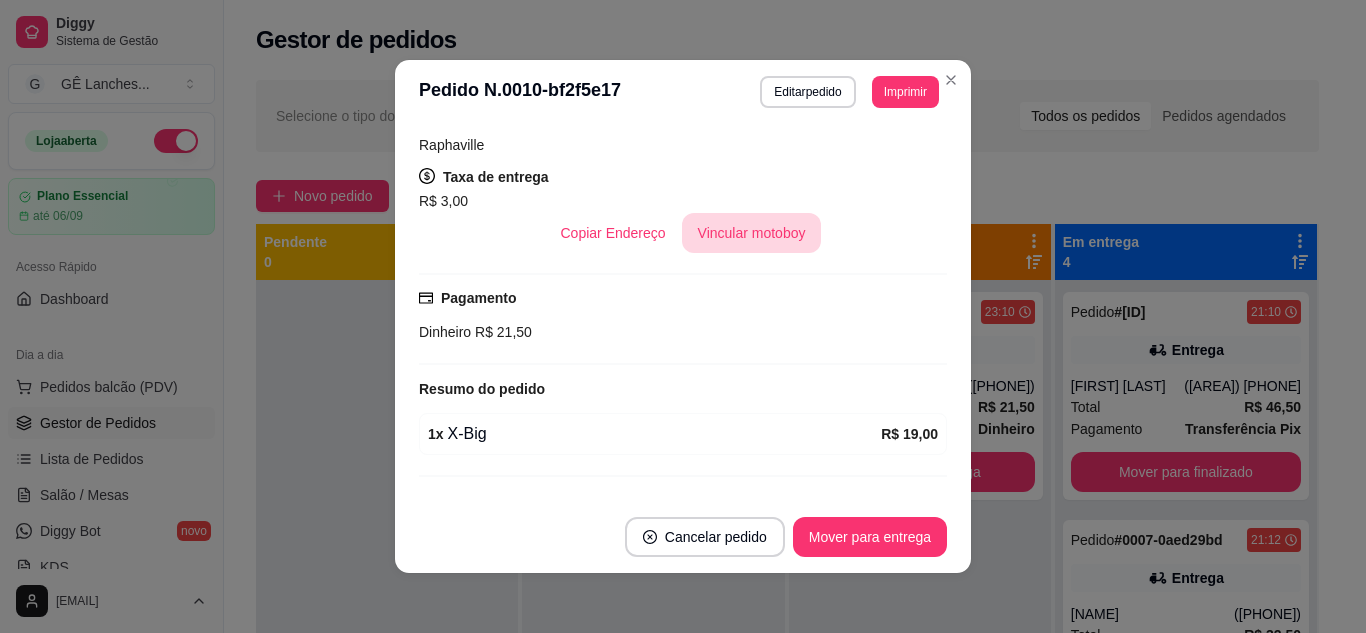 click on "Vincular motoboy" at bounding box center [752, 233] 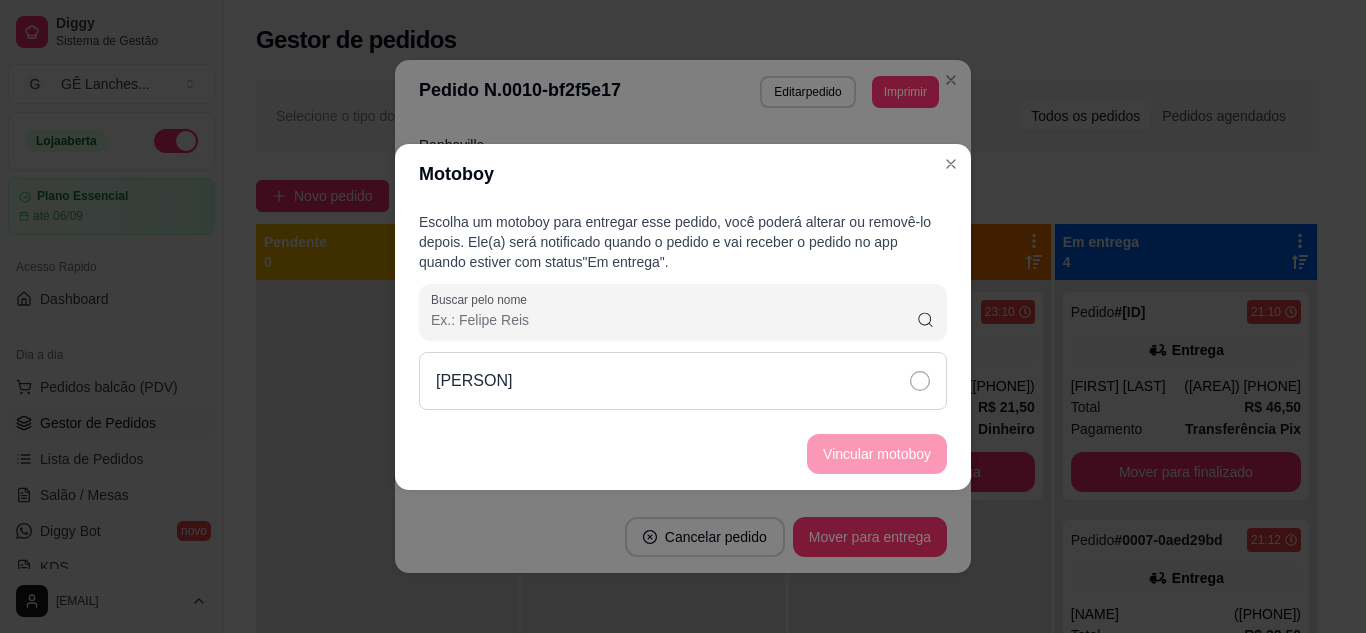 click 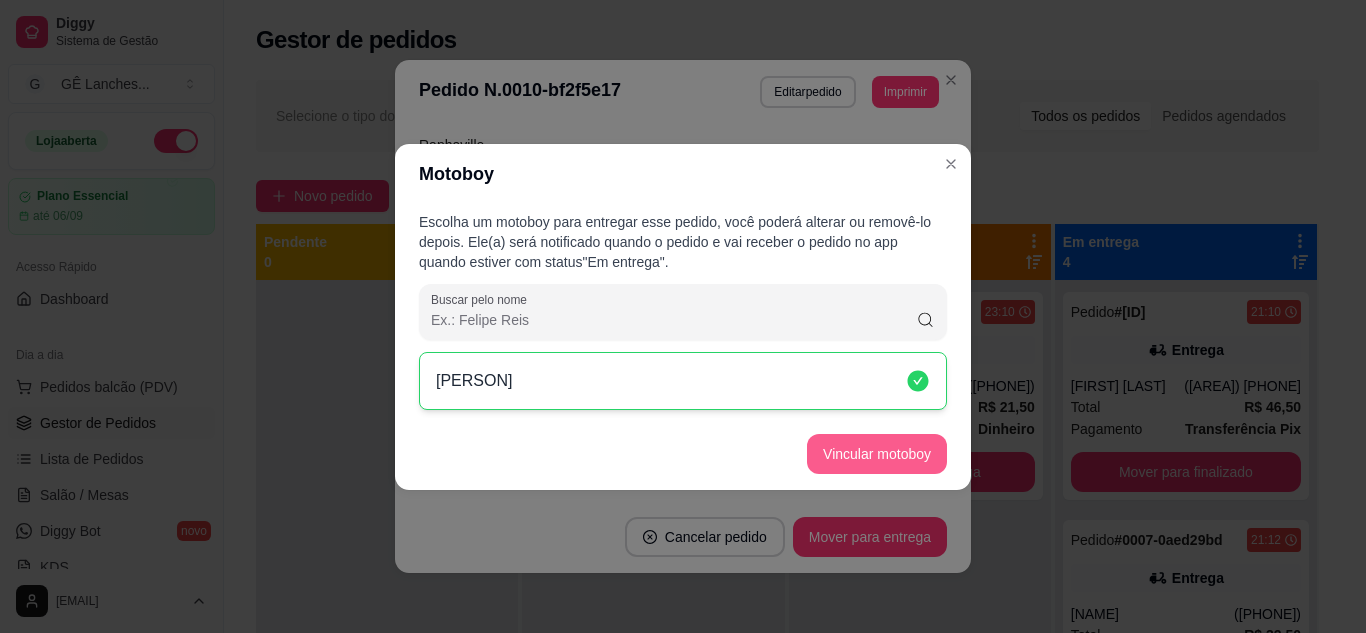 click on "Vincular motoboy" at bounding box center (877, 454) 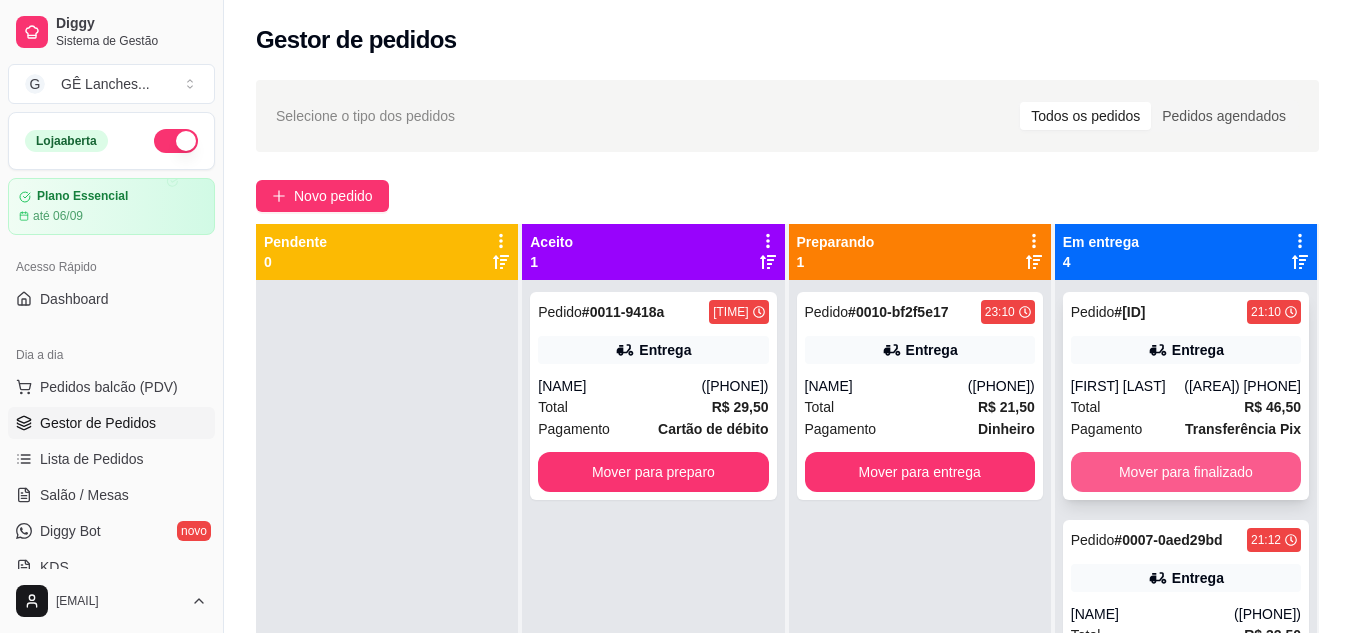 click on "Mover para finalizado" at bounding box center [1186, 472] 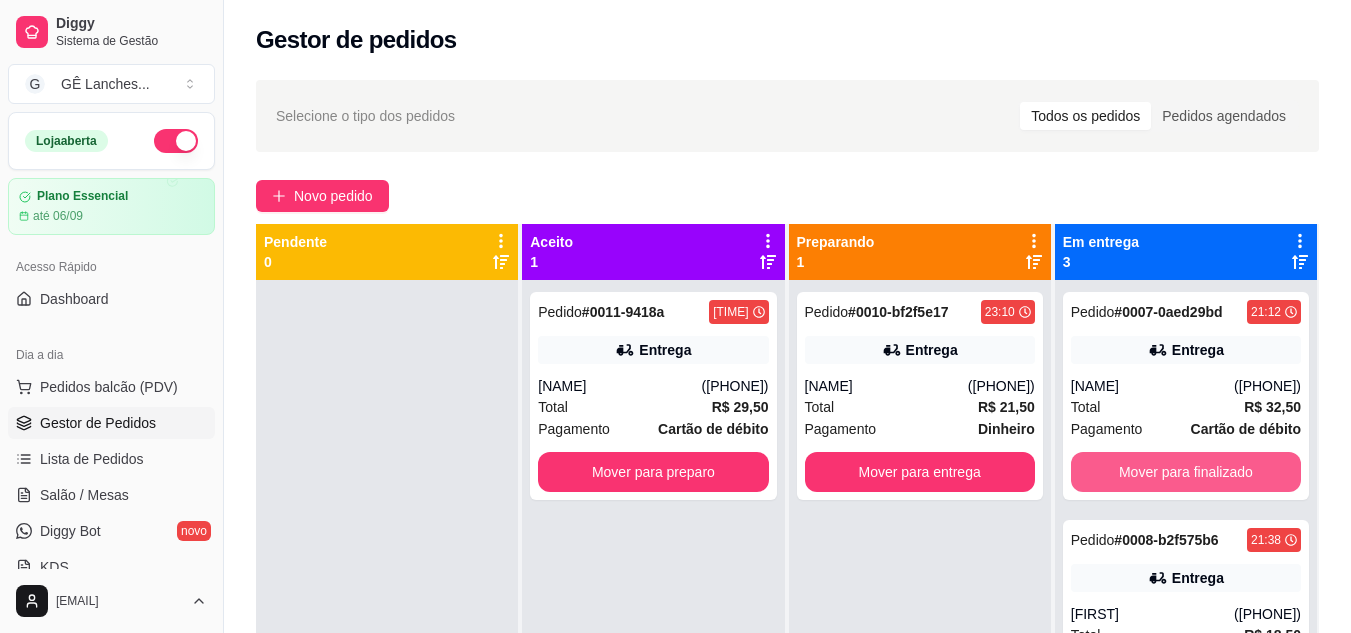click on "Mover para finalizado" at bounding box center (1186, 472) 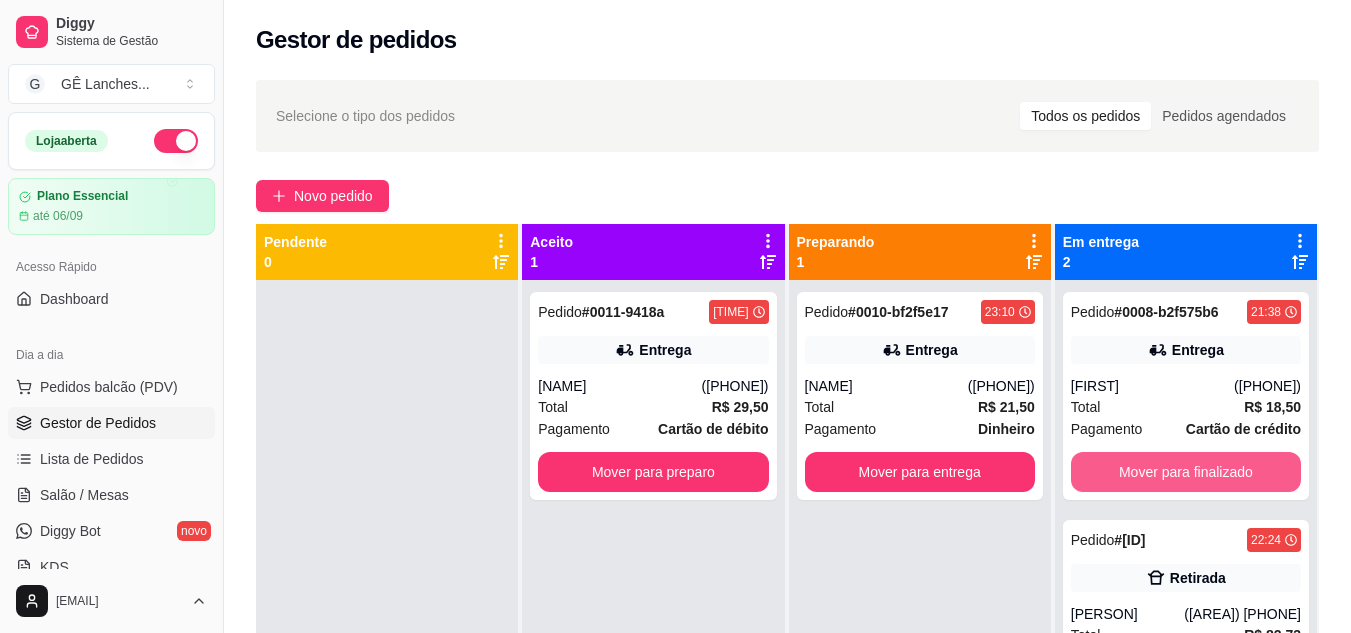 click on "Mover para finalizado" at bounding box center (1186, 472) 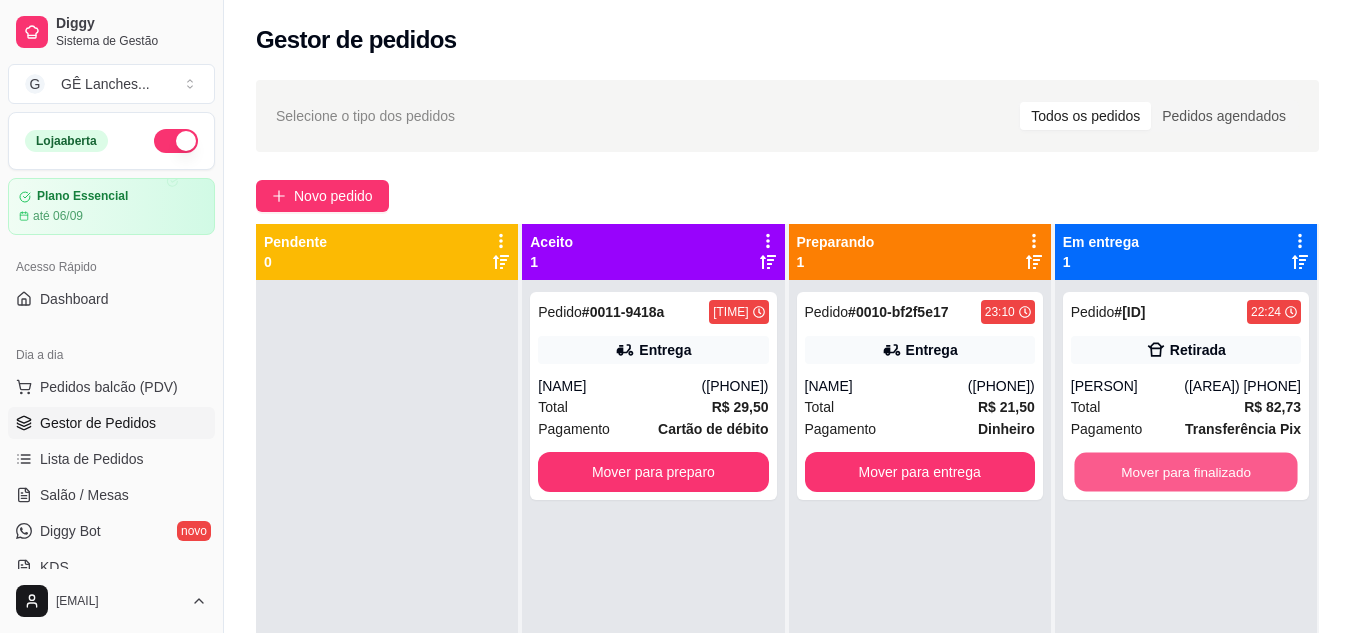 click on "Mover para finalizado" at bounding box center (1185, 472) 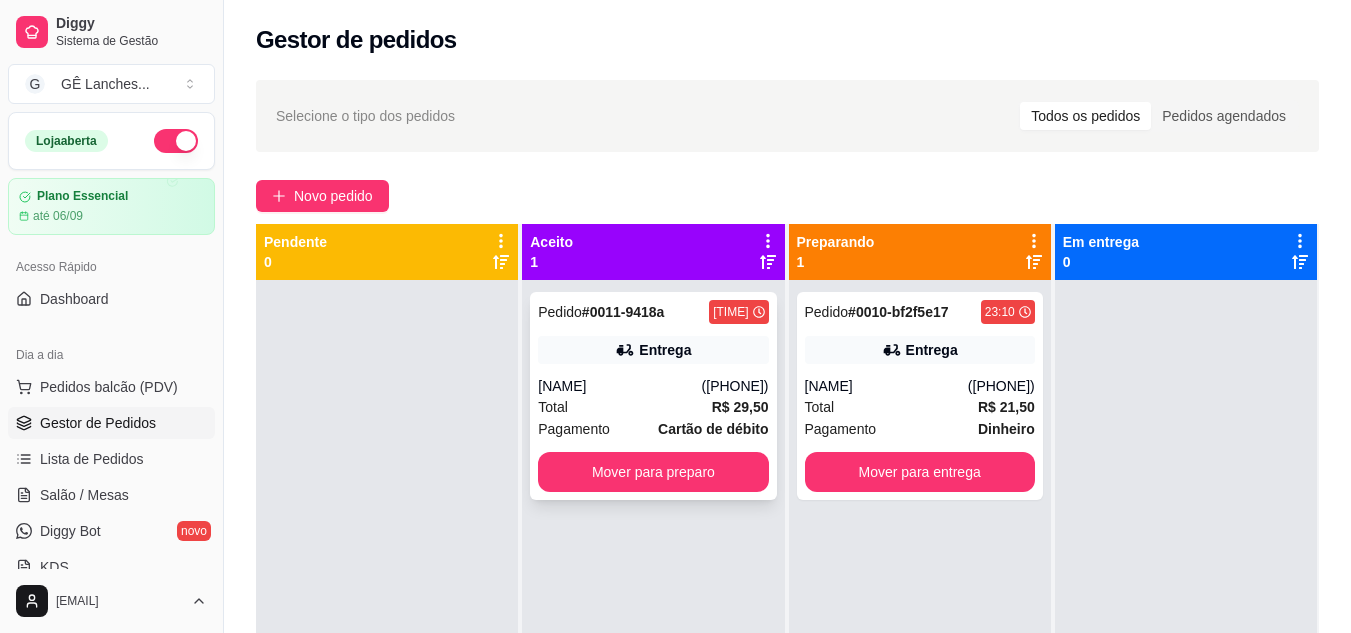 click on "([PHONE])" at bounding box center [735, 386] 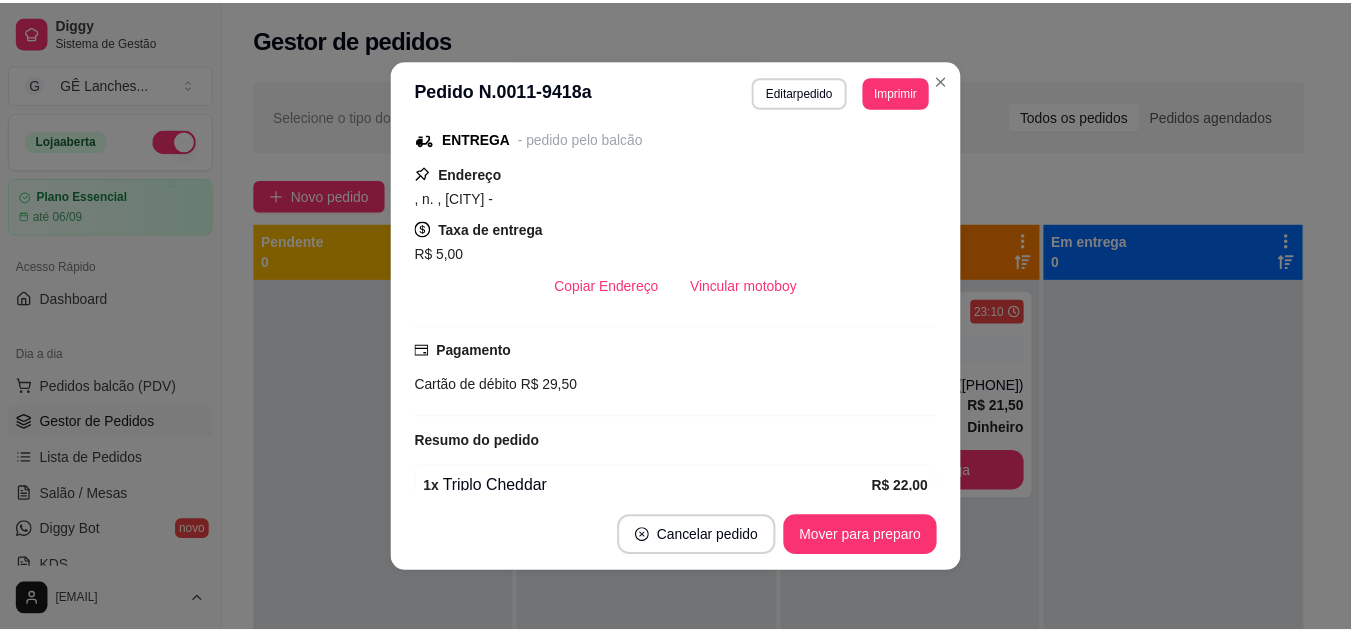 scroll, scrollTop: 300, scrollLeft: 0, axis: vertical 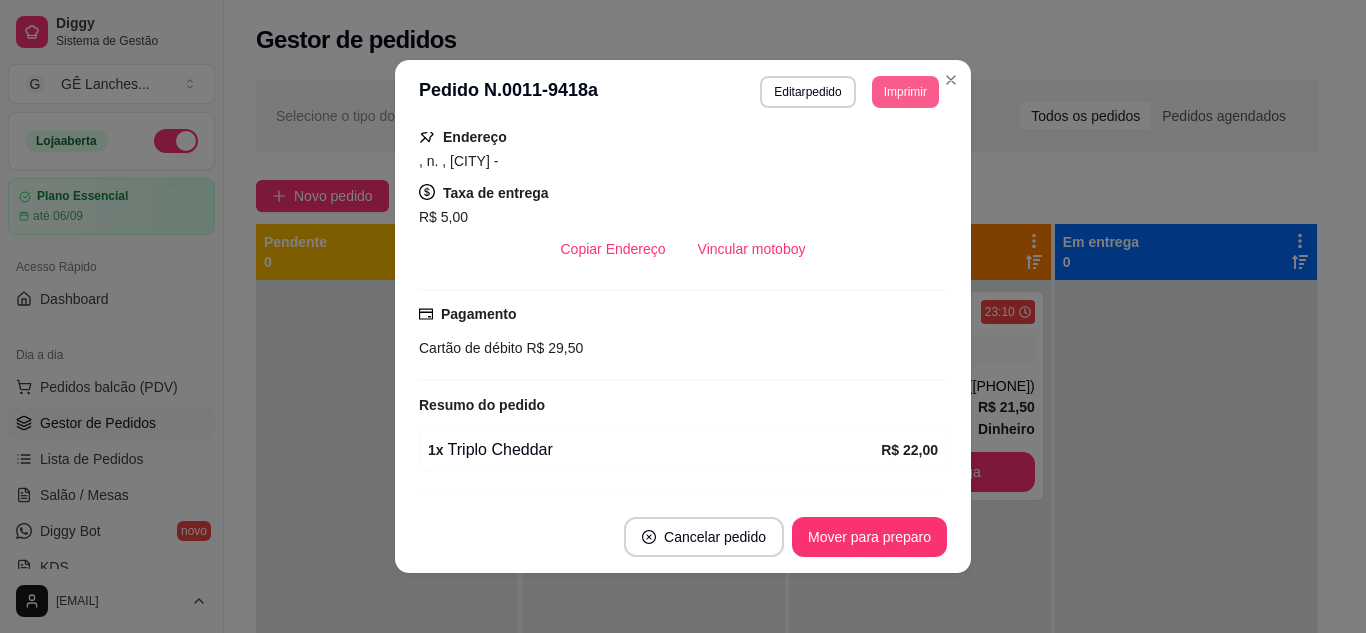 click on "Imprimir" at bounding box center (905, 92) 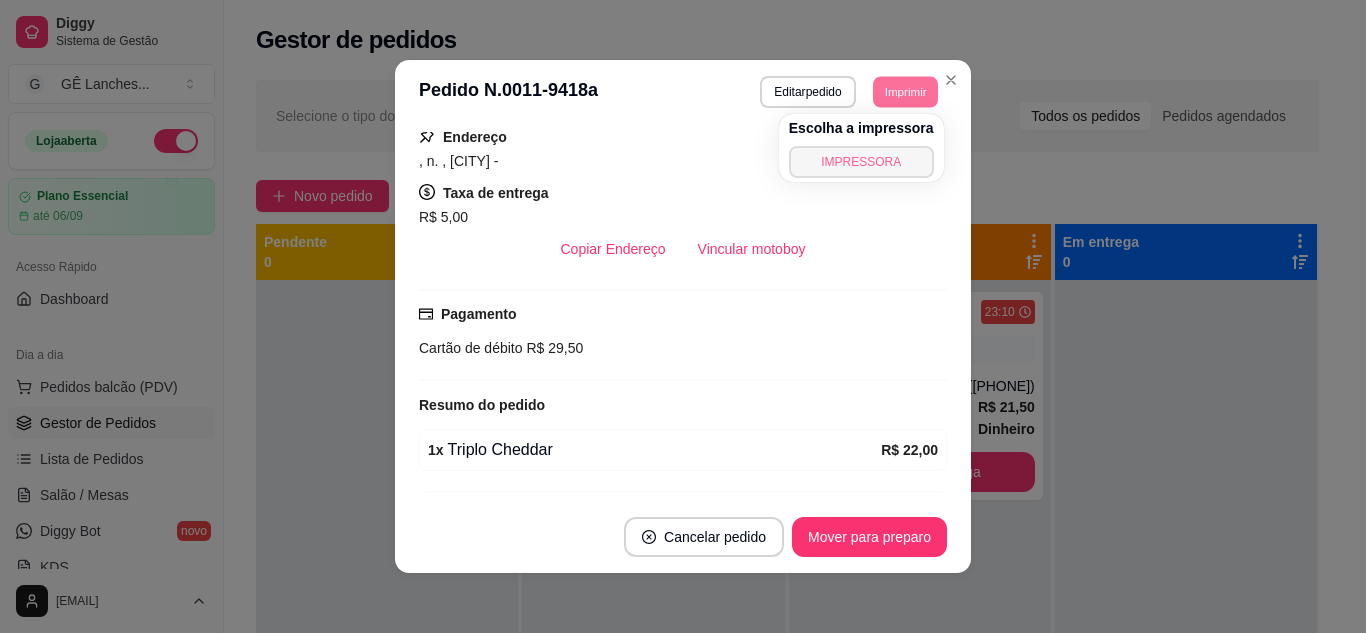 click on "IMPRESSORA" at bounding box center (861, 162) 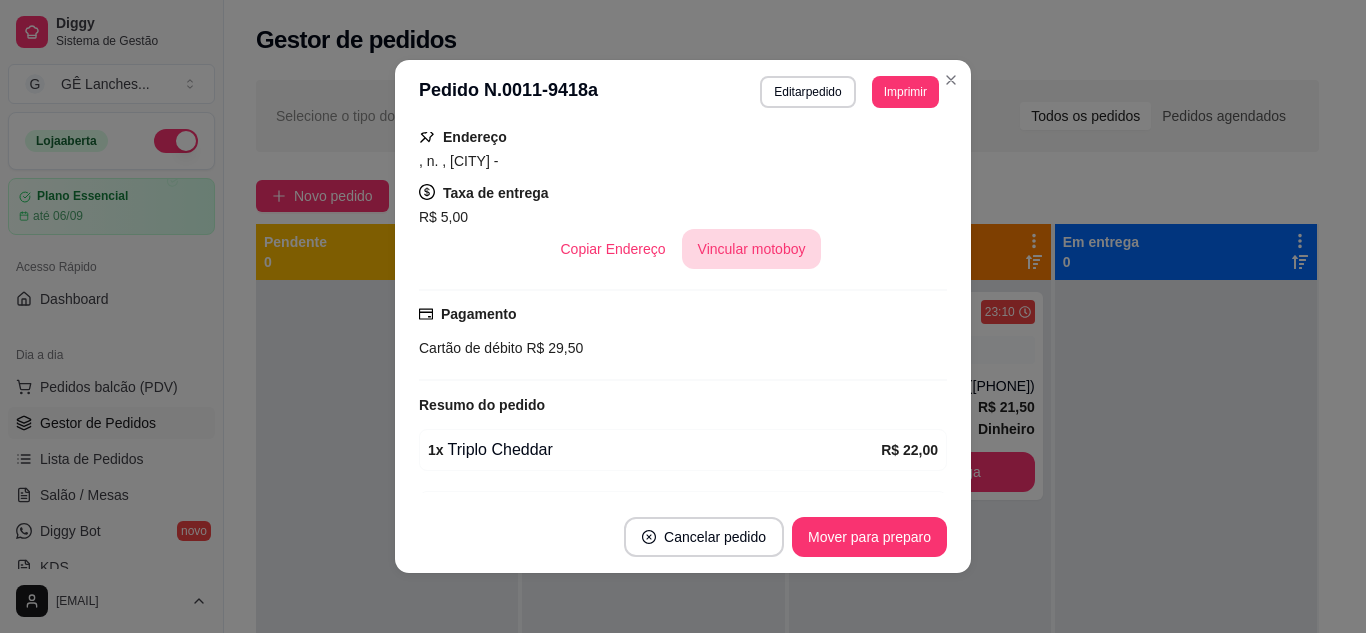 click on "Vincular motoboy" at bounding box center [752, 249] 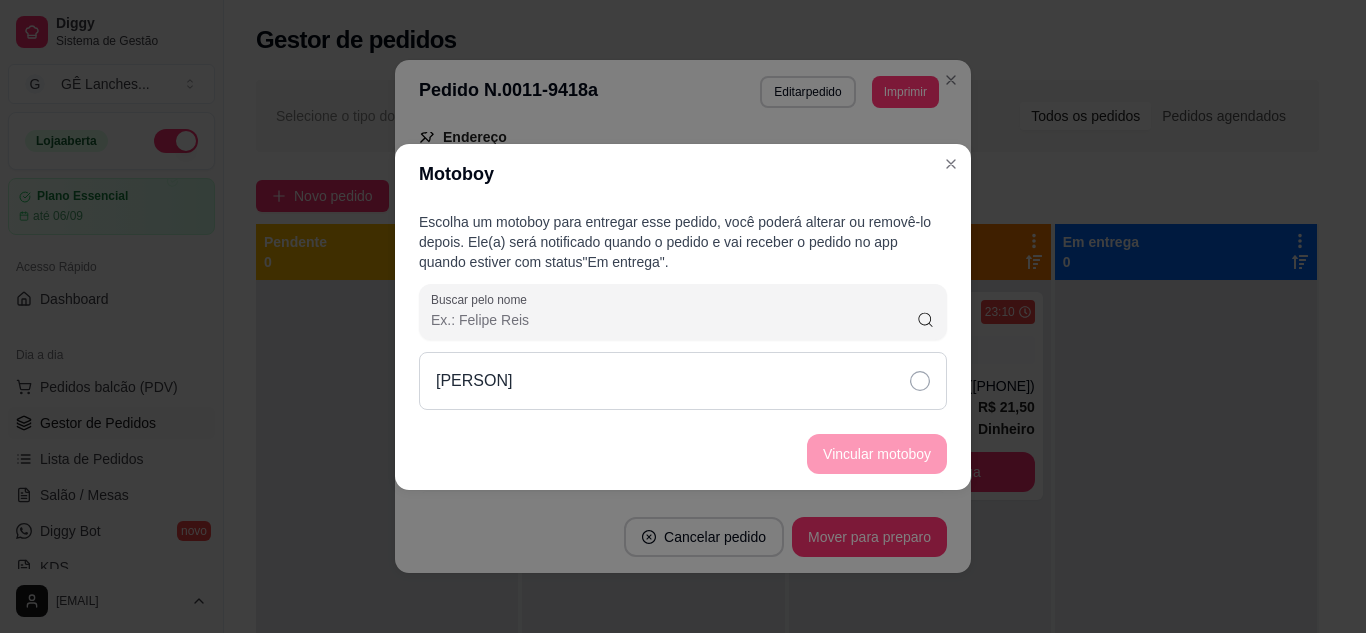 click 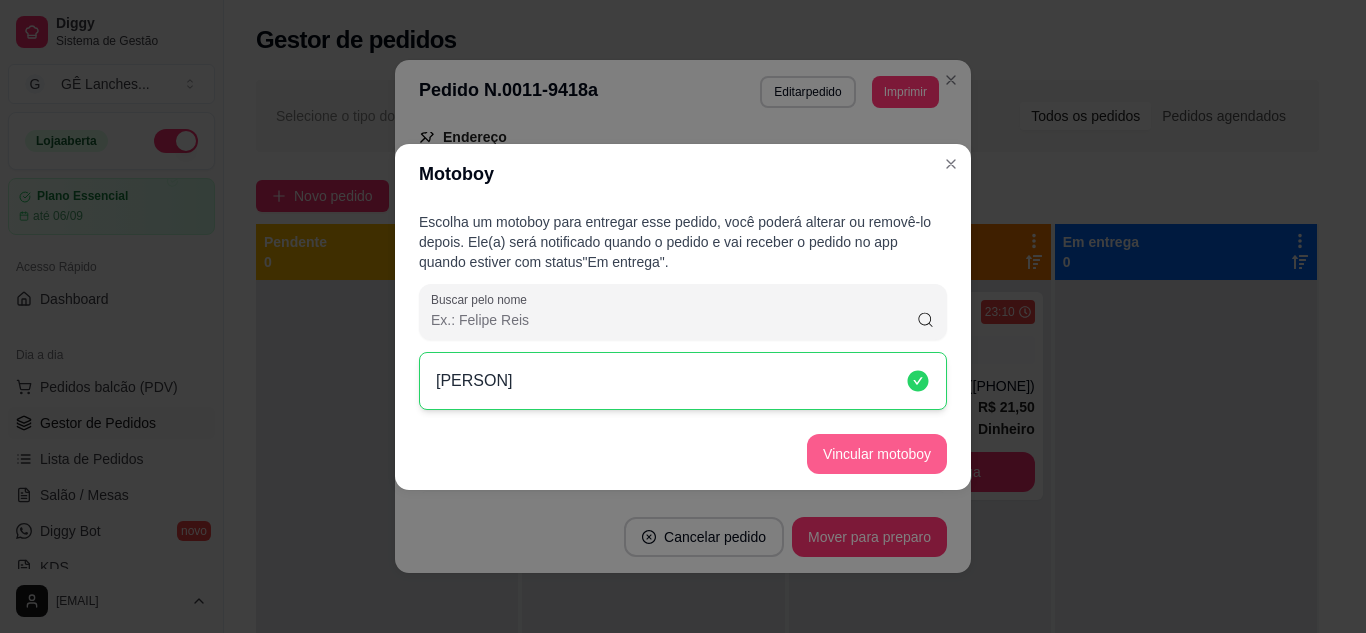 click on "Vincular motoboy" at bounding box center (877, 454) 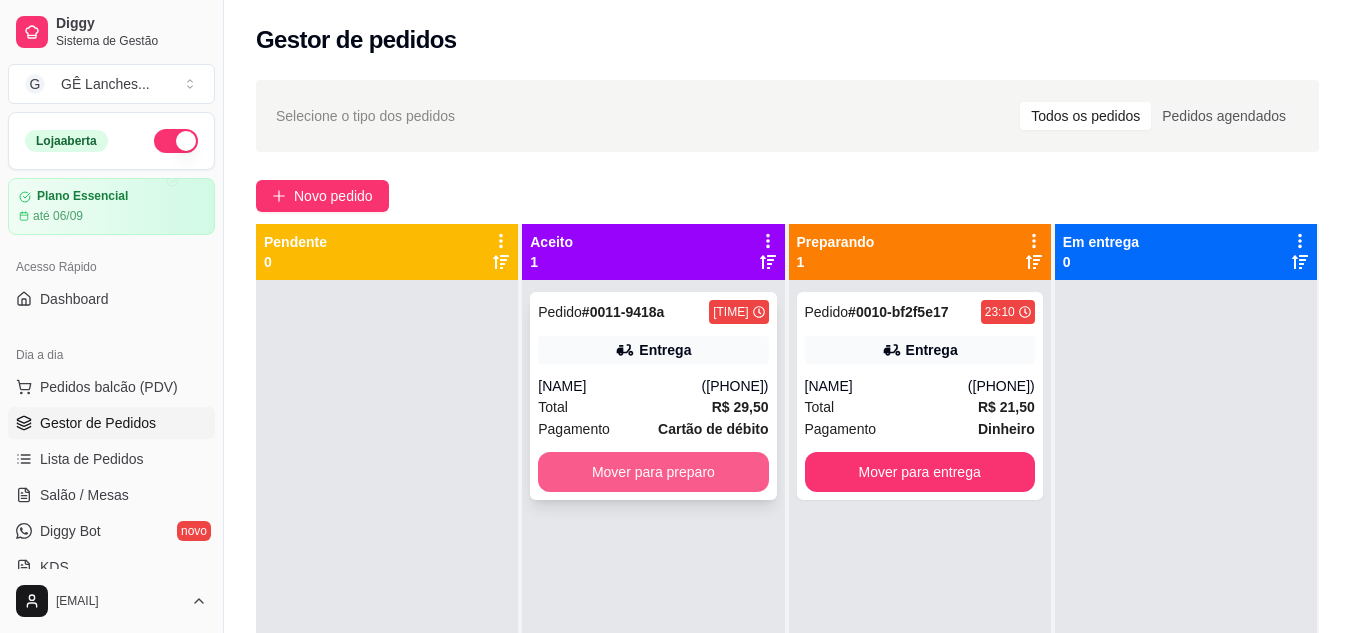 click on "Mover para preparo" at bounding box center [653, 472] 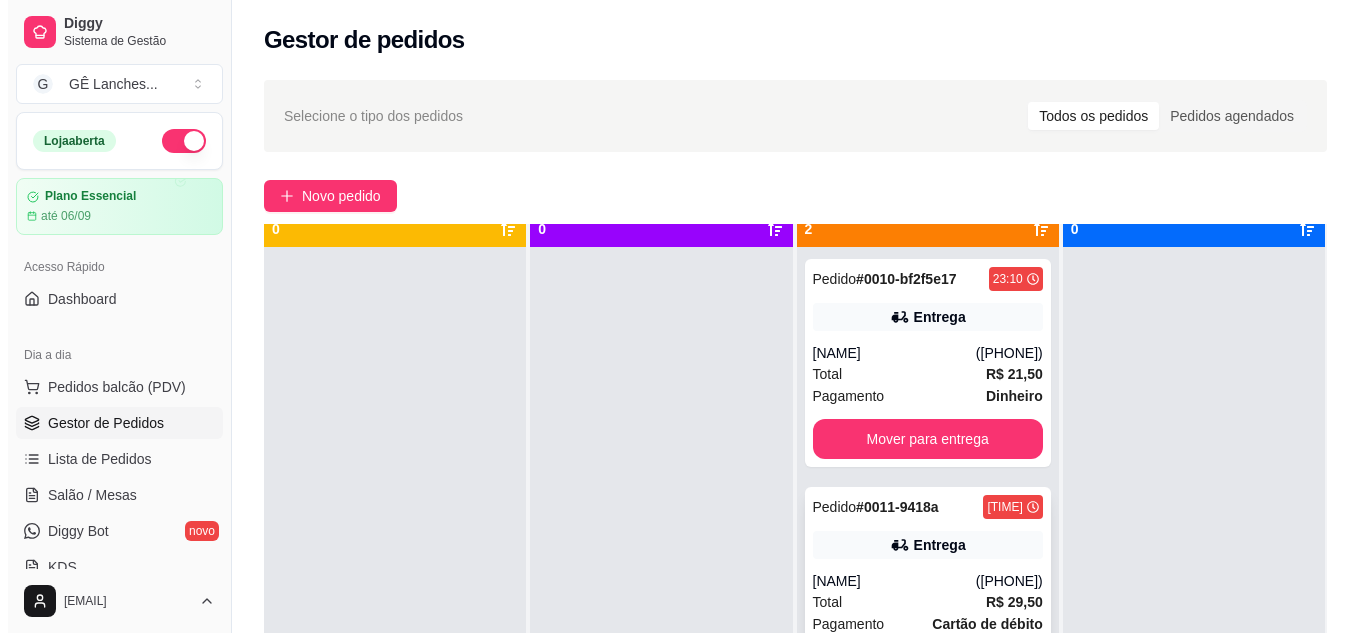 scroll, scrollTop: 56, scrollLeft: 0, axis: vertical 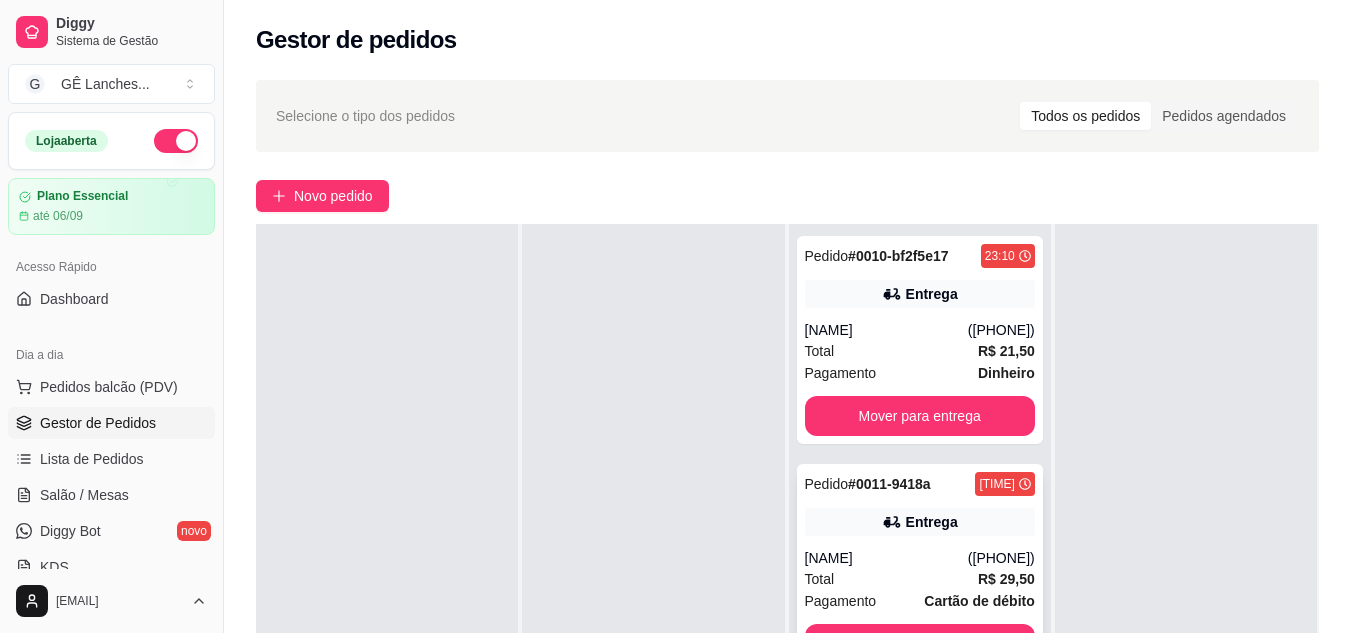 click on "Total R$ 29,50" at bounding box center (920, 579) 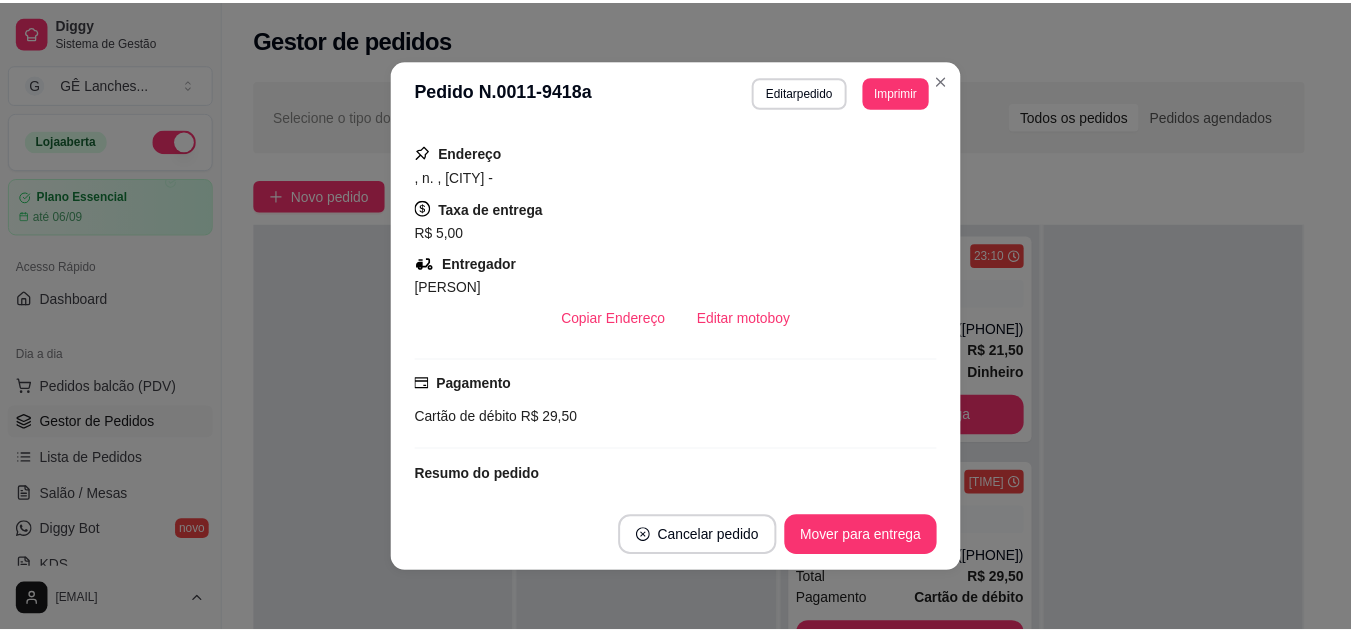 scroll, scrollTop: 300, scrollLeft: 0, axis: vertical 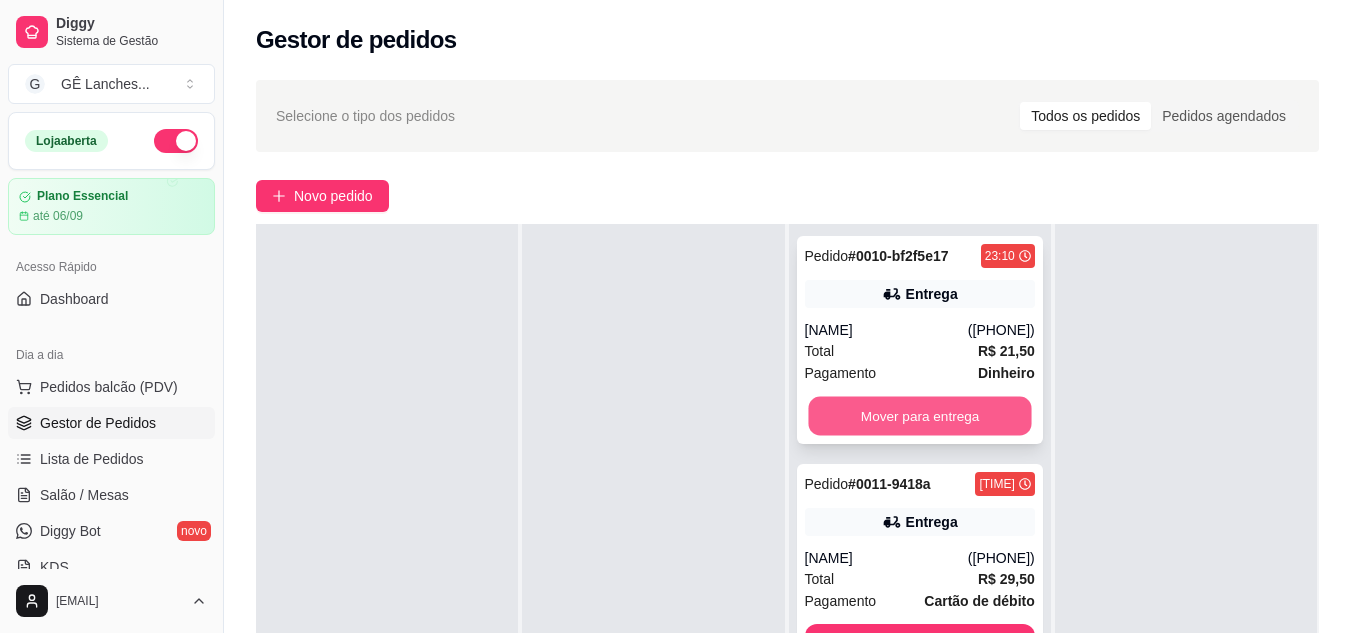 click on "Mover para entrega" at bounding box center (919, 416) 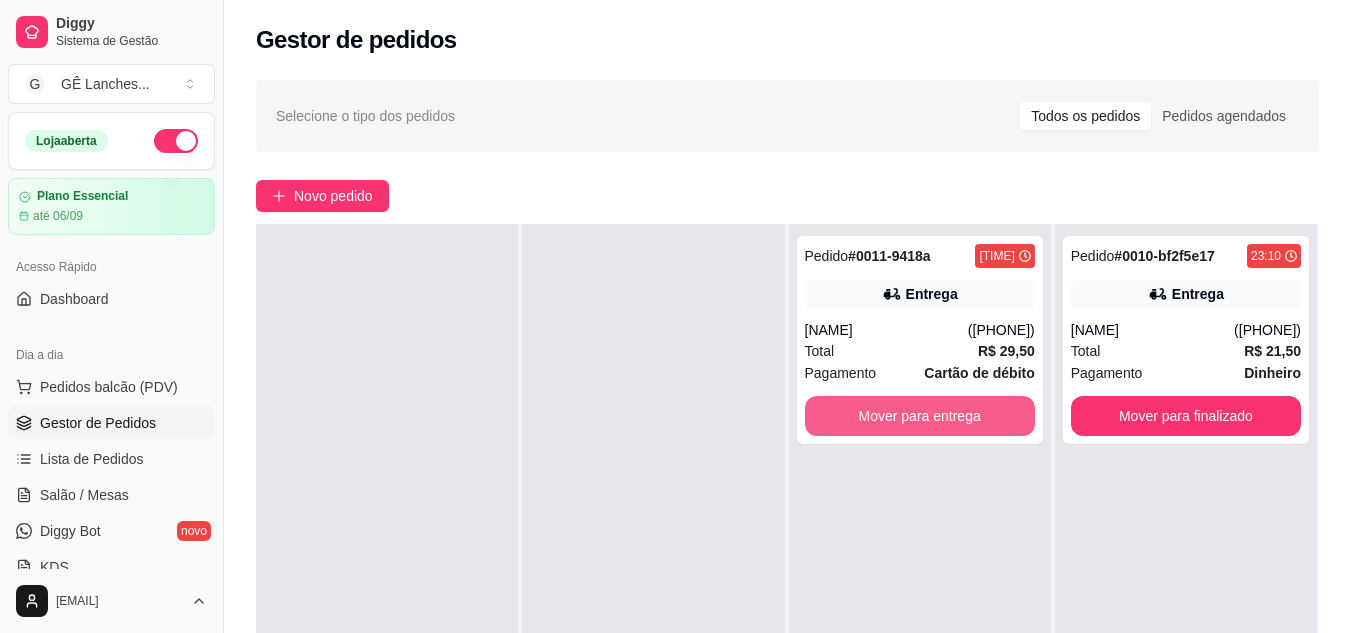 click on "Mover para entrega" at bounding box center [920, 416] 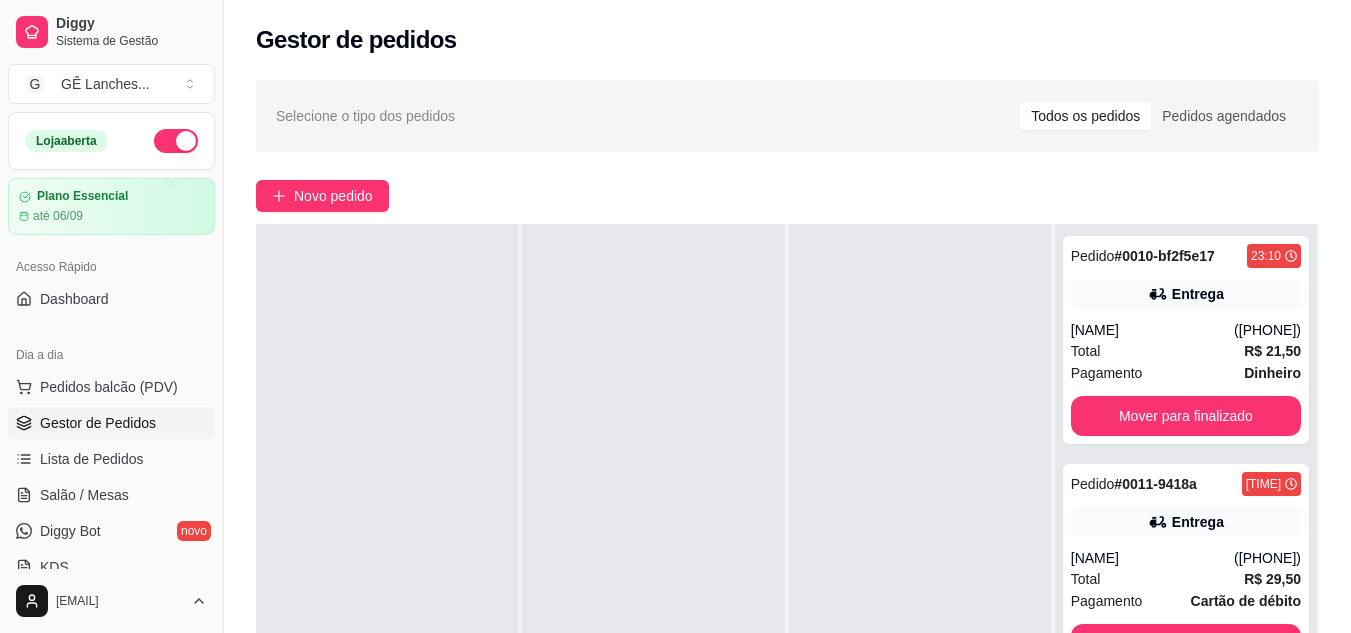 scroll, scrollTop: 0, scrollLeft: 0, axis: both 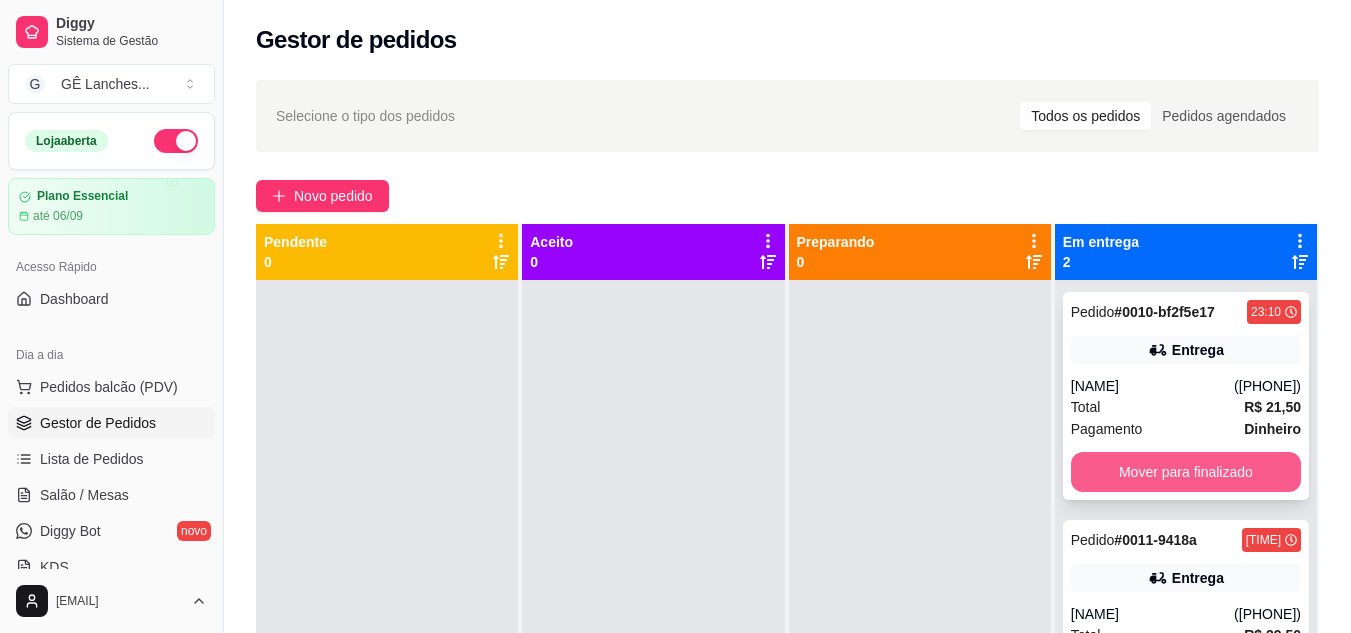 click on "Mover para finalizado" at bounding box center [1186, 472] 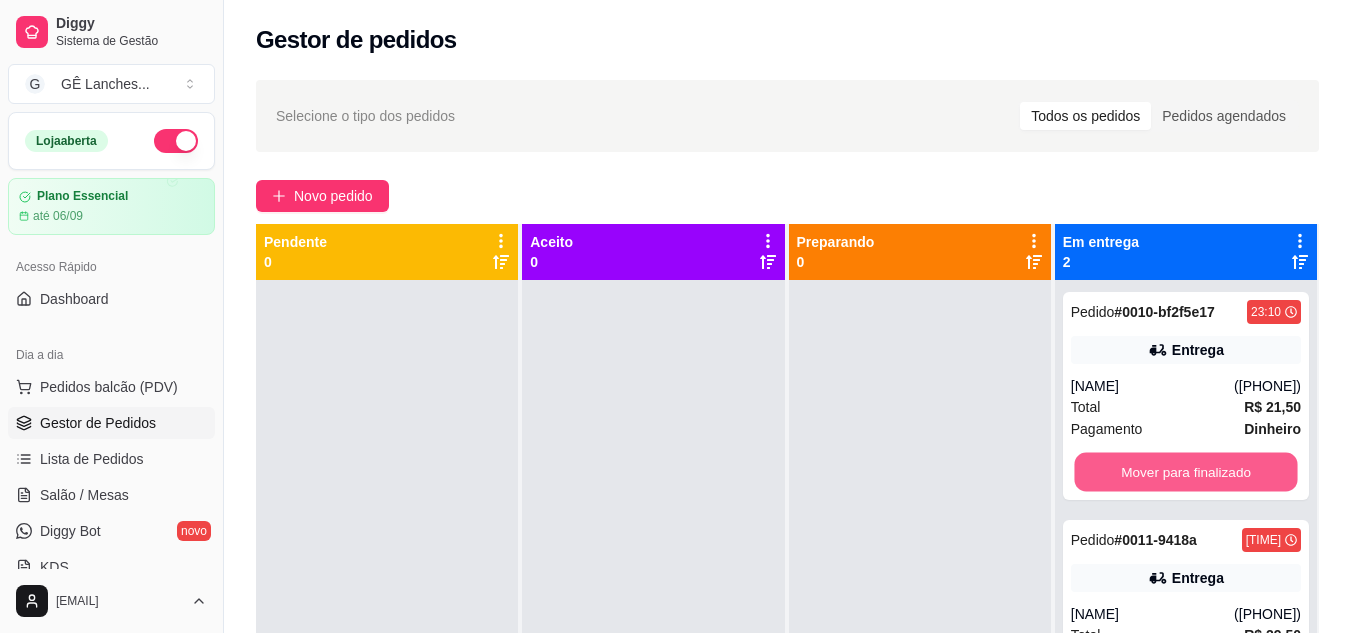 click on "Mover para finalizado" at bounding box center [1185, 472] 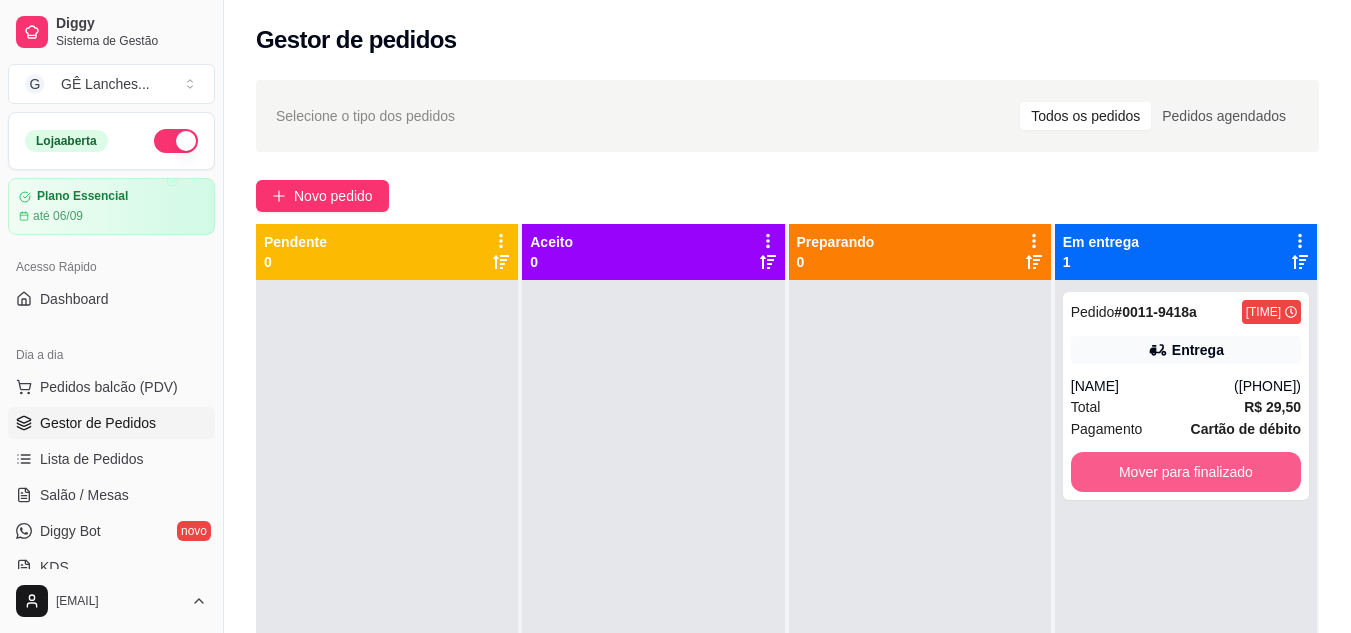 click on "Mover para finalizado" at bounding box center (1186, 472) 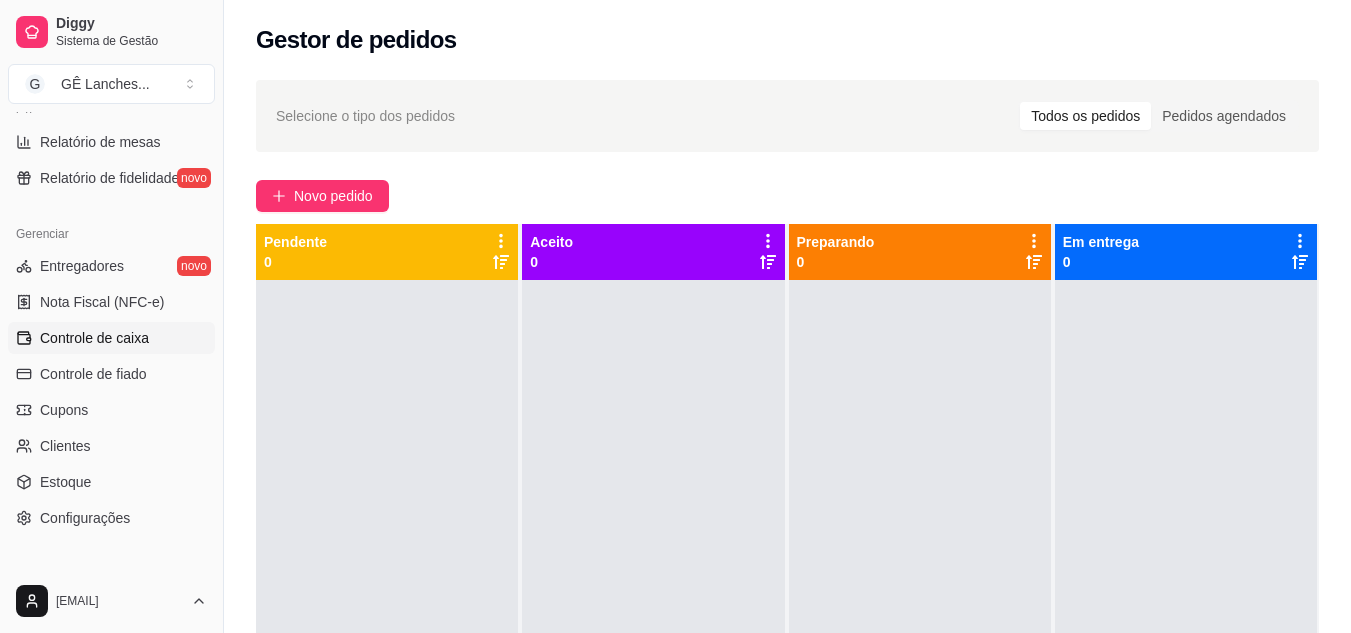 scroll, scrollTop: 806, scrollLeft: 0, axis: vertical 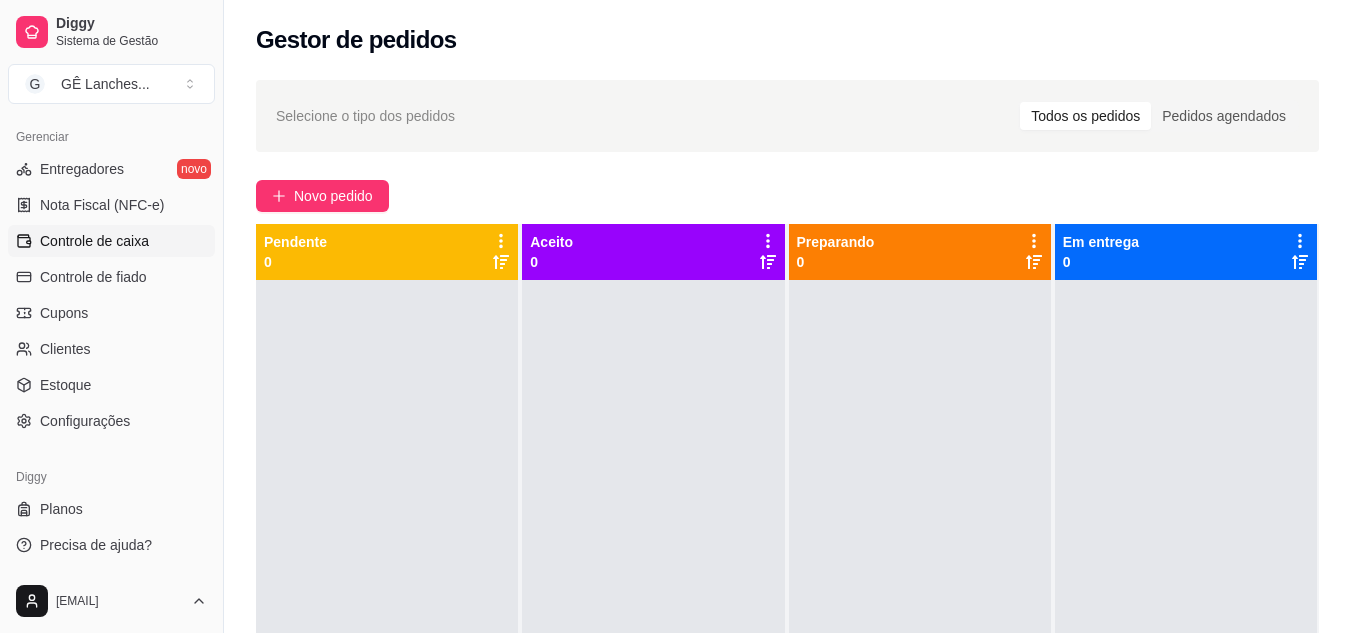 click on "Controle de caixa" at bounding box center (94, 241) 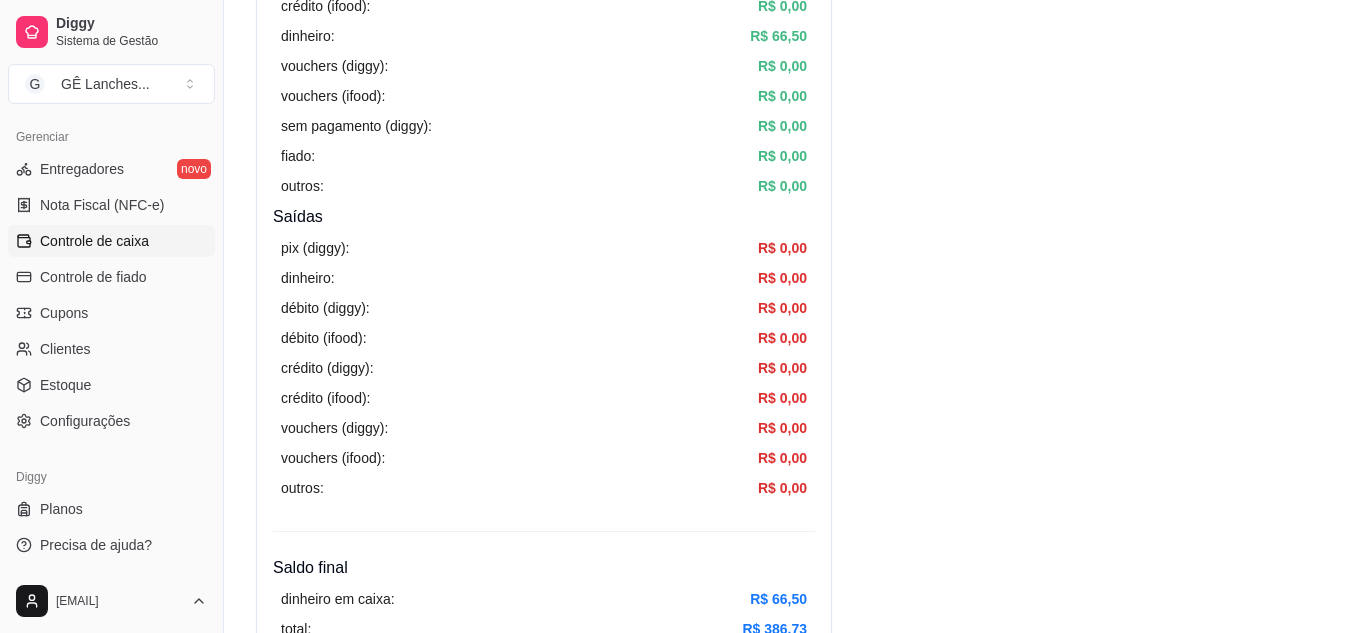 scroll, scrollTop: 0, scrollLeft: 0, axis: both 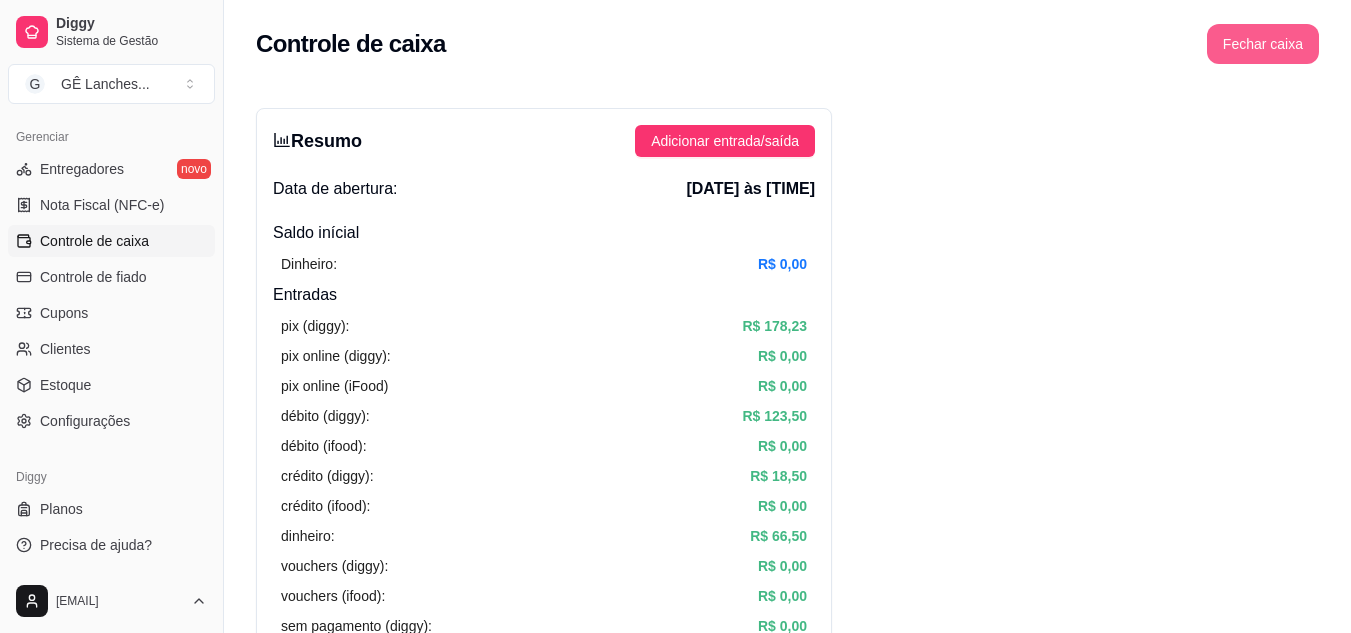 click on "Fechar caixa" at bounding box center [1263, 44] 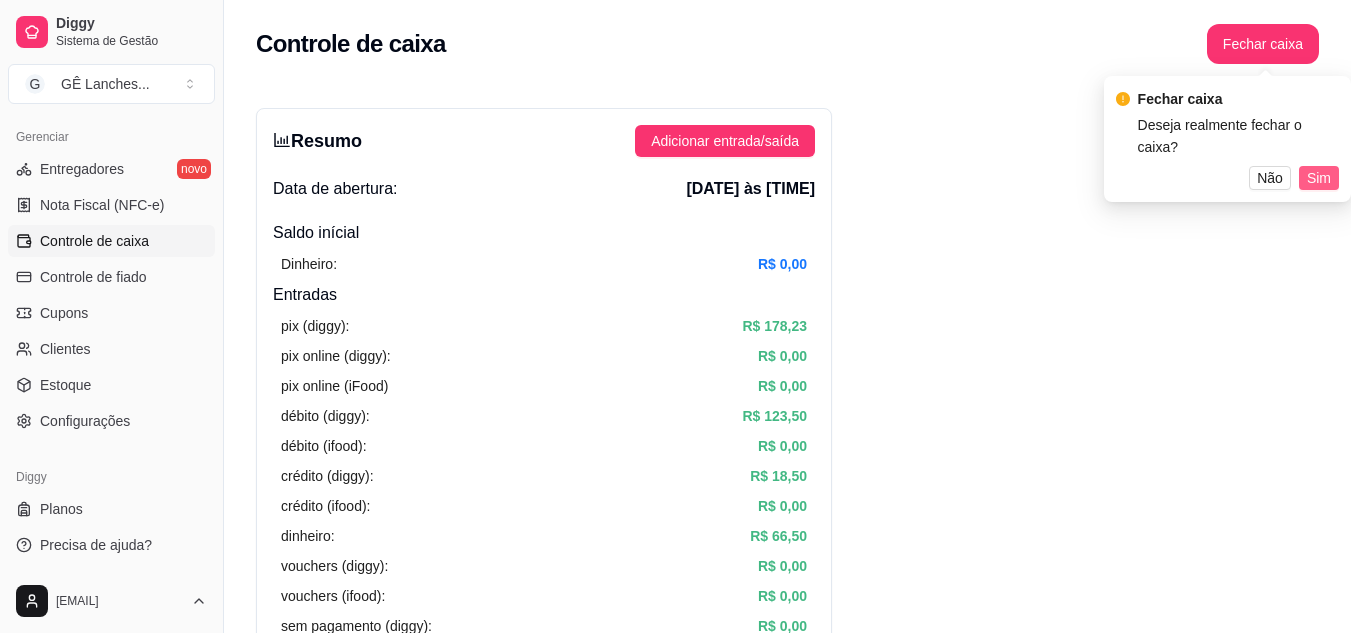 click on "Sim" at bounding box center [1319, 178] 